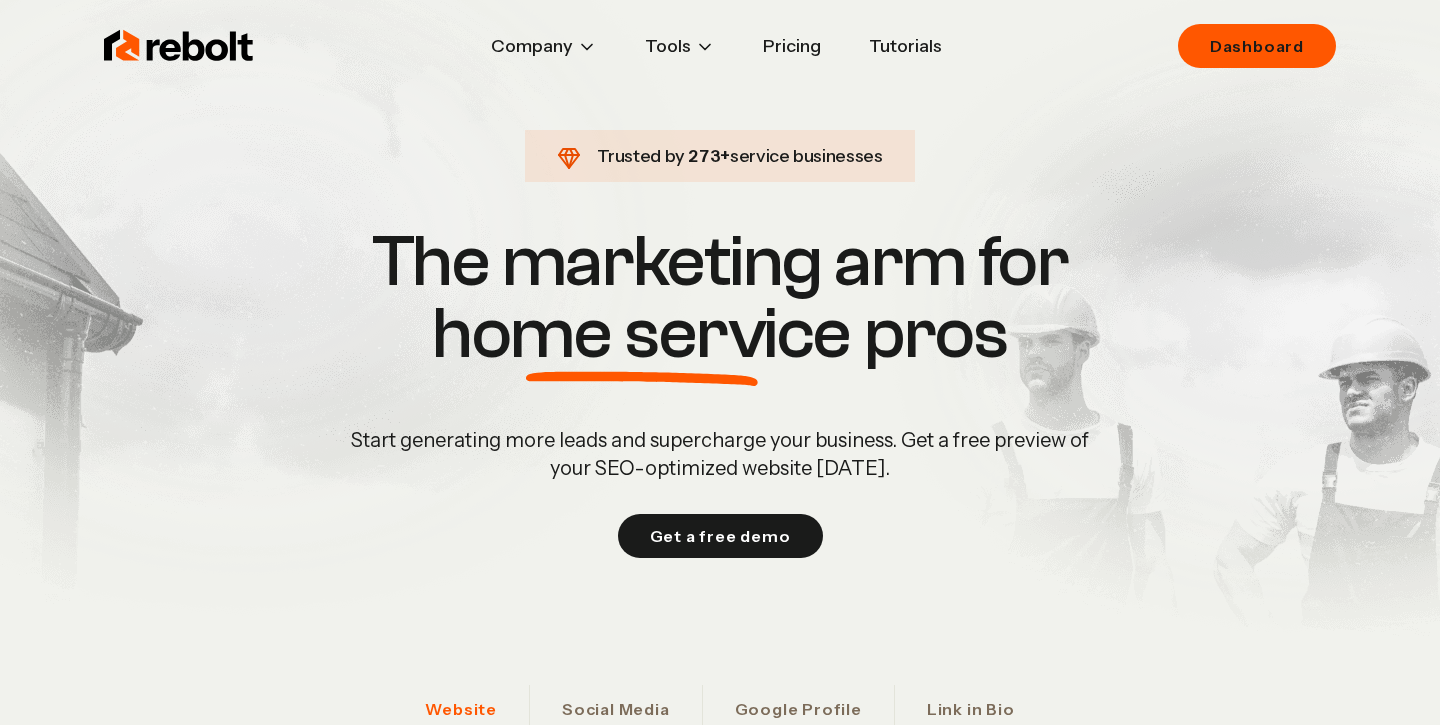 scroll, scrollTop: 0, scrollLeft: 0, axis: both 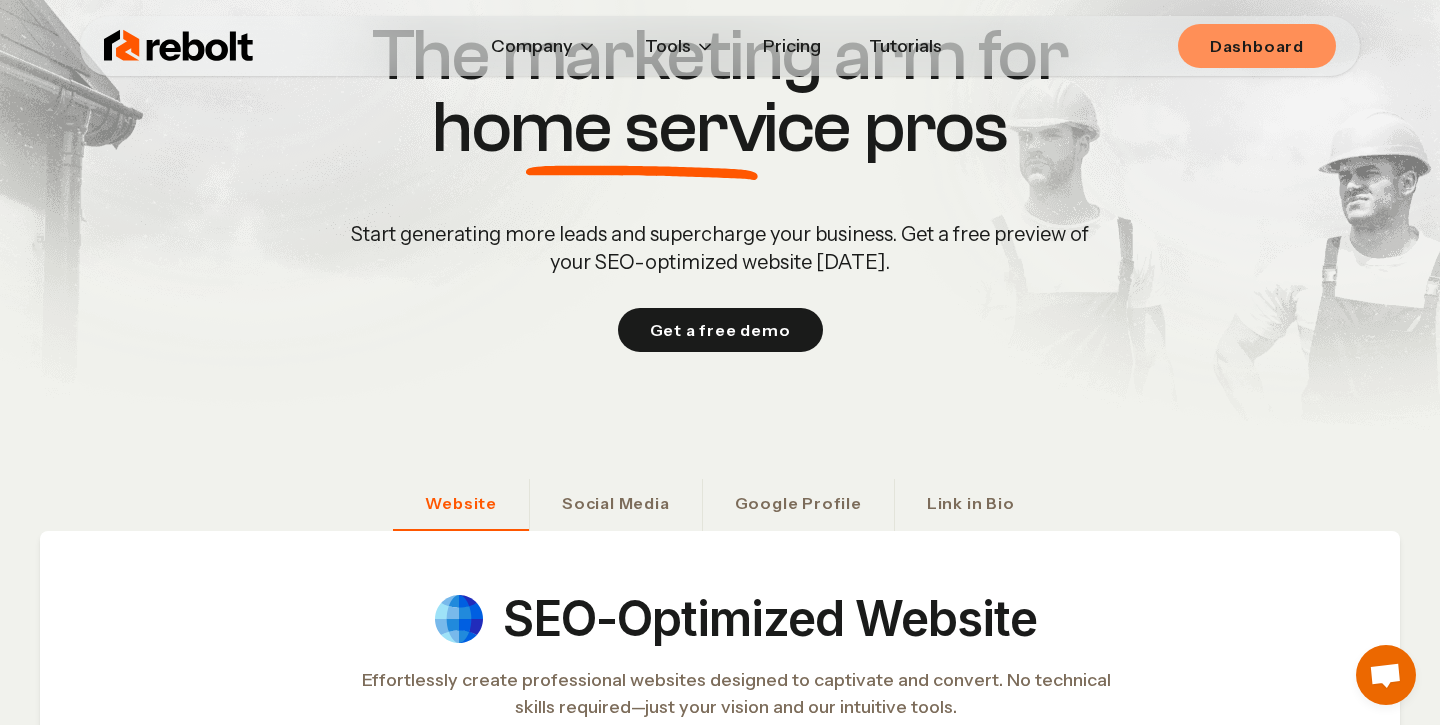 click on "Dashboard" at bounding box center (1257, 46) 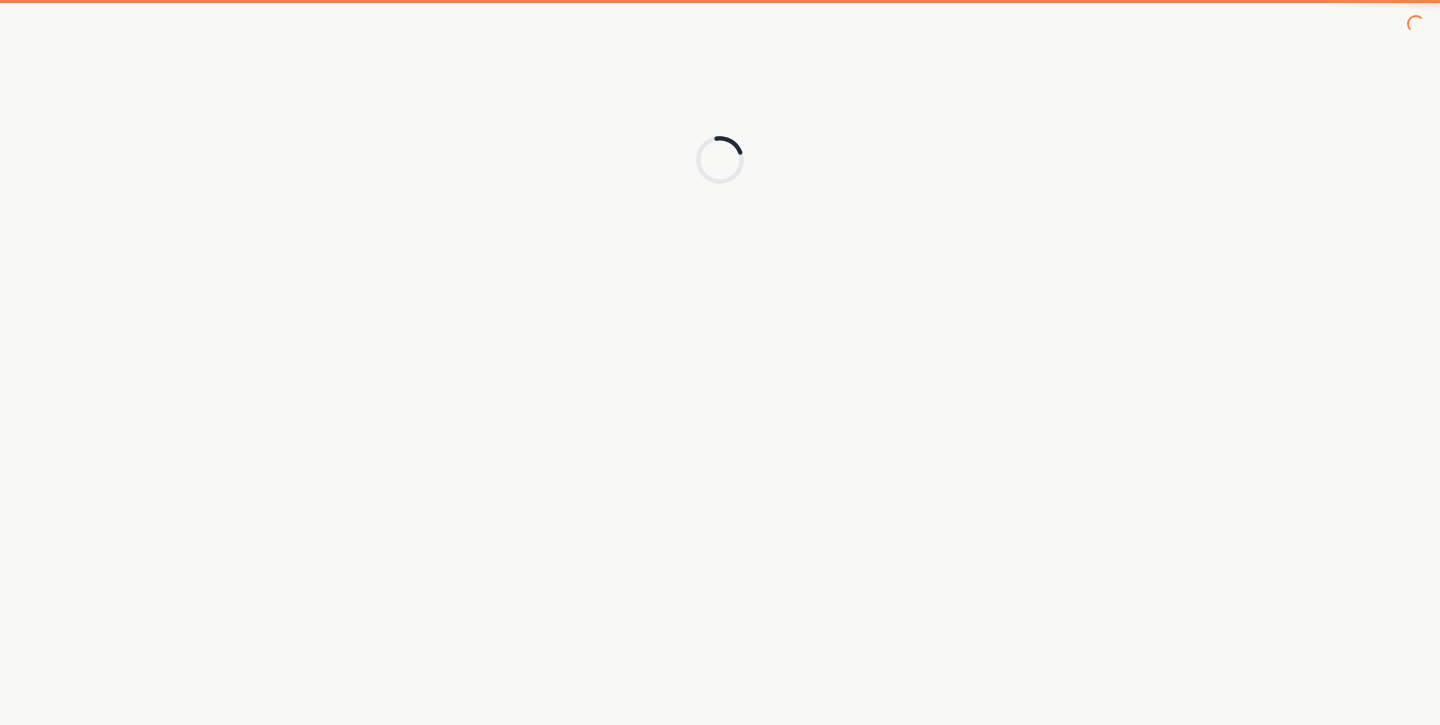 scroll, scrollTop: 0, scrollLeft: 0, axis: both 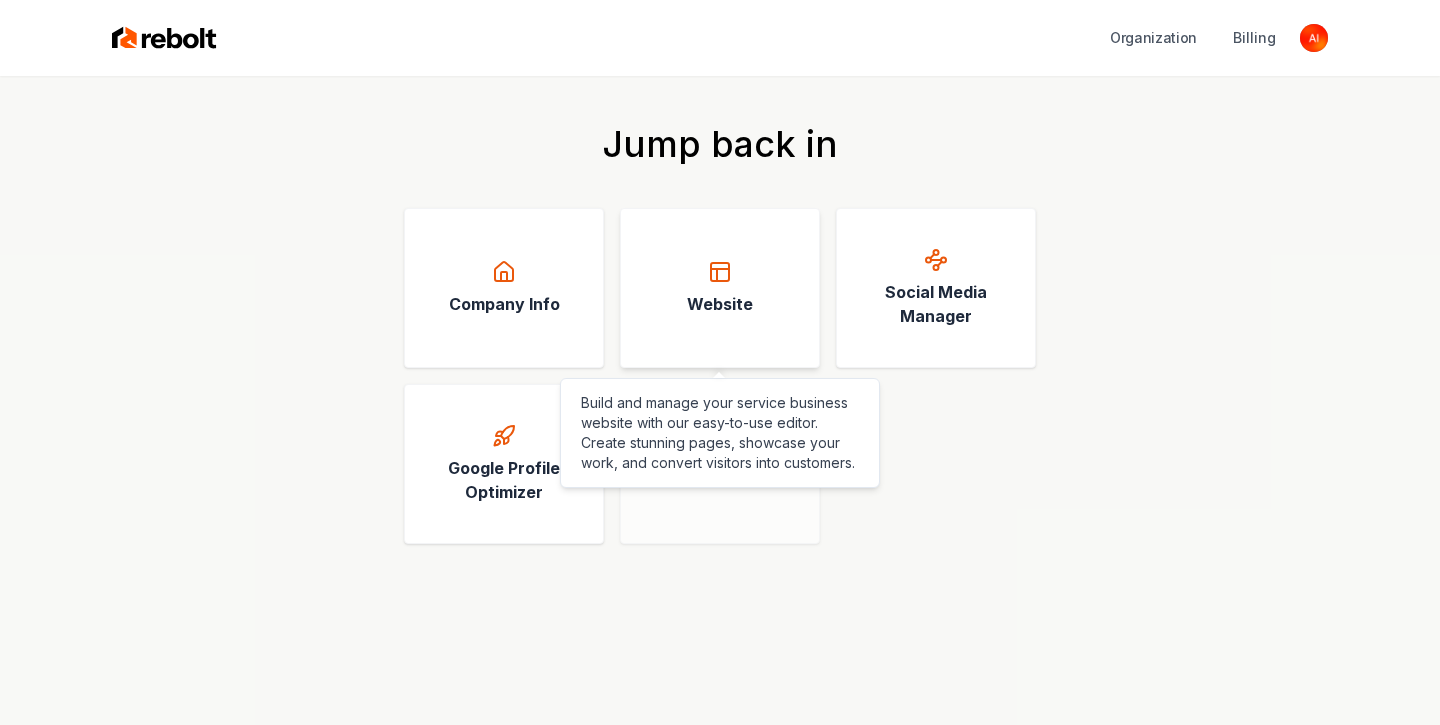 click on "Website" at bounding box center (720, 288) 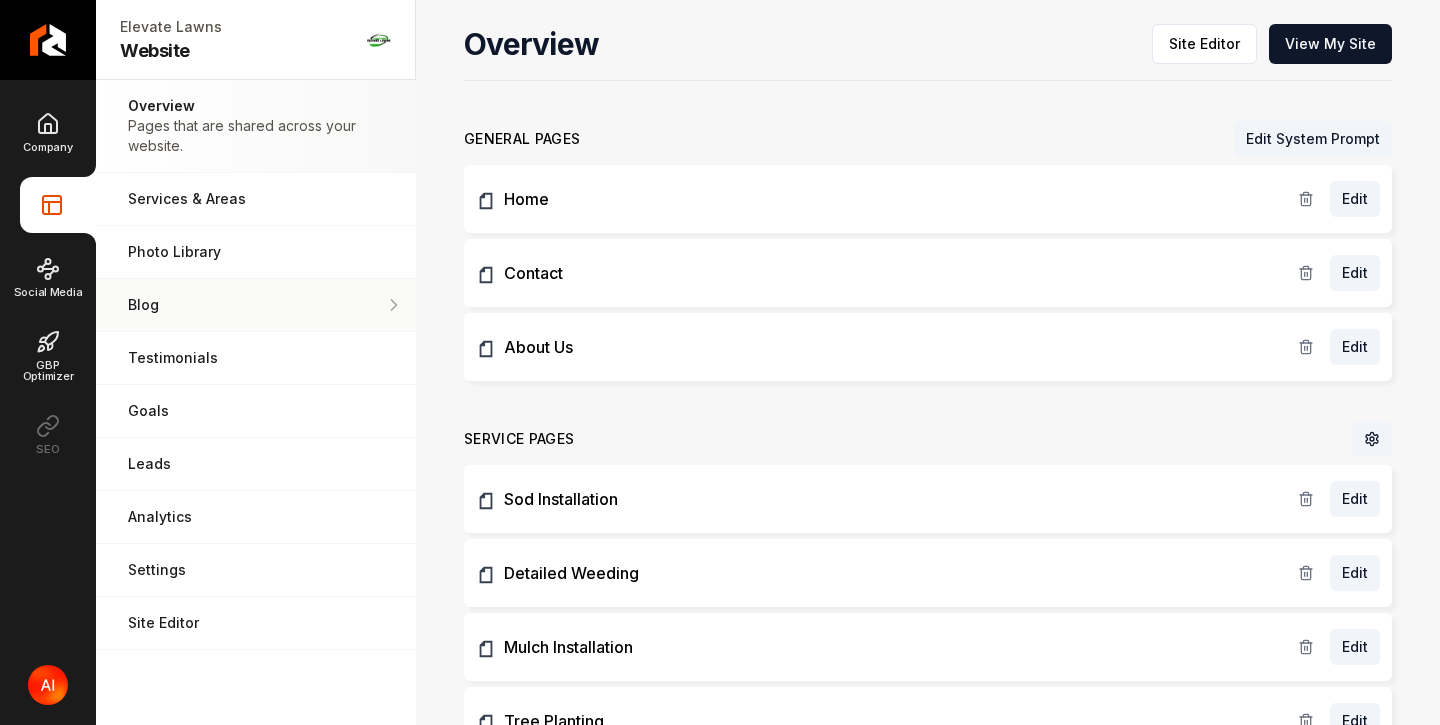 scroll, scrollTop: 0, scrollLeft: 0, axis: both 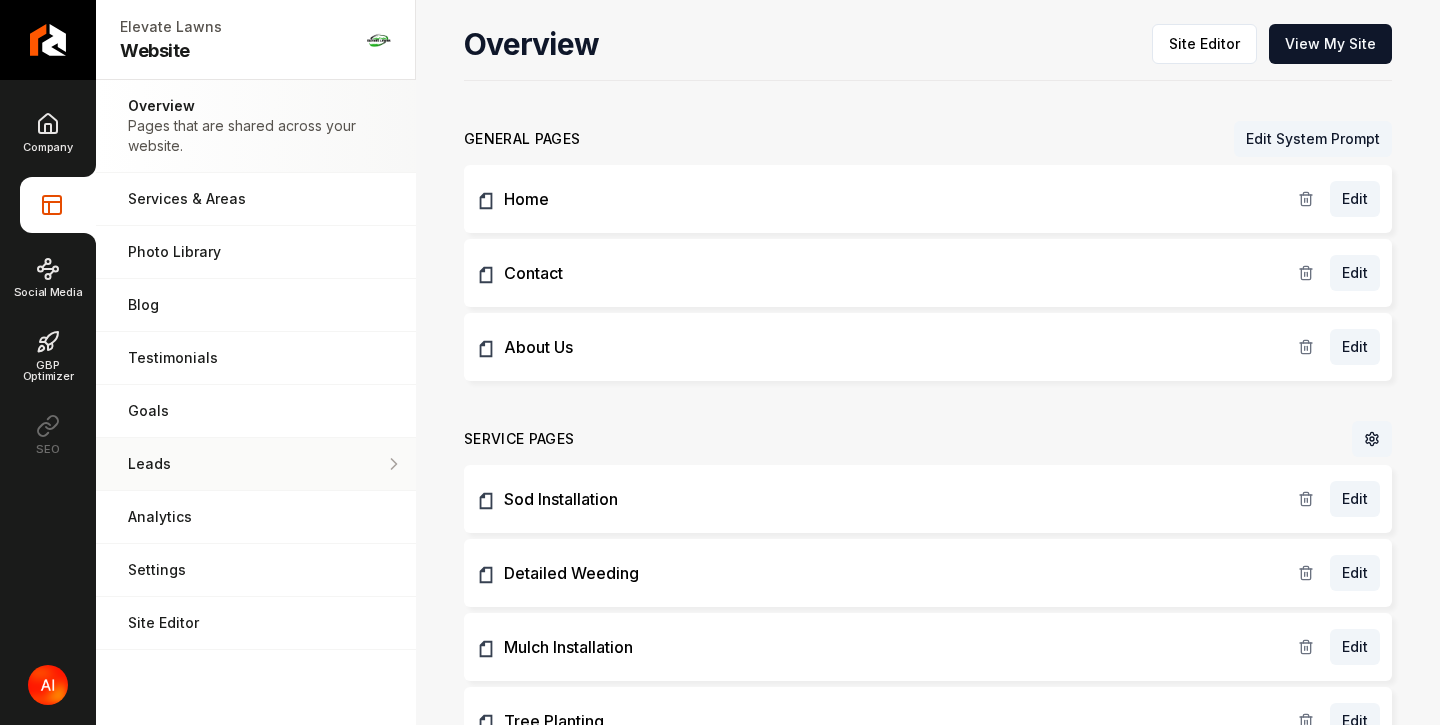 click on "Leads All of the leads that have come in through your website." at bounding box center (256, 464) 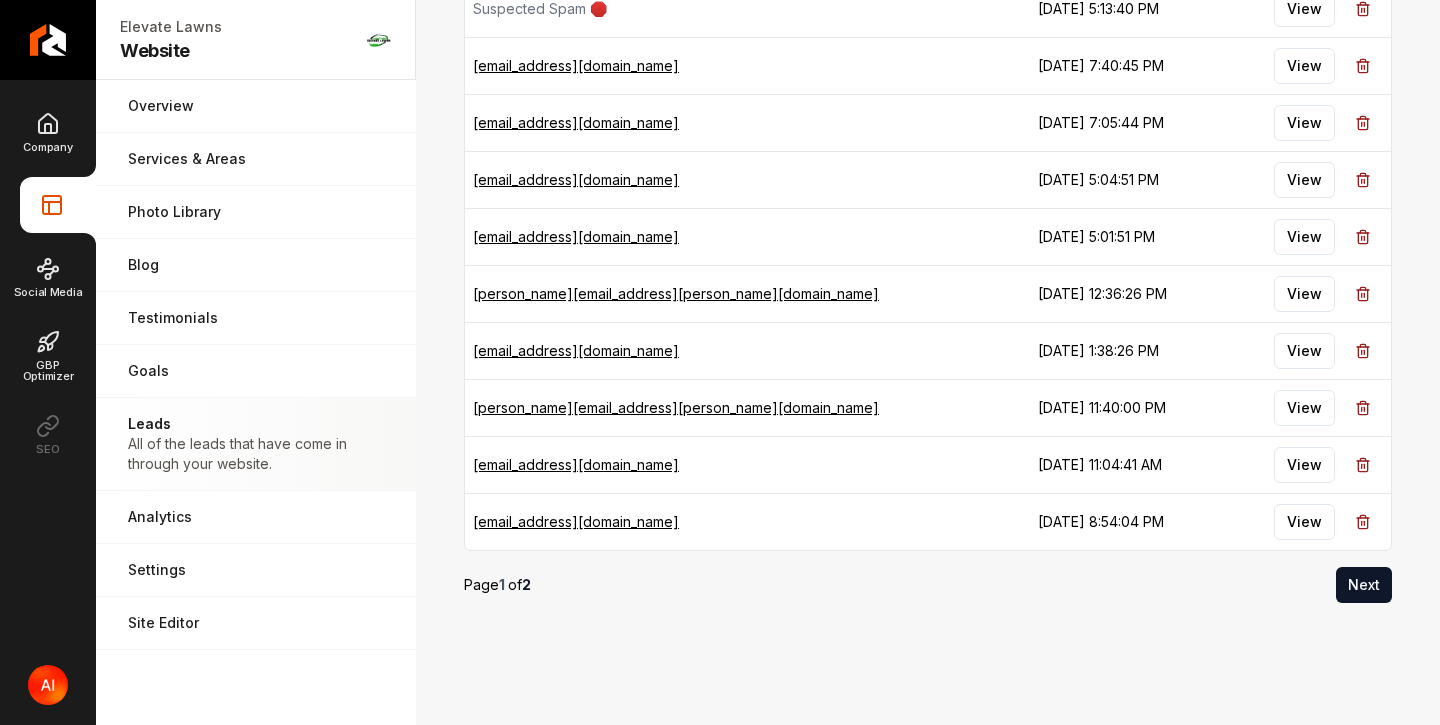 scroll, scrollTop: 225, scrollLeft: 0, axis: vertical 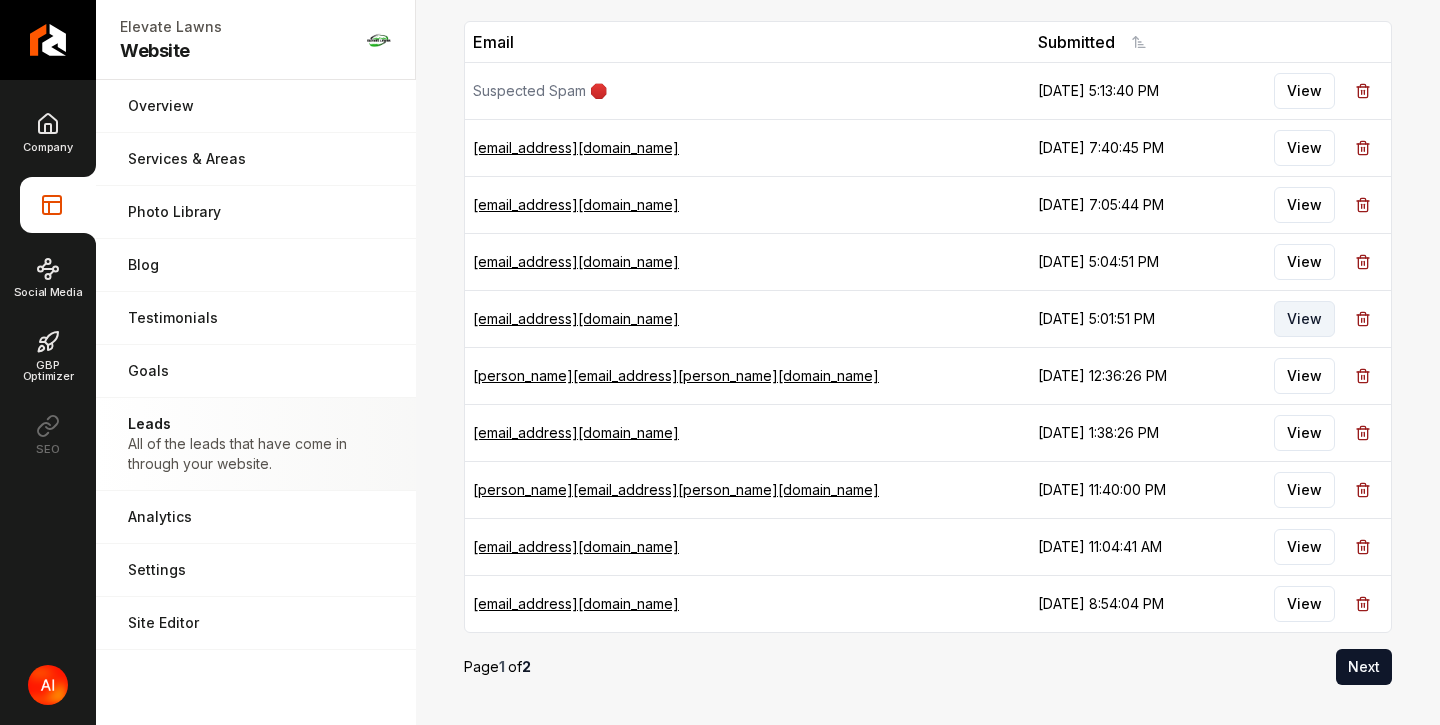 click on "View" at bounding box center [1304, 319] 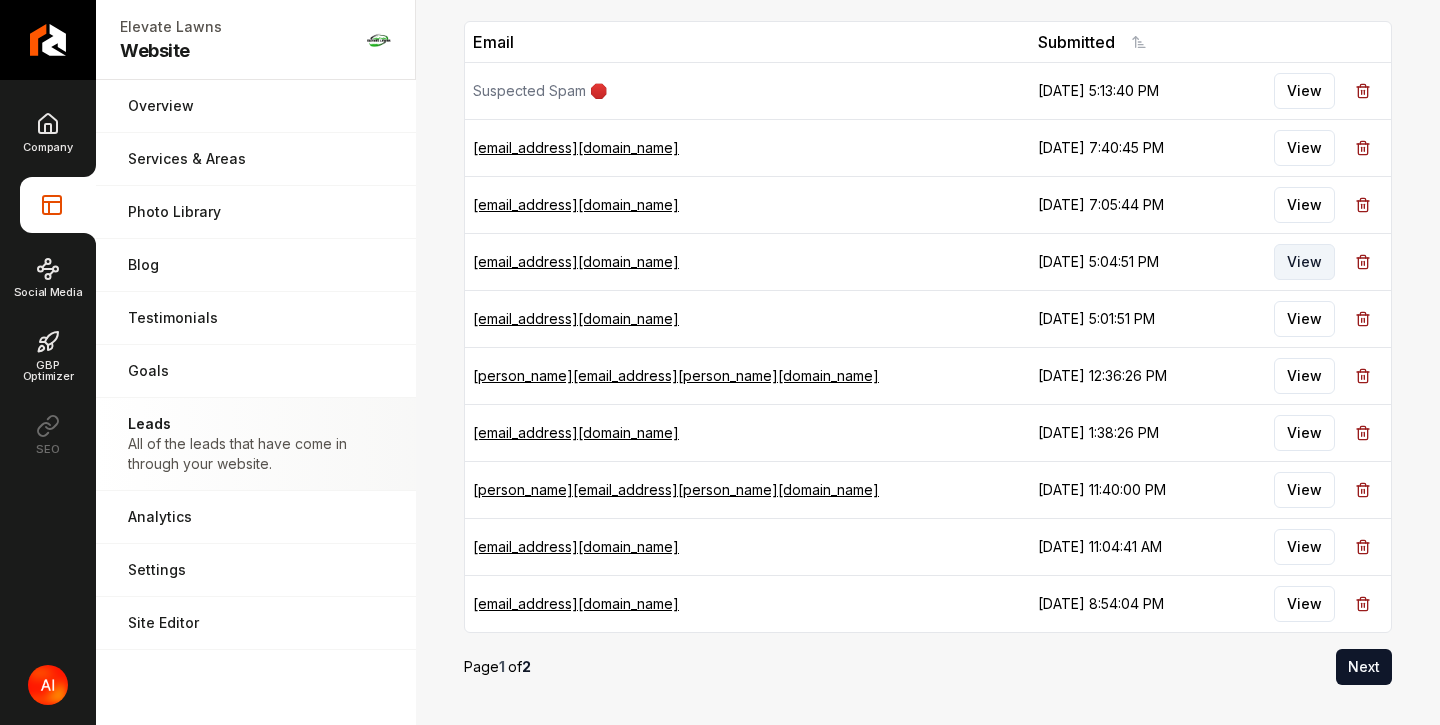click on "View" at bounding box center [1304, 262] 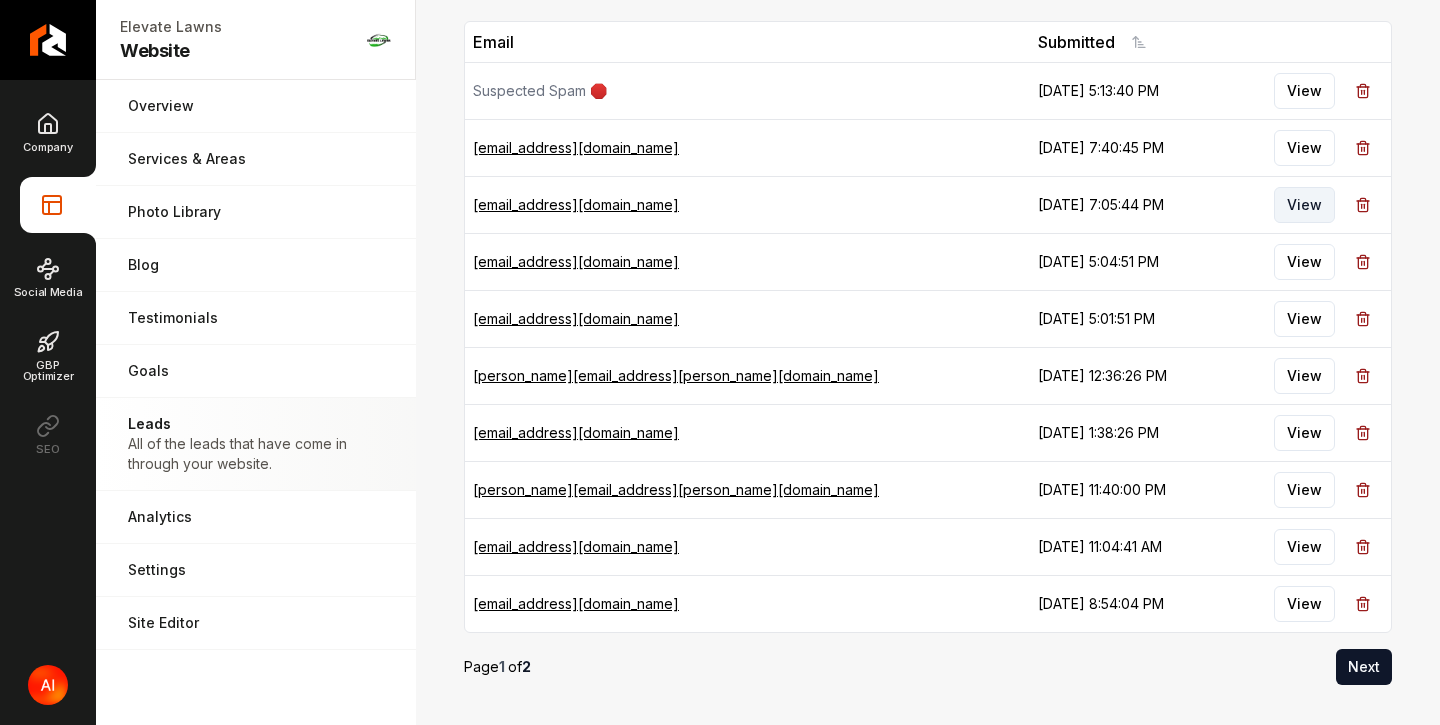 click on "View" at bounding box center [1304, 205] 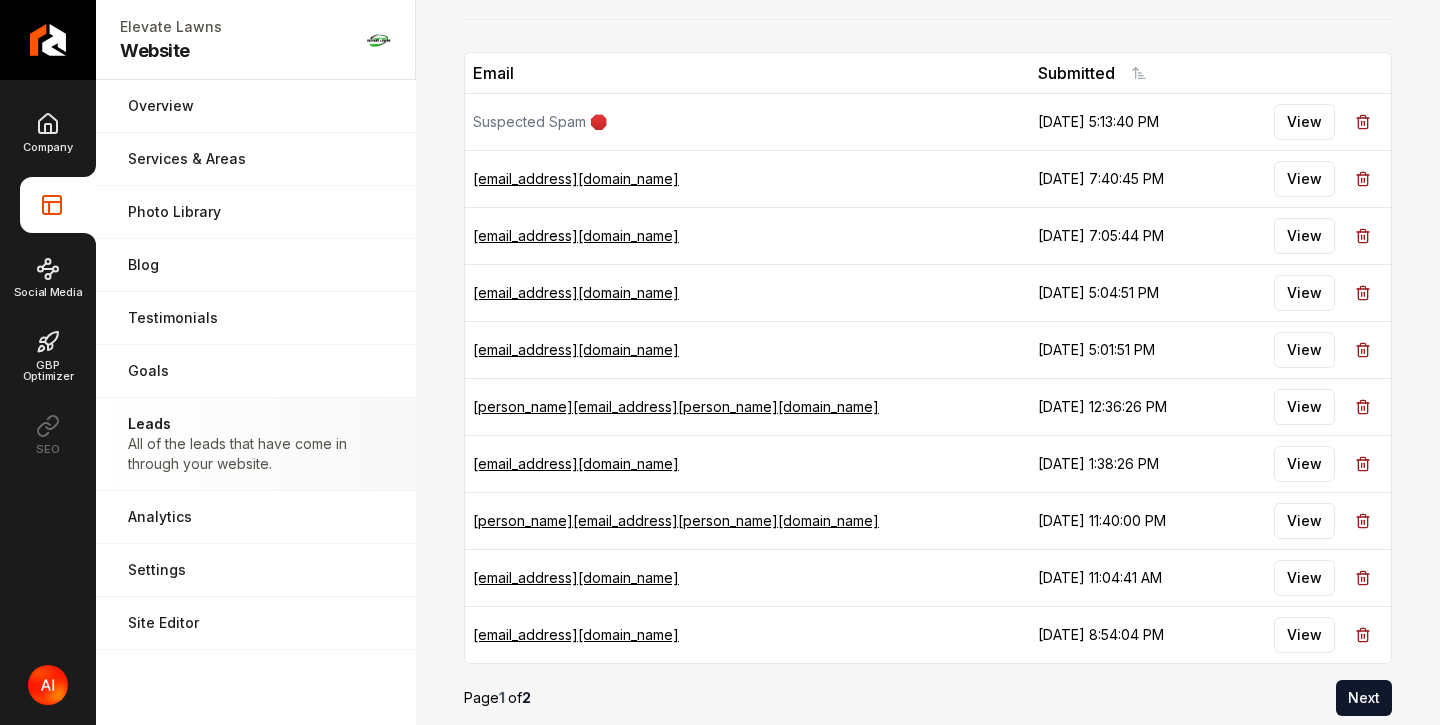 scroll, scrollTop: 47, scrollLeft: 0, axis: vertical 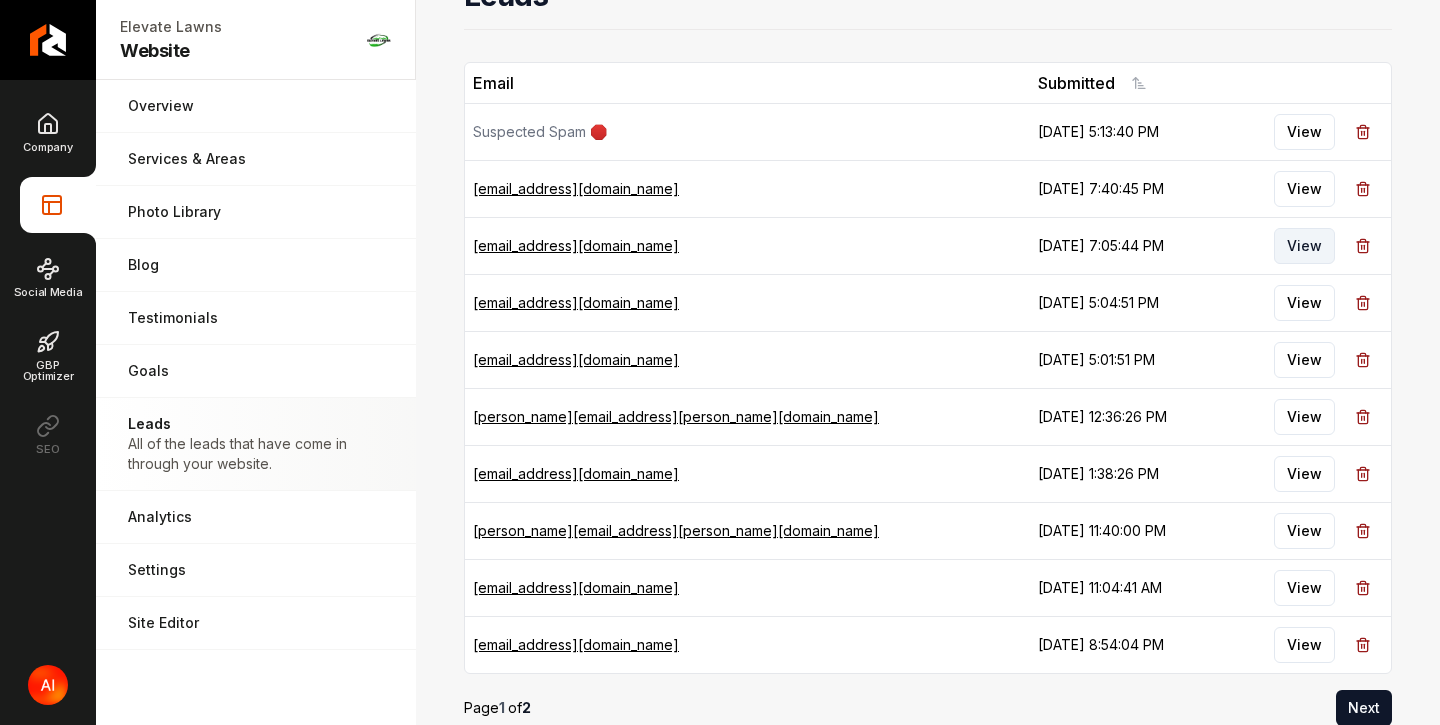 click on "View" at bounding box center (1304, 246) 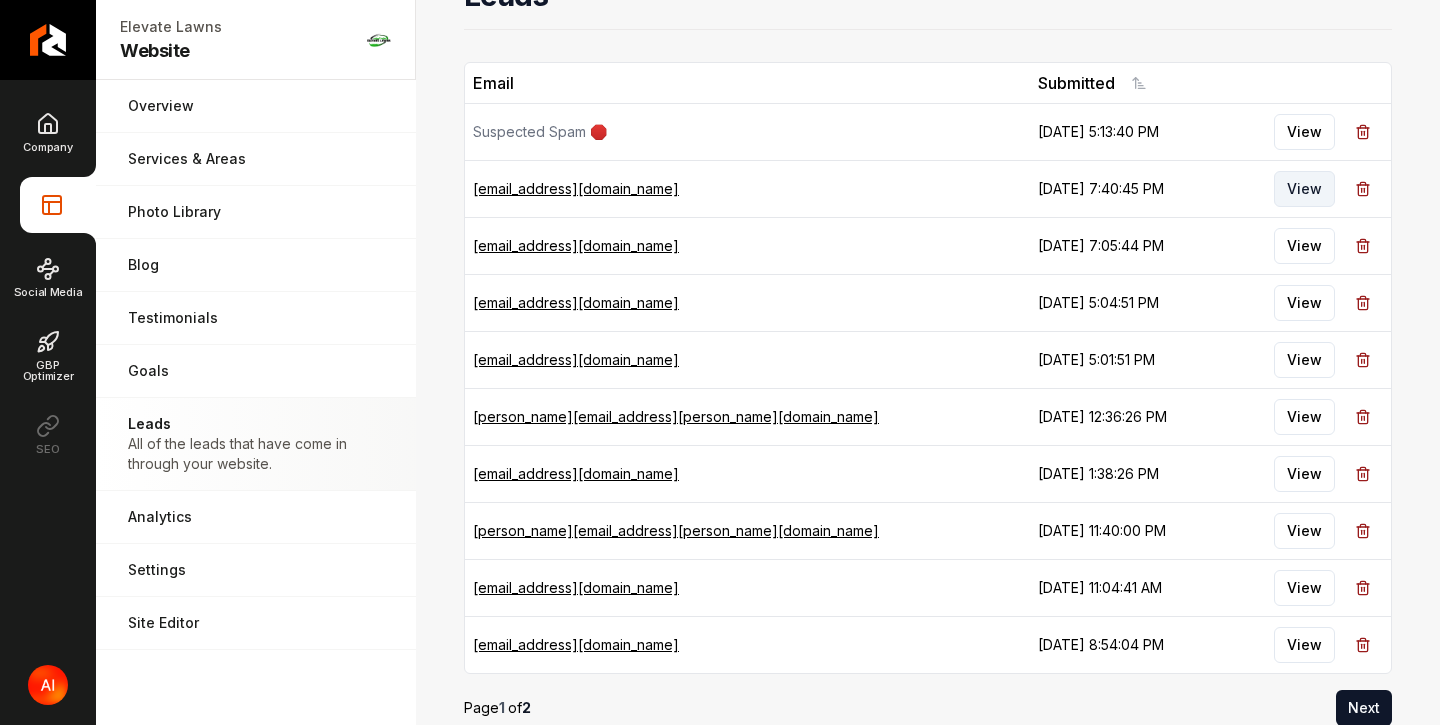 click on "View" at bounding box center (1304, 189) 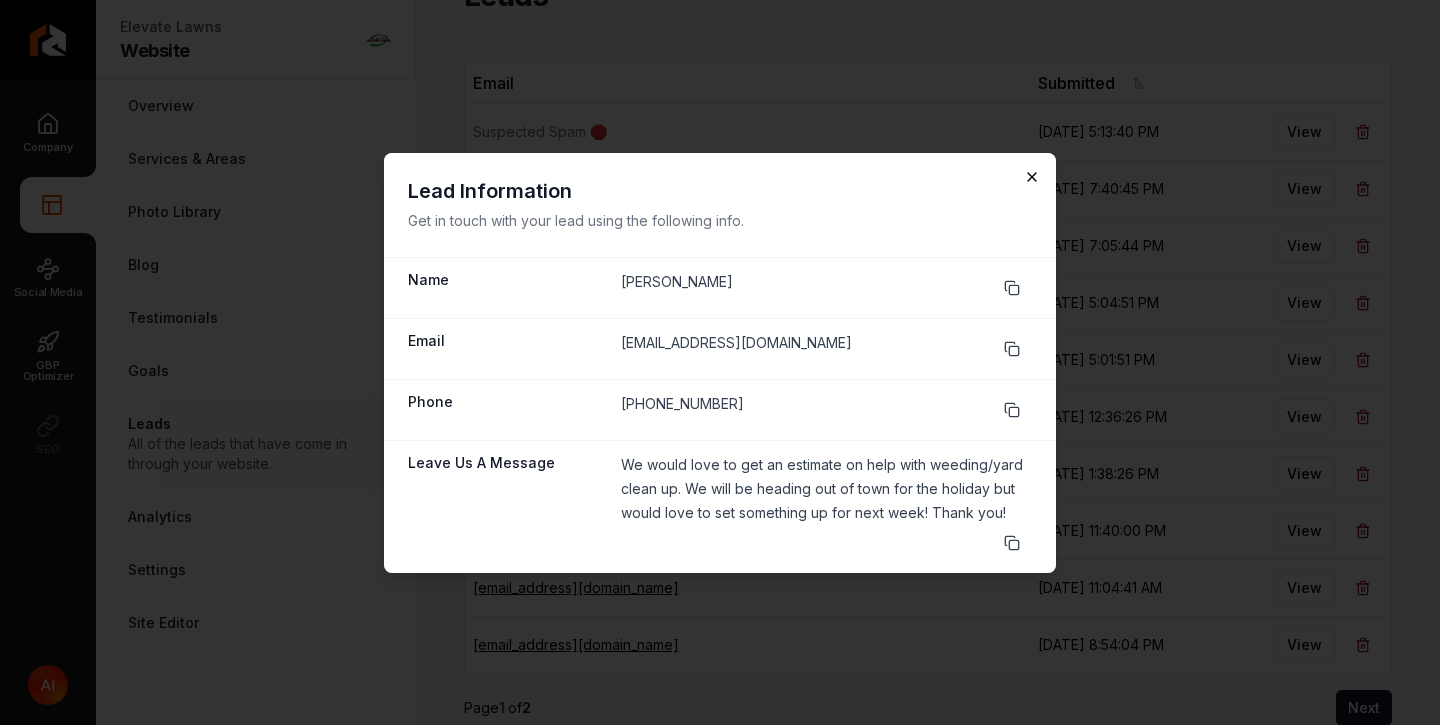 click 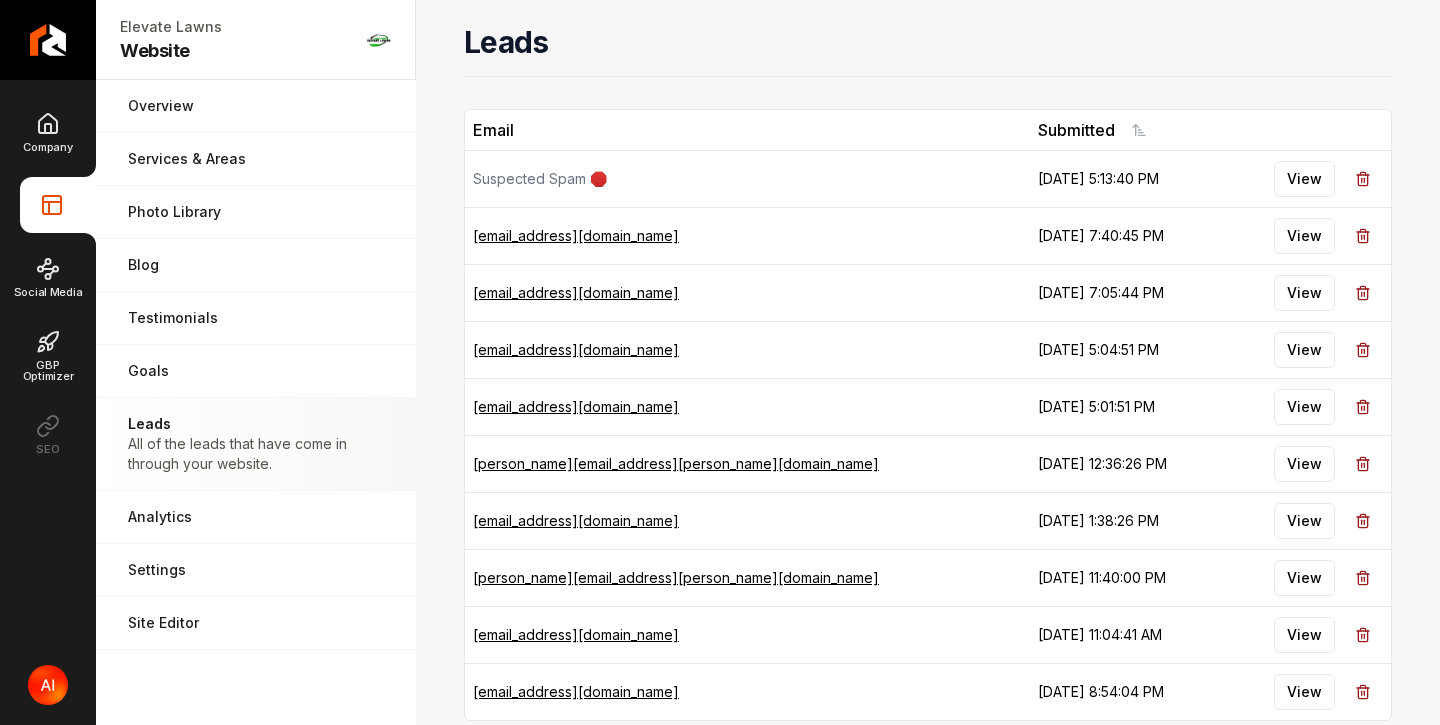 scroll, scrollTop: 0, scrollLeft: 0, axis: both 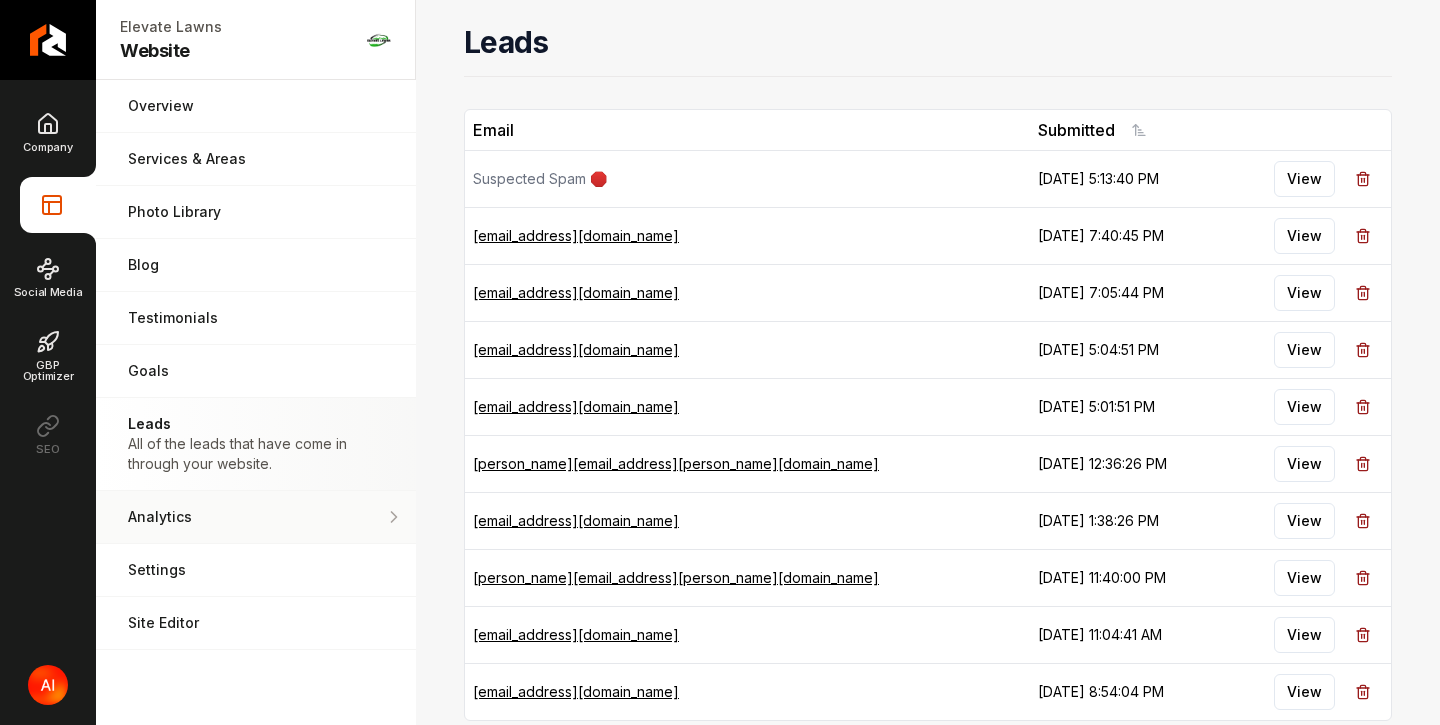 click on "Analytics" at bounding box center [256, 517] 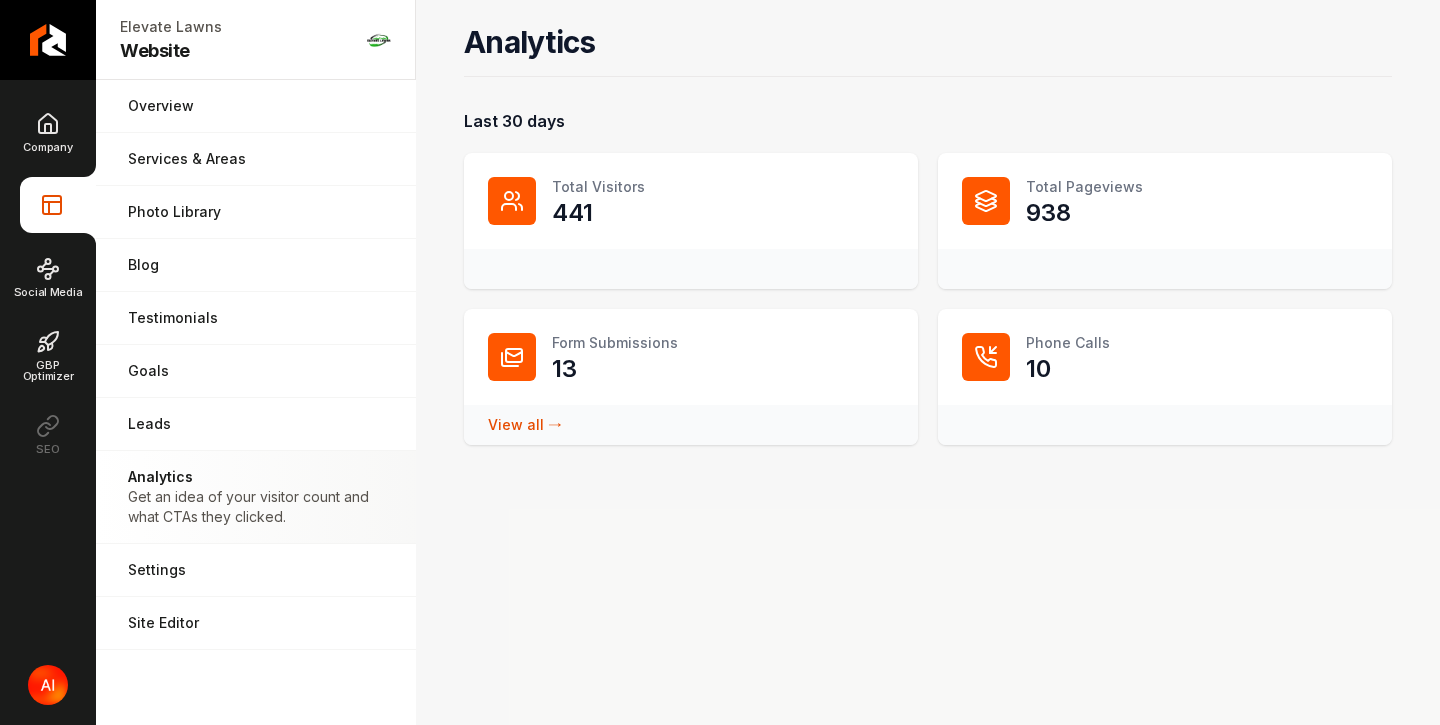 click at bounding box center [986, 201] 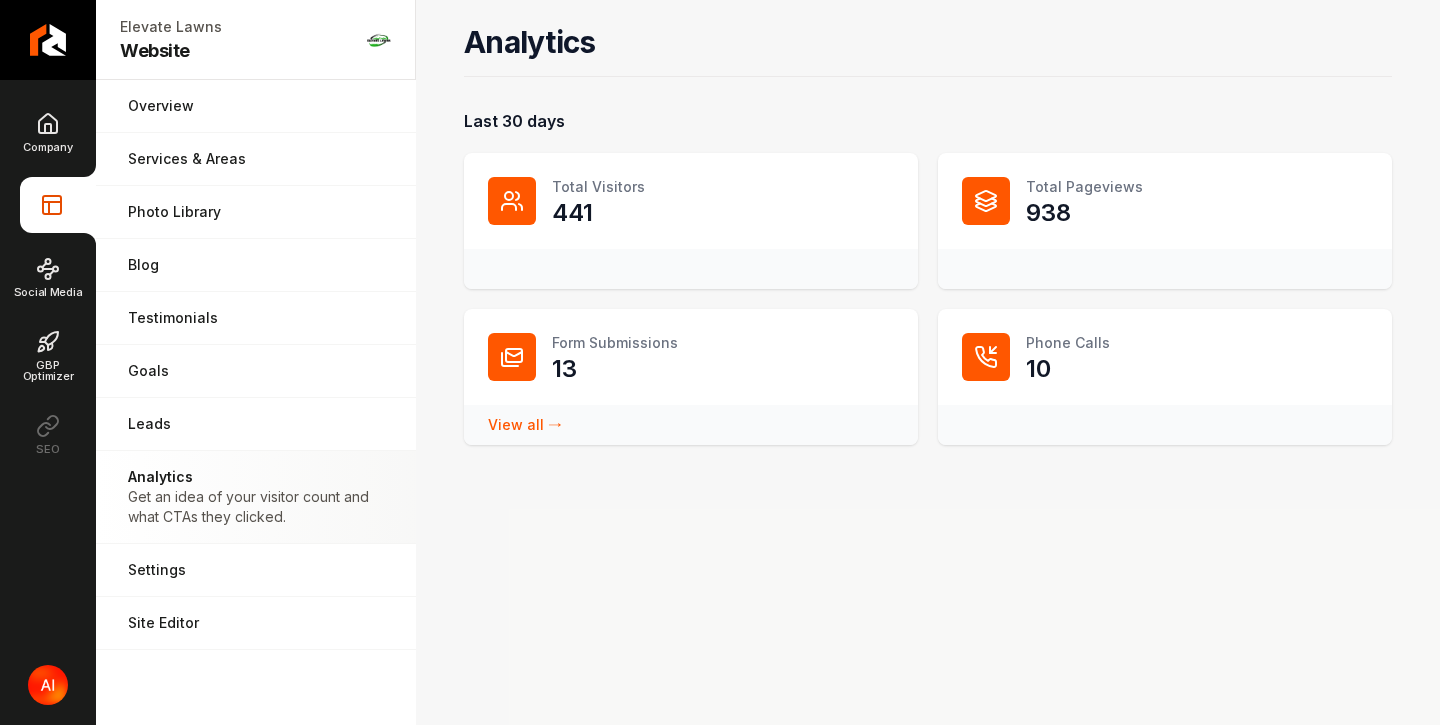 click on "View all →   Form Submissions  stats" at bounding box center [525, 424] 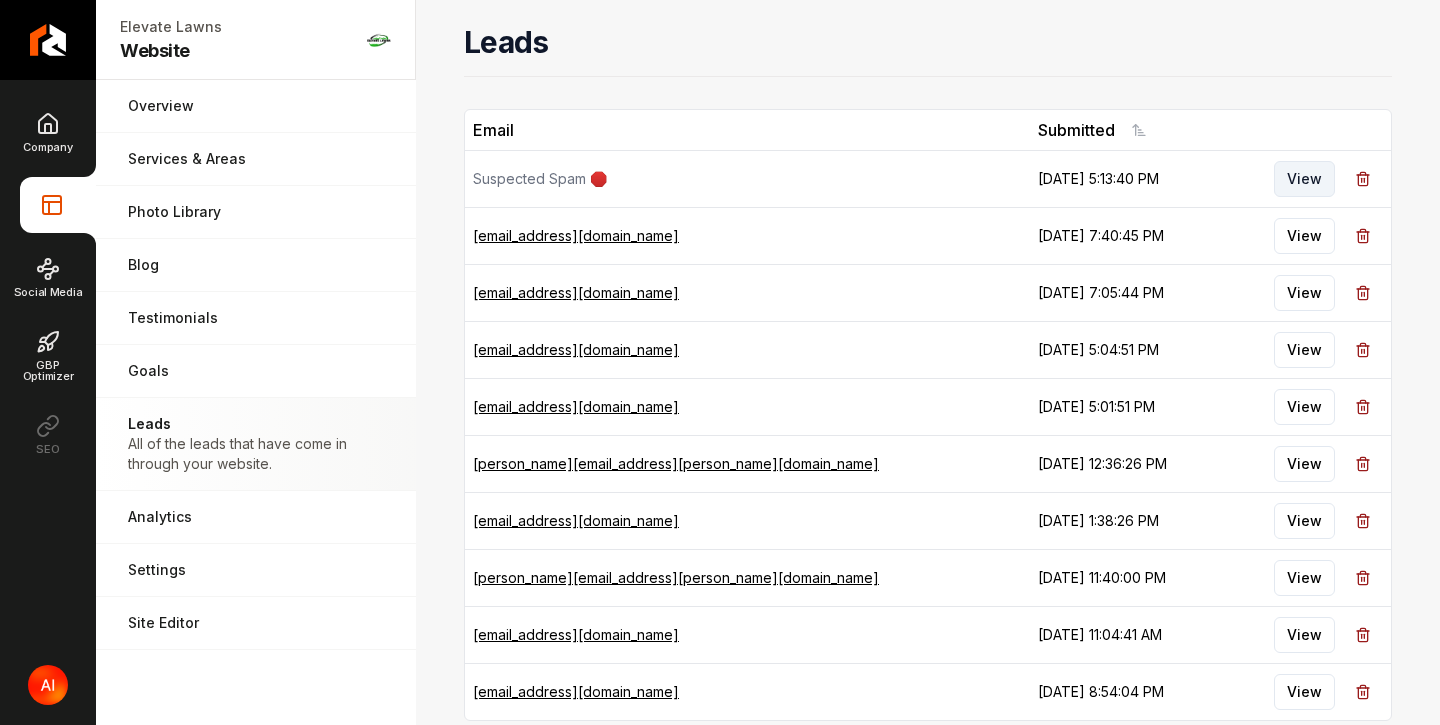 click on "View" at bounding box center (1304, 179) 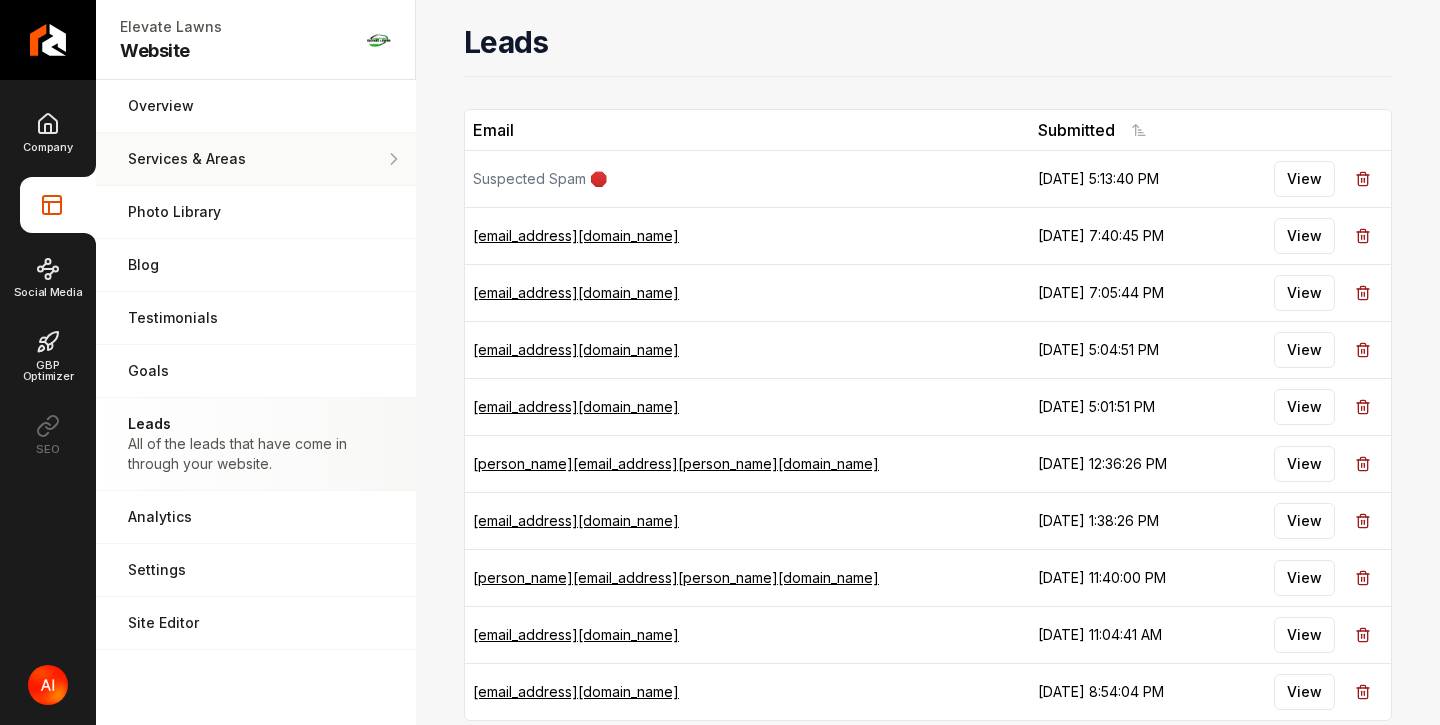 click on "Services & Areas" at bounding box center [256, 159] 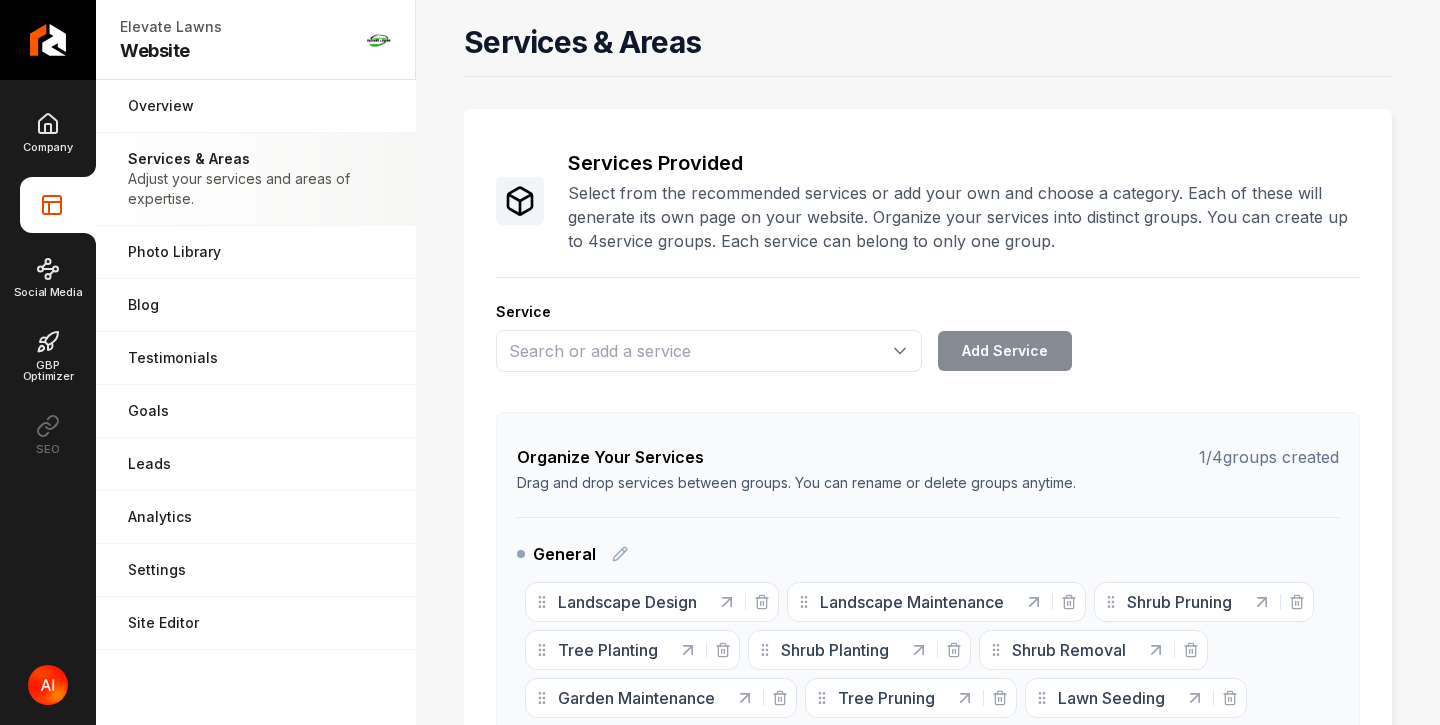 click on "Services & Areas" at bounding box center [256, 159] 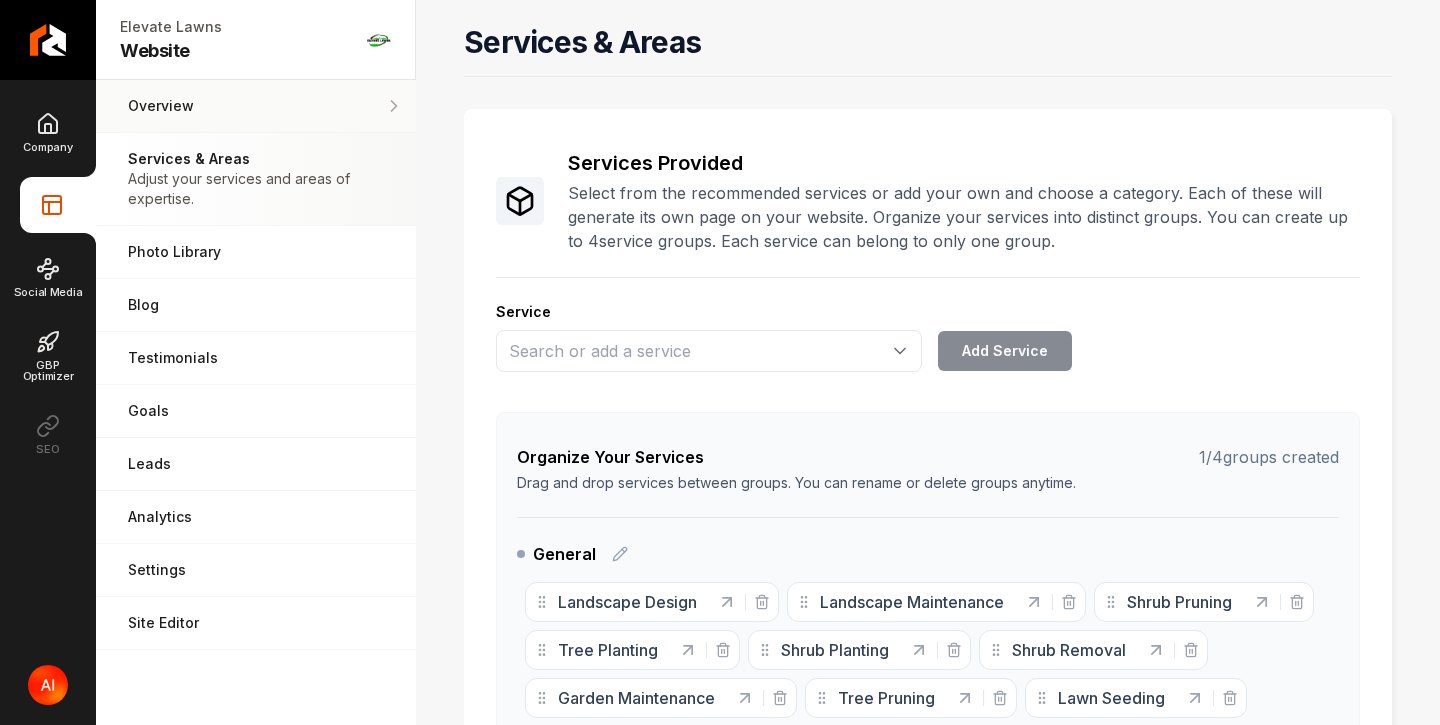 click on "Overview Pages that are shared across your website." at bounding box center [256, 106] 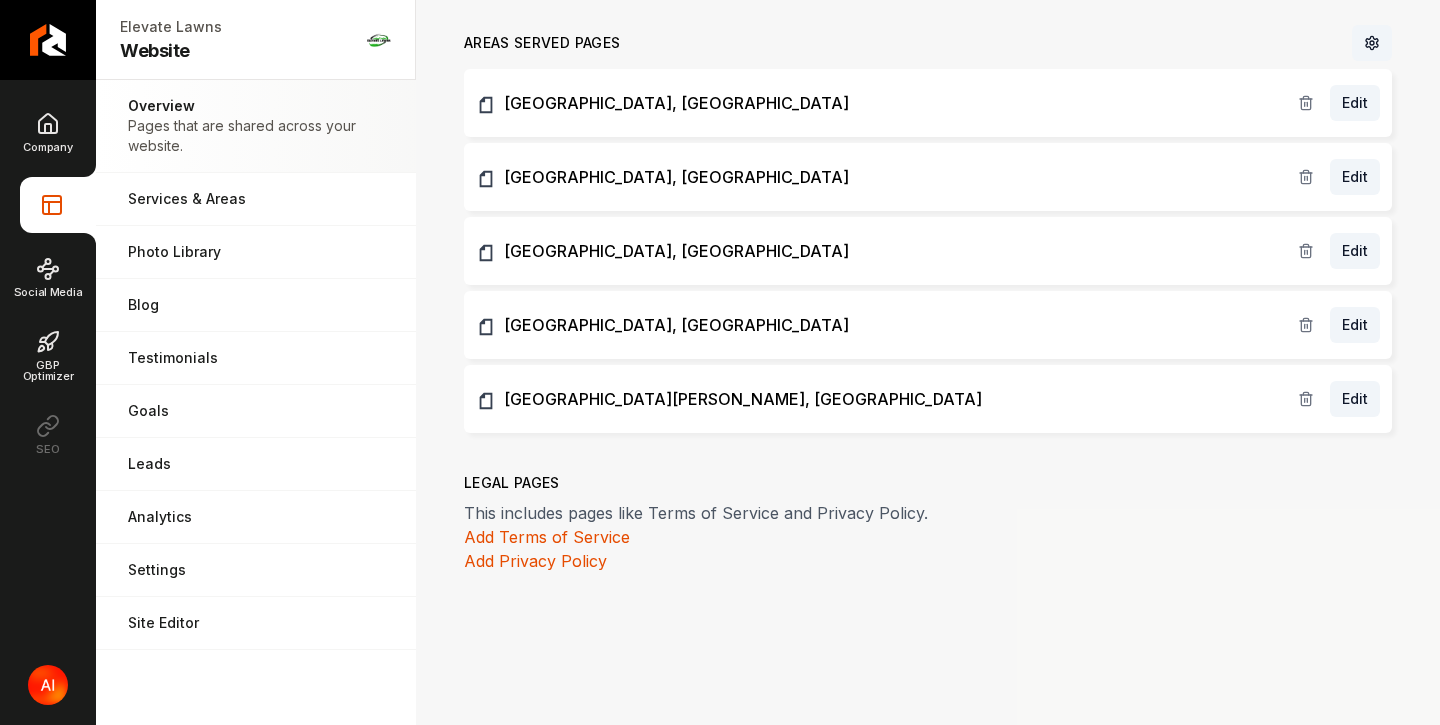 scroll, scrollTop: 1364, scrollLeft: 0, axis: vertical 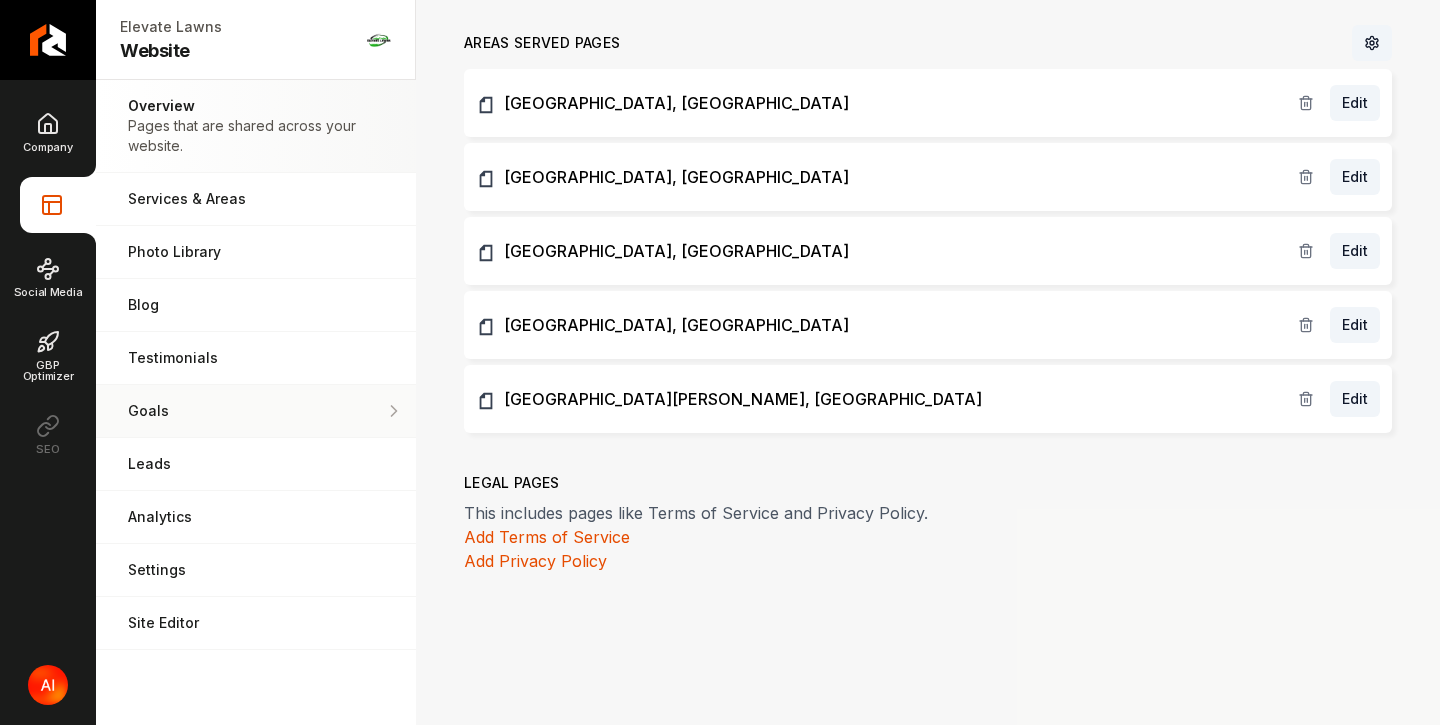 click on "Goals" at bounding box center (256, 411) 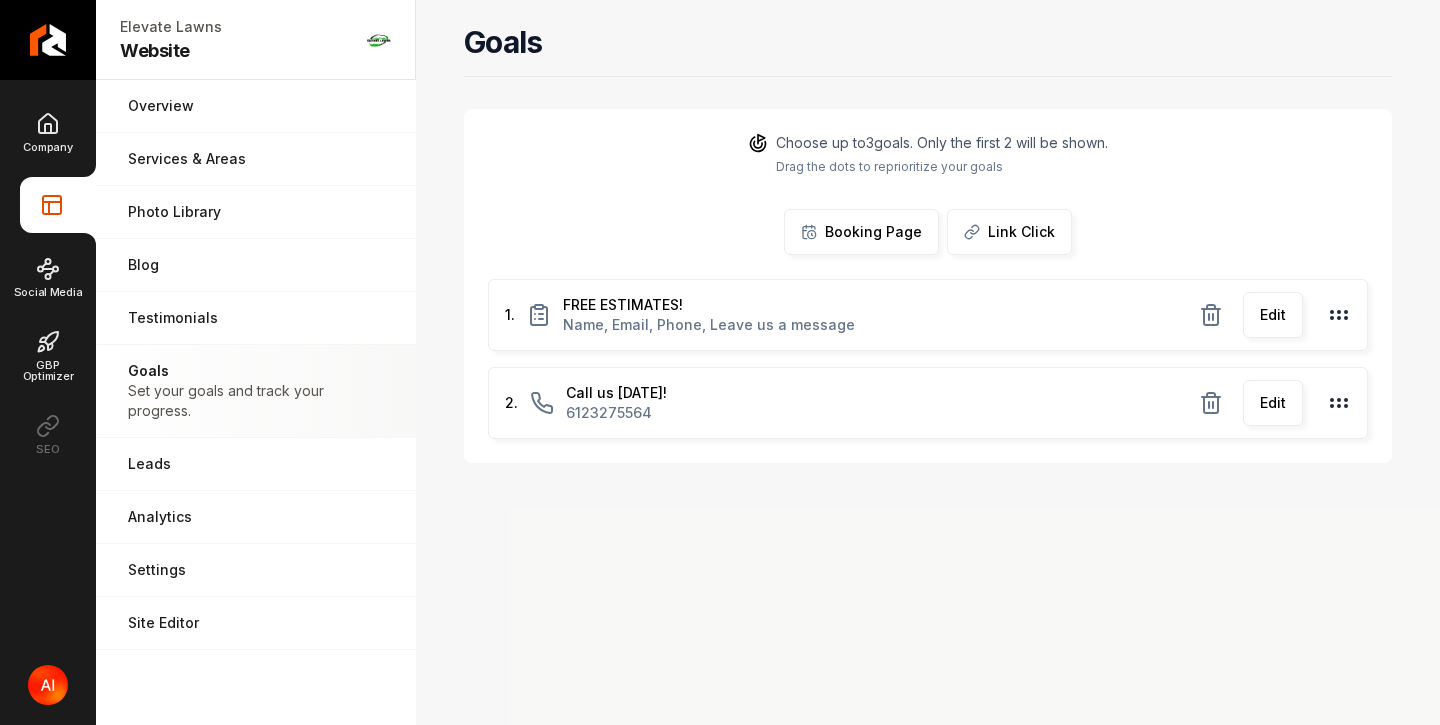 scroll, scrollTop: 0, scrollLeft: 0, axis: both 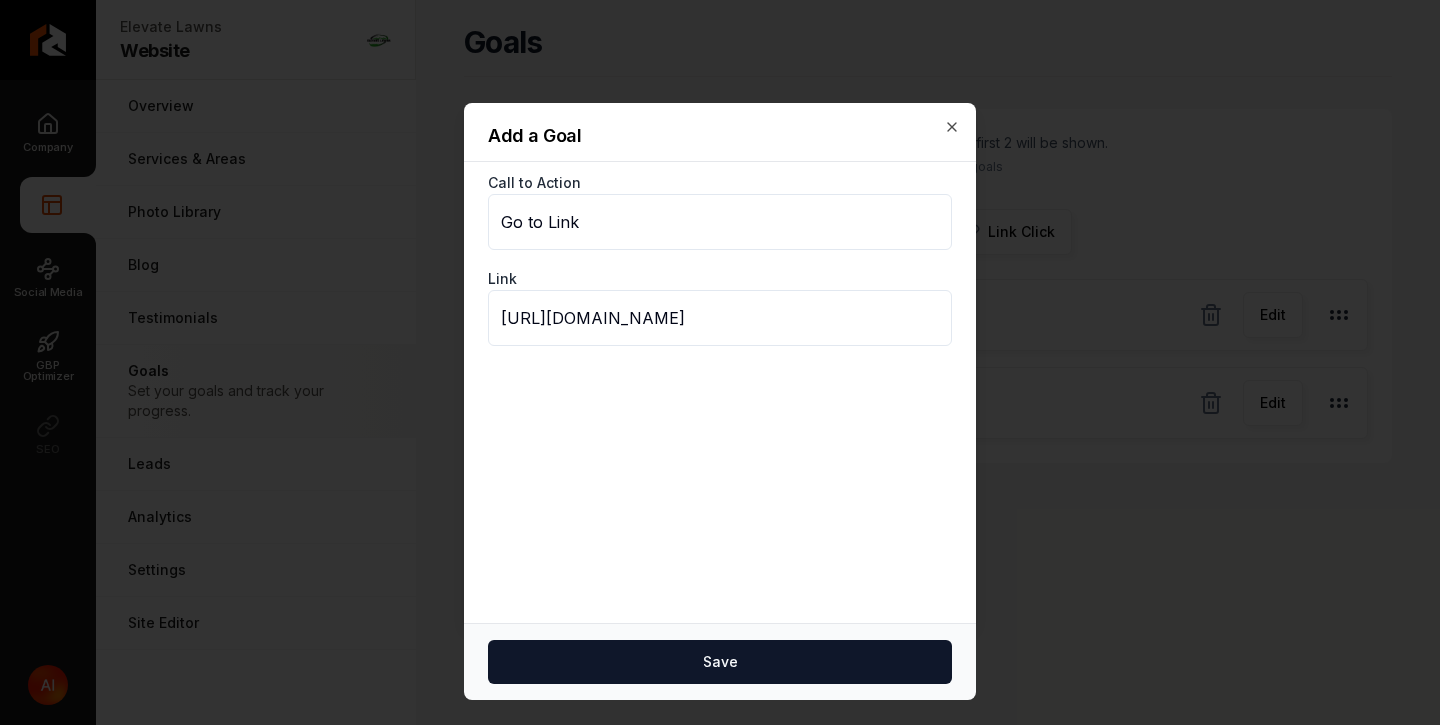 click on "Add a Goal" at bounding box center (720, 144) 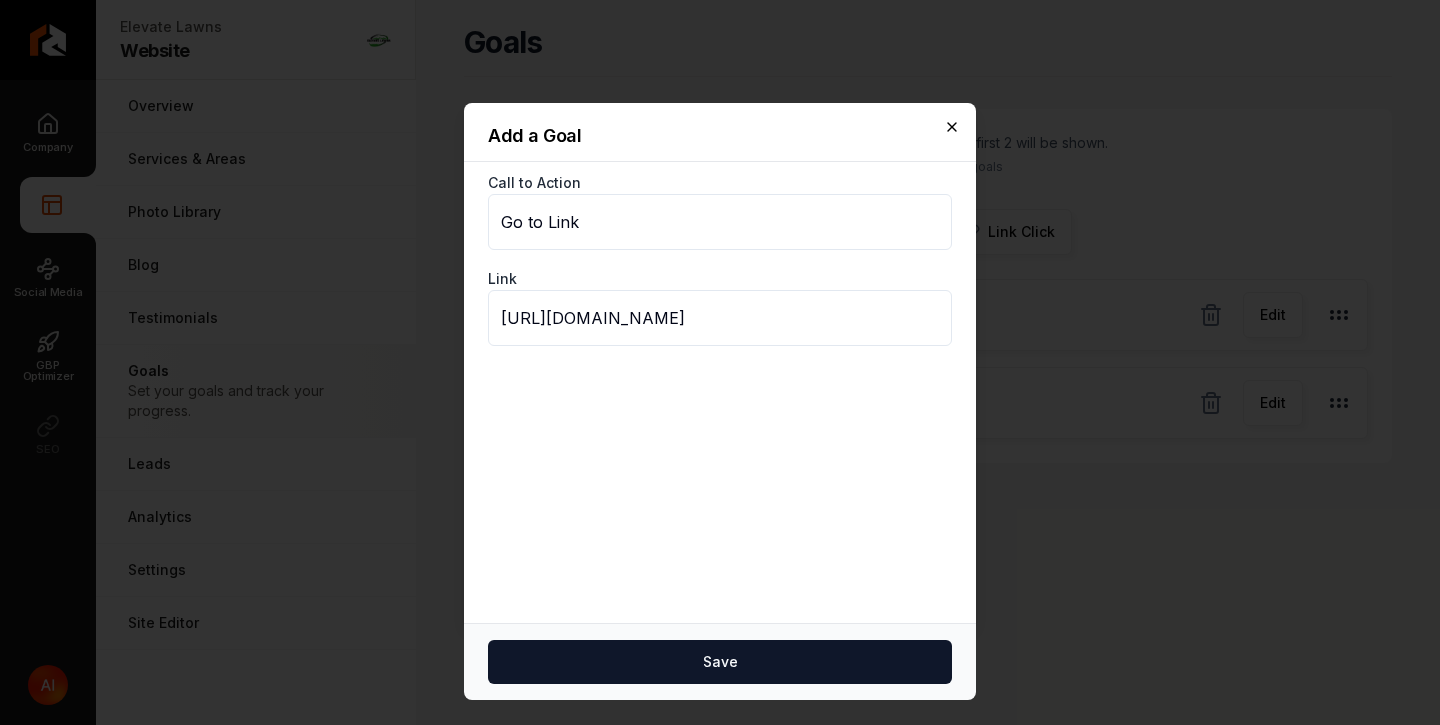 click 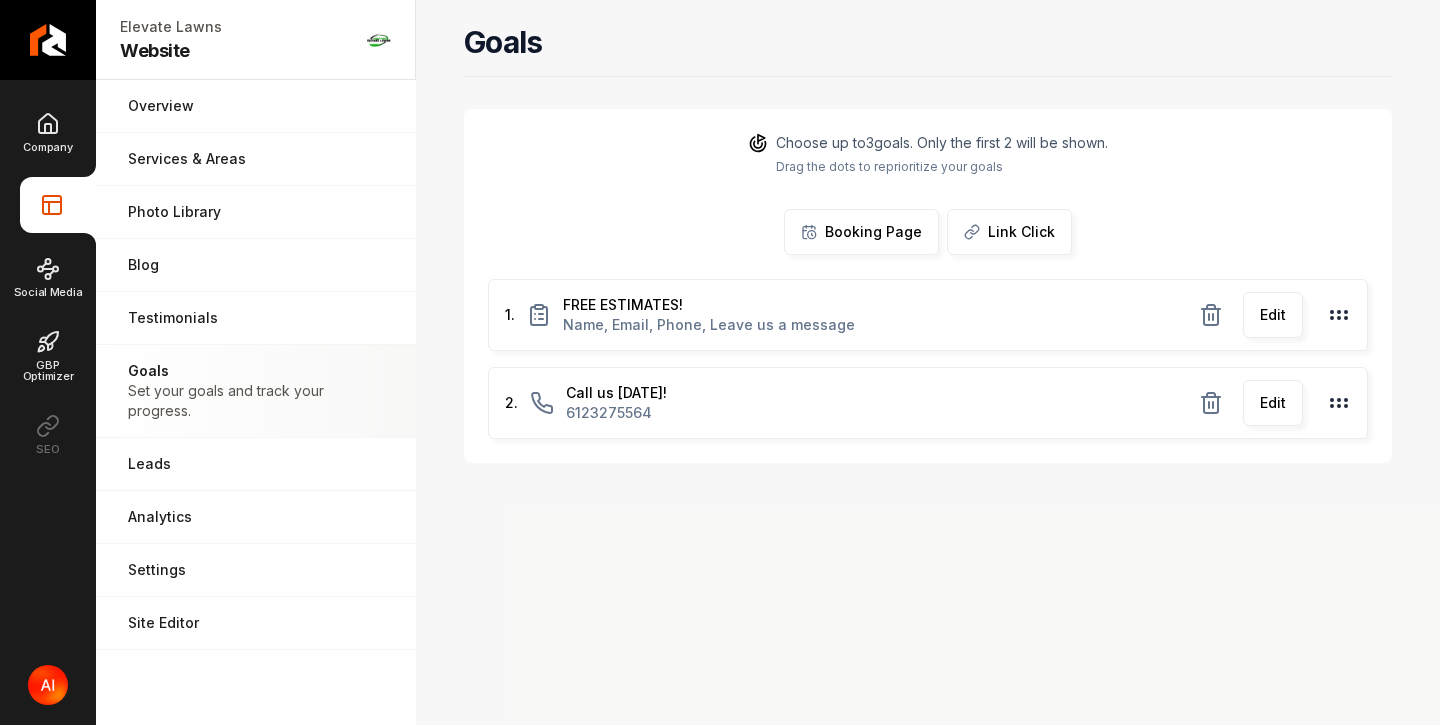 scroll, scrollTop: 0, scrollLeft: 0, axis: both 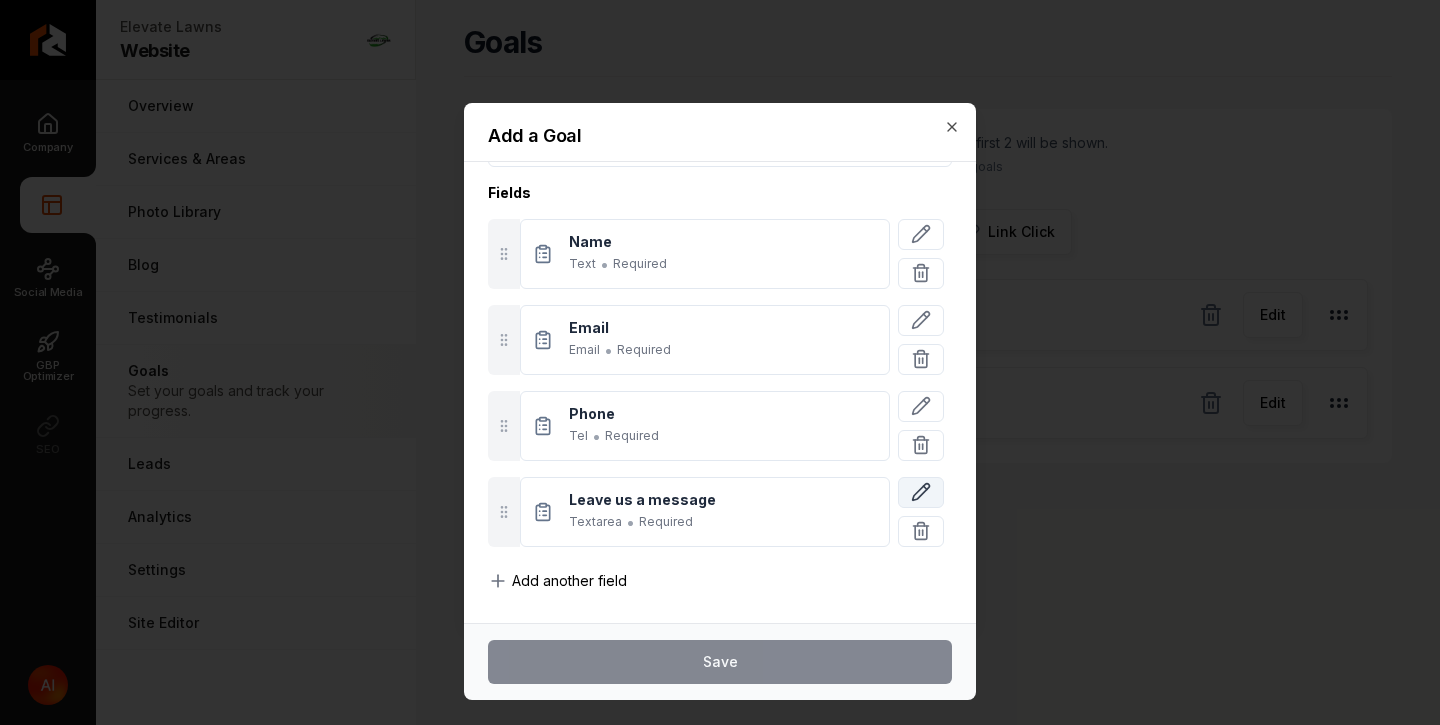 click 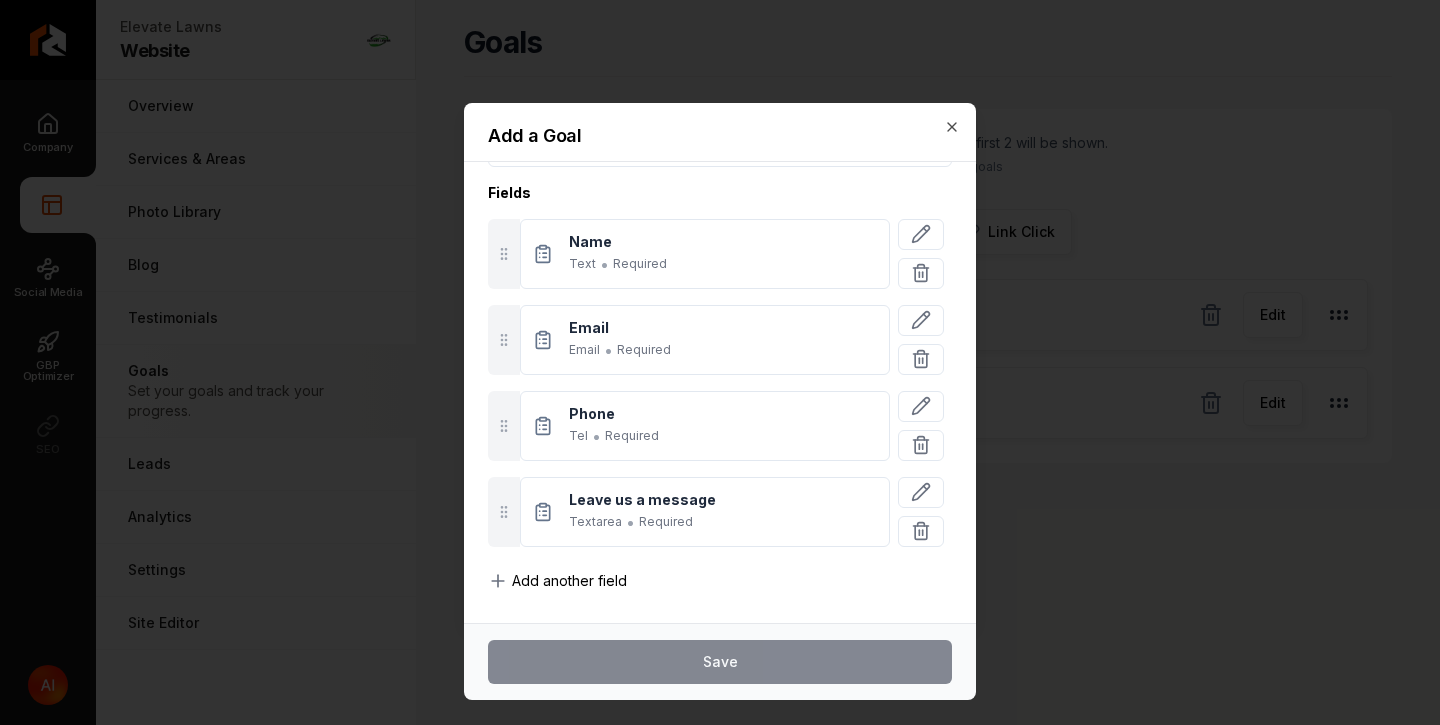 scroll, scrollTop: 0, scrollLeft: 0, axis: both 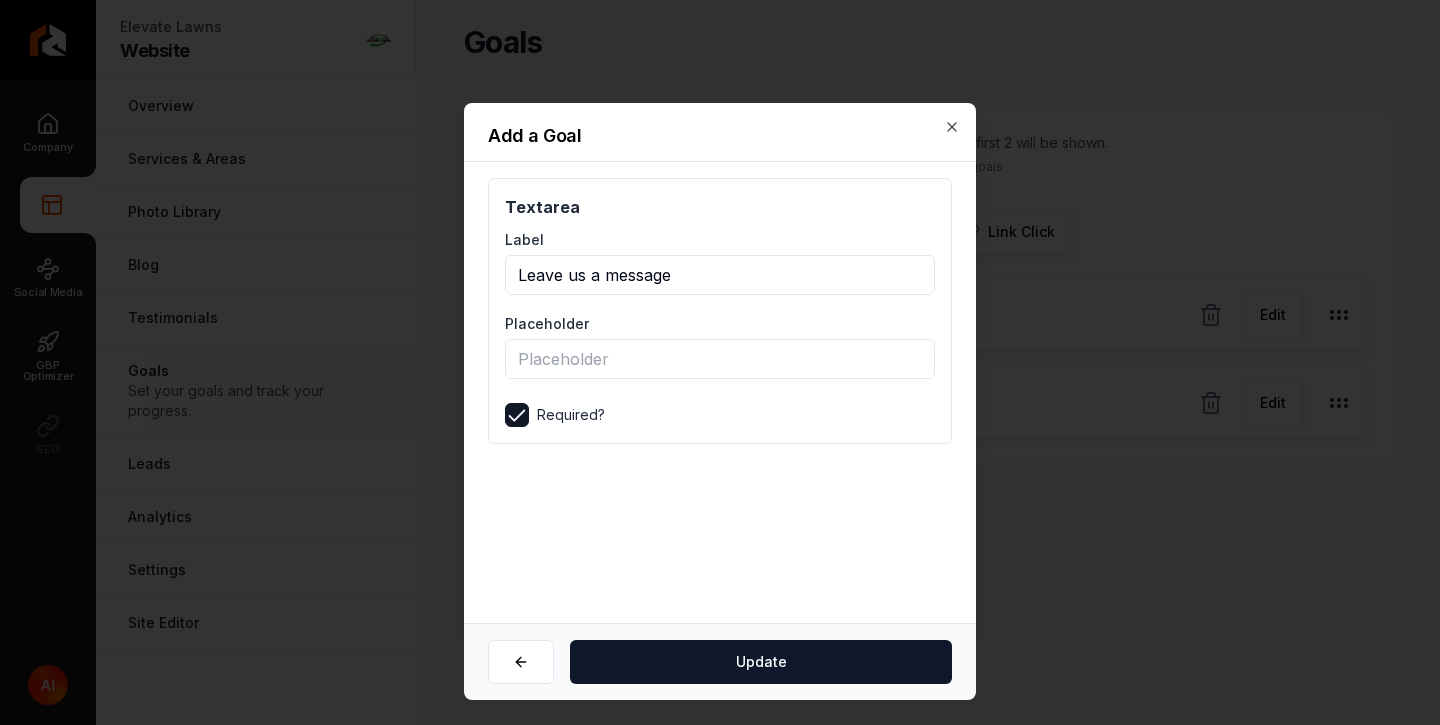click on "Leave us a message" at bounding box center (720, 275) 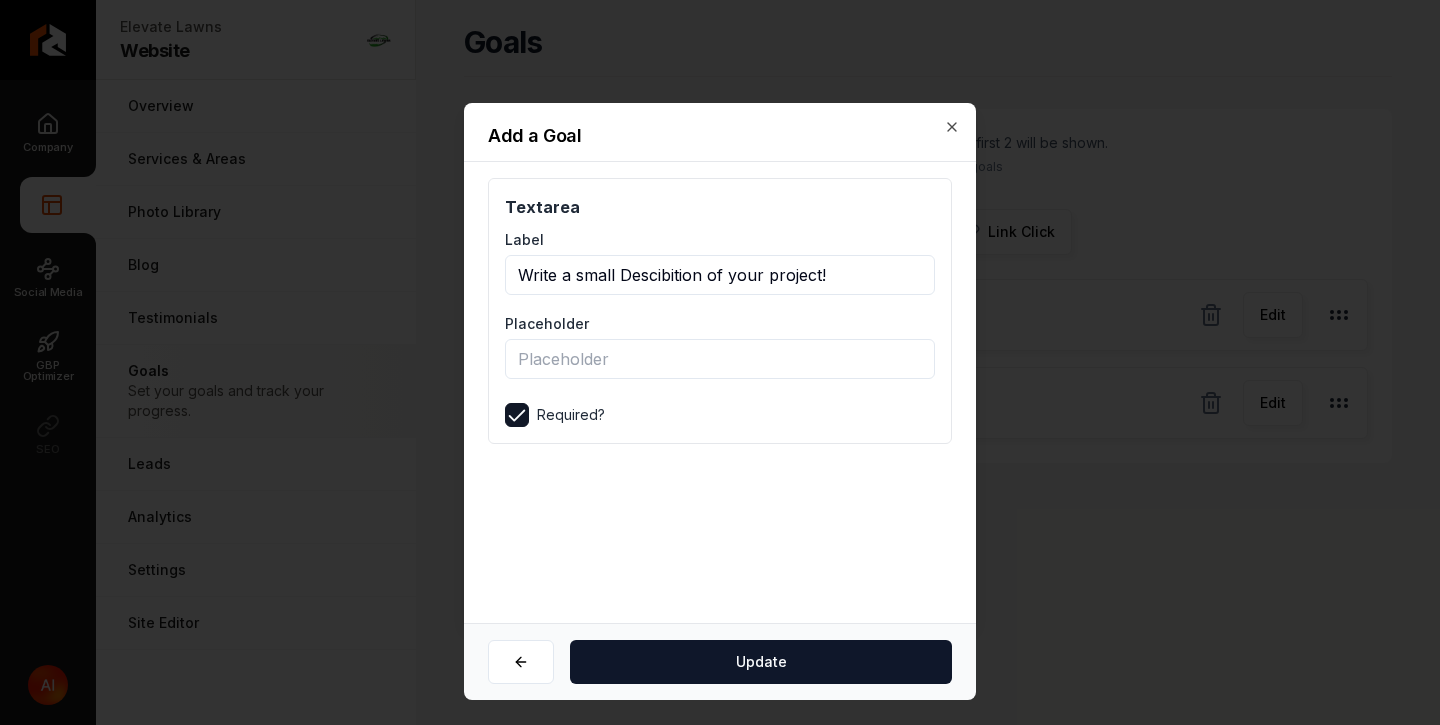 click on "Write a small Descibition of your project!" at bounding box center (720, 275) 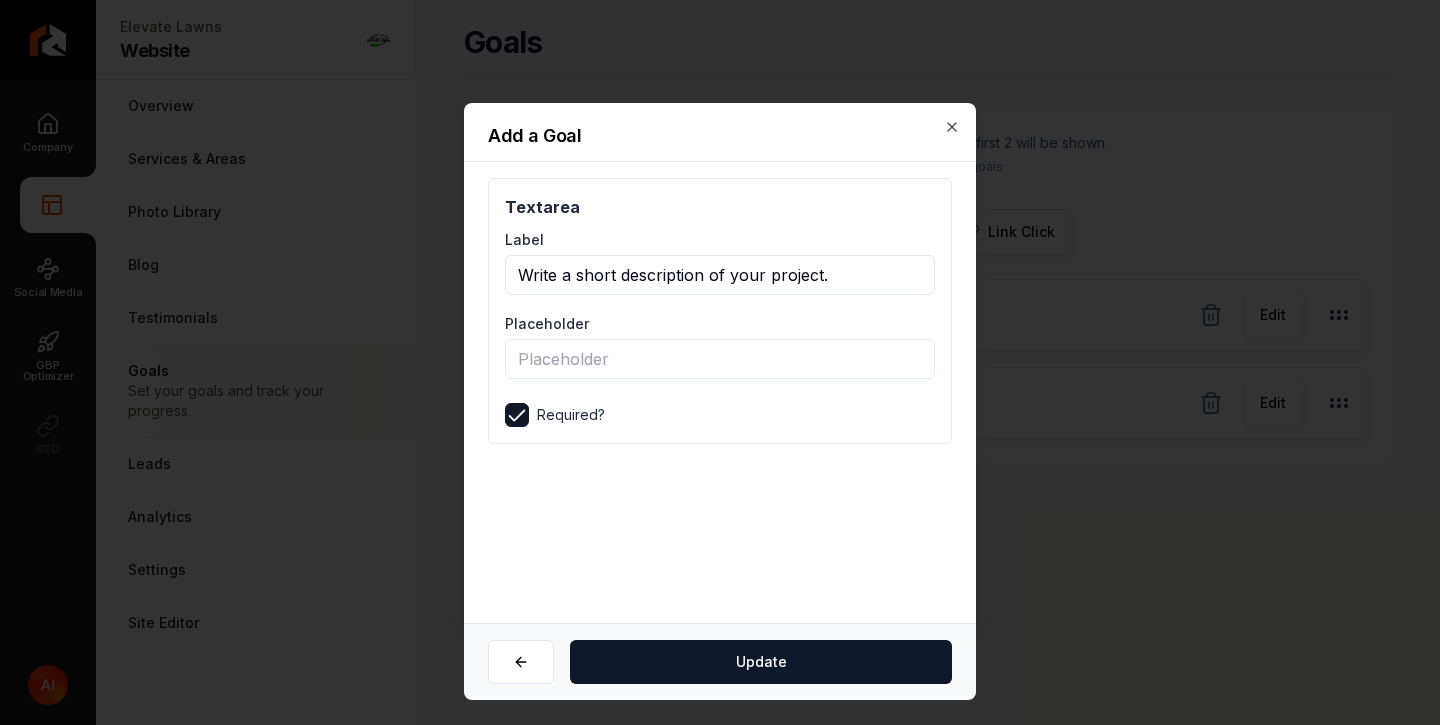 type on "Write a short description of your project." 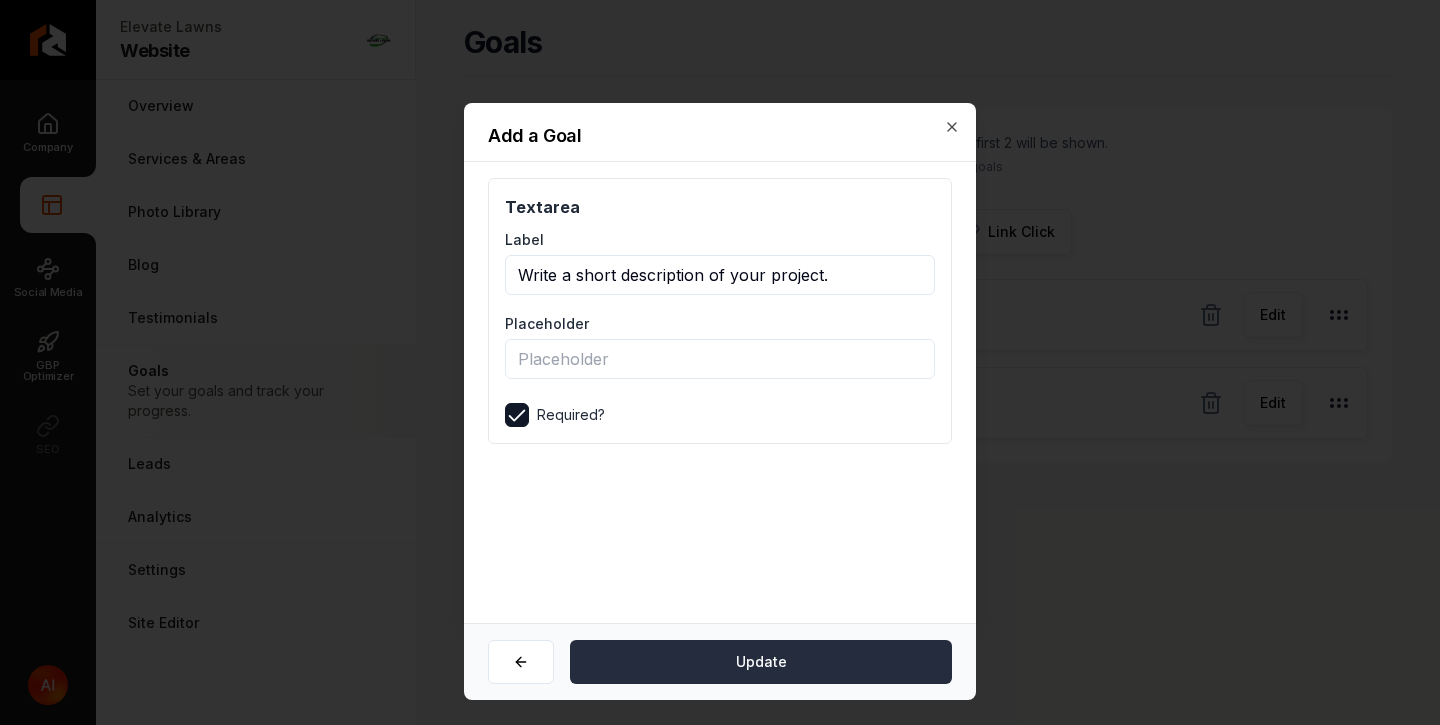 click on "Update" at bounding box center (761, 662) 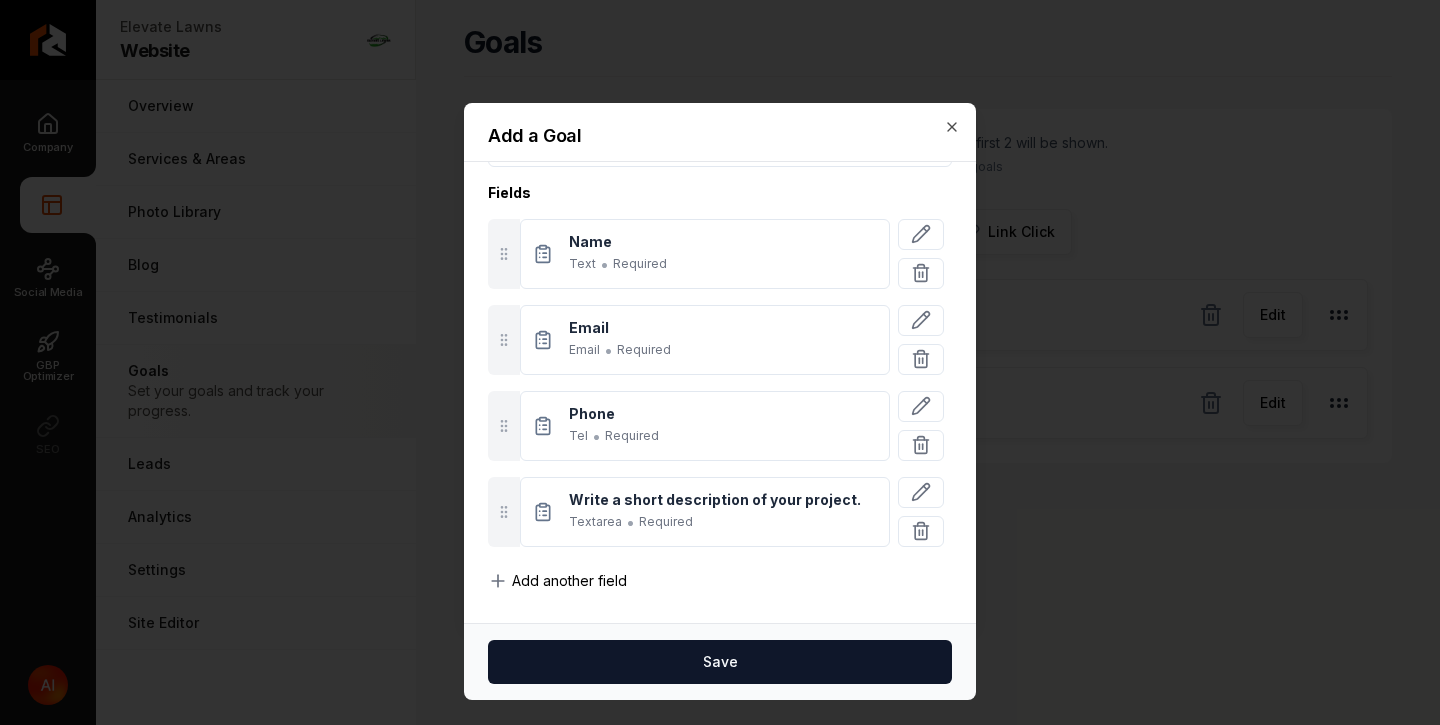scroll, scrollTop: 95, scrollLeft: 0, axis: vertical 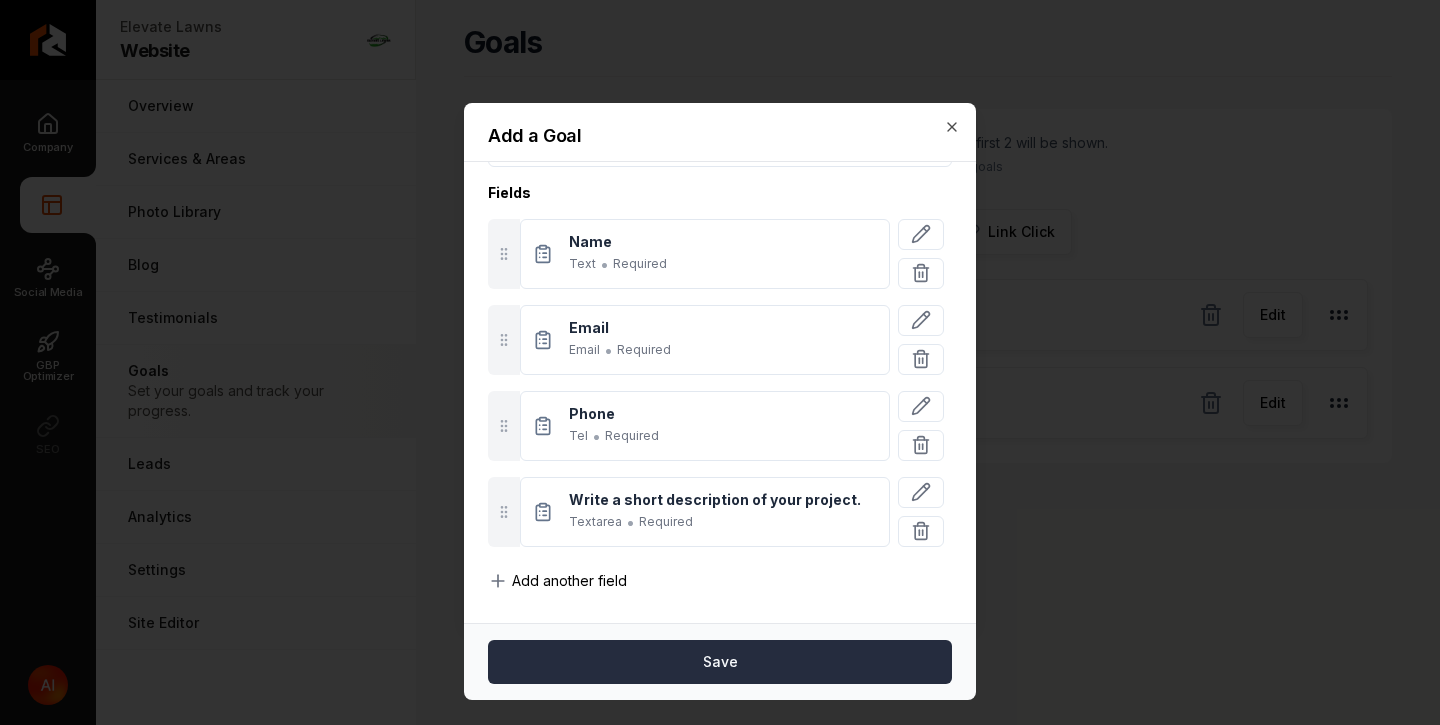 click on "Save" at bounding box center [720, 662] 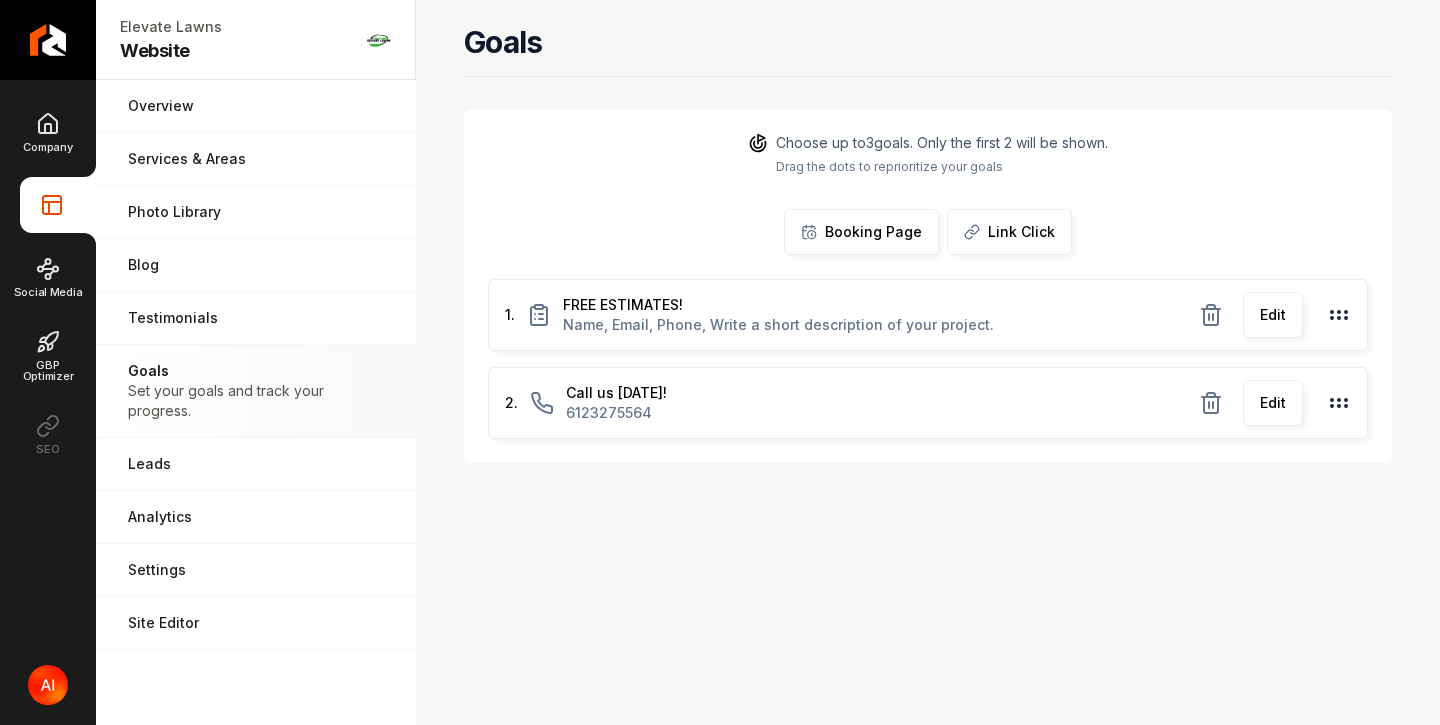 click on "2. Call us [DATE]! [PHONE_NUMBER]" at bounding box center (848, 403) 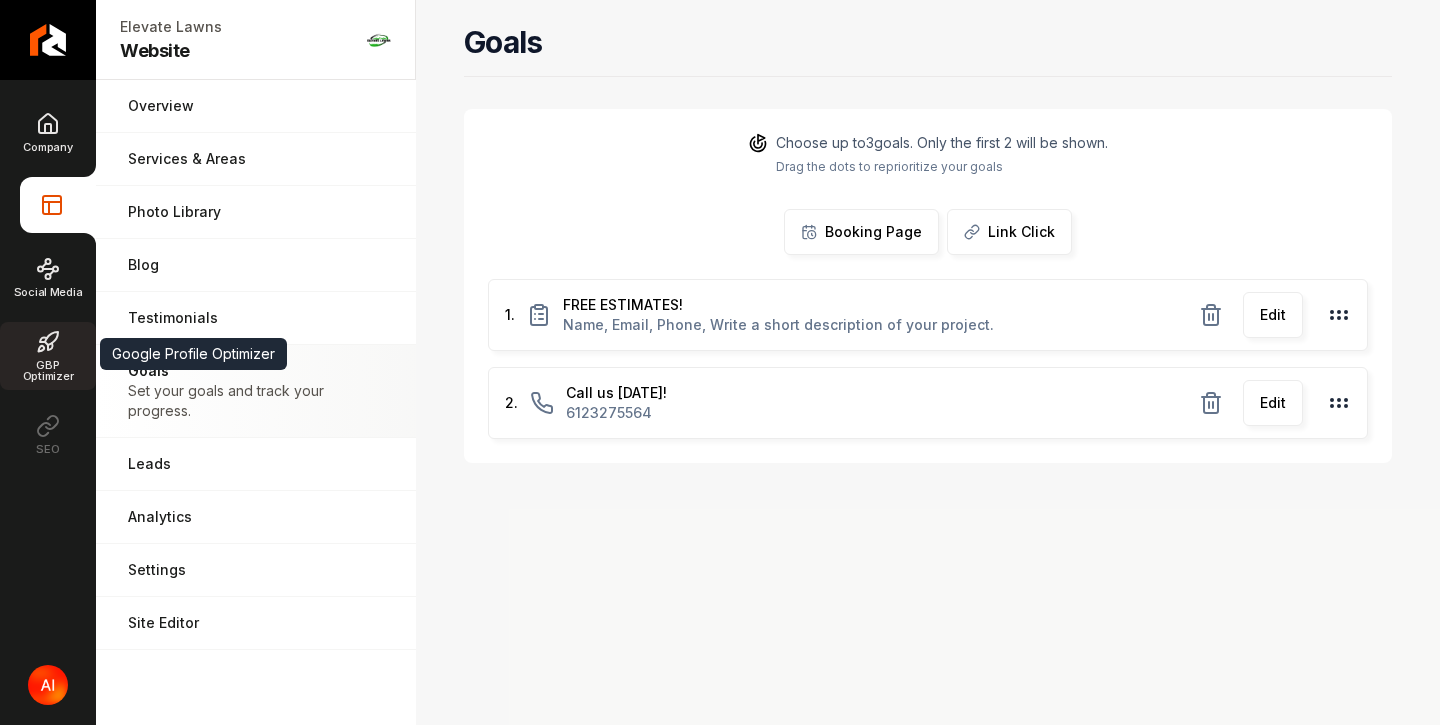 click on "GBP Optimizer" at bounding box center (48, 371) 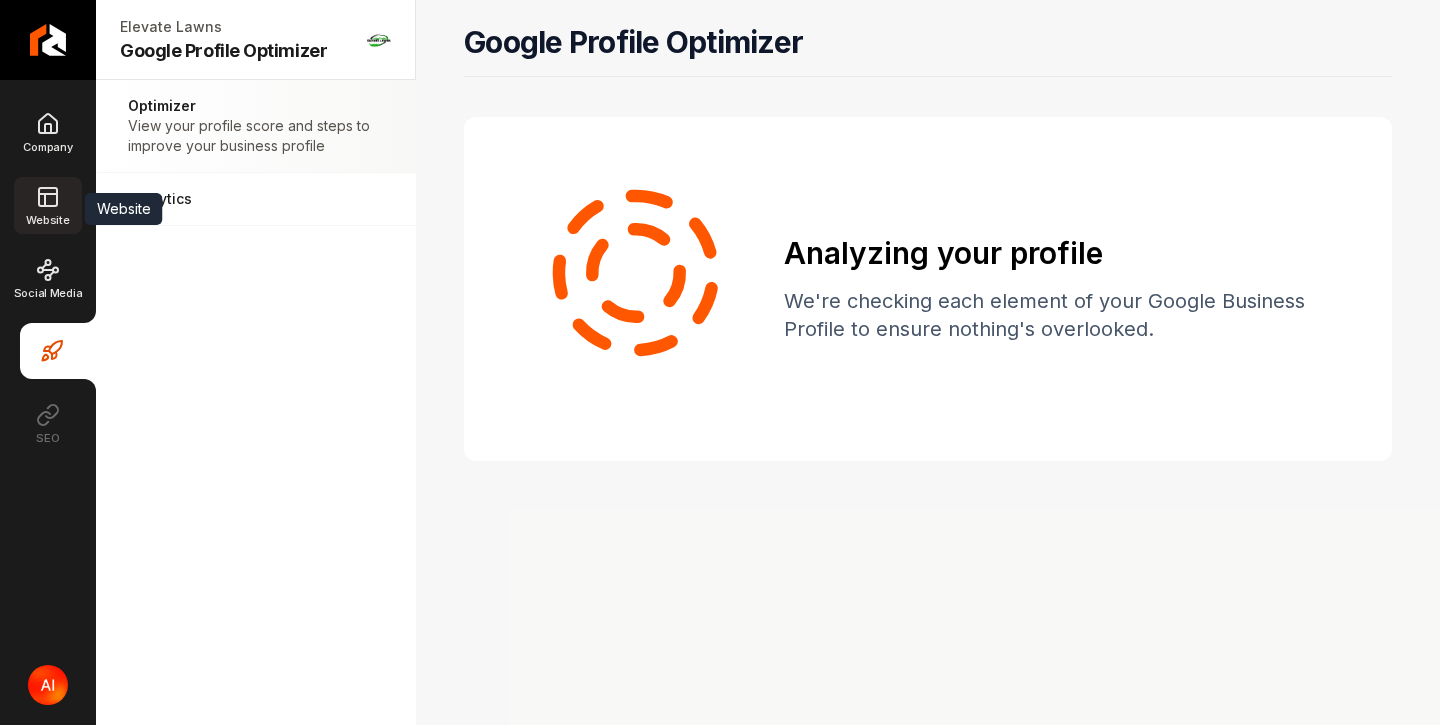 click on "Website" at bounding box center [47, 205] 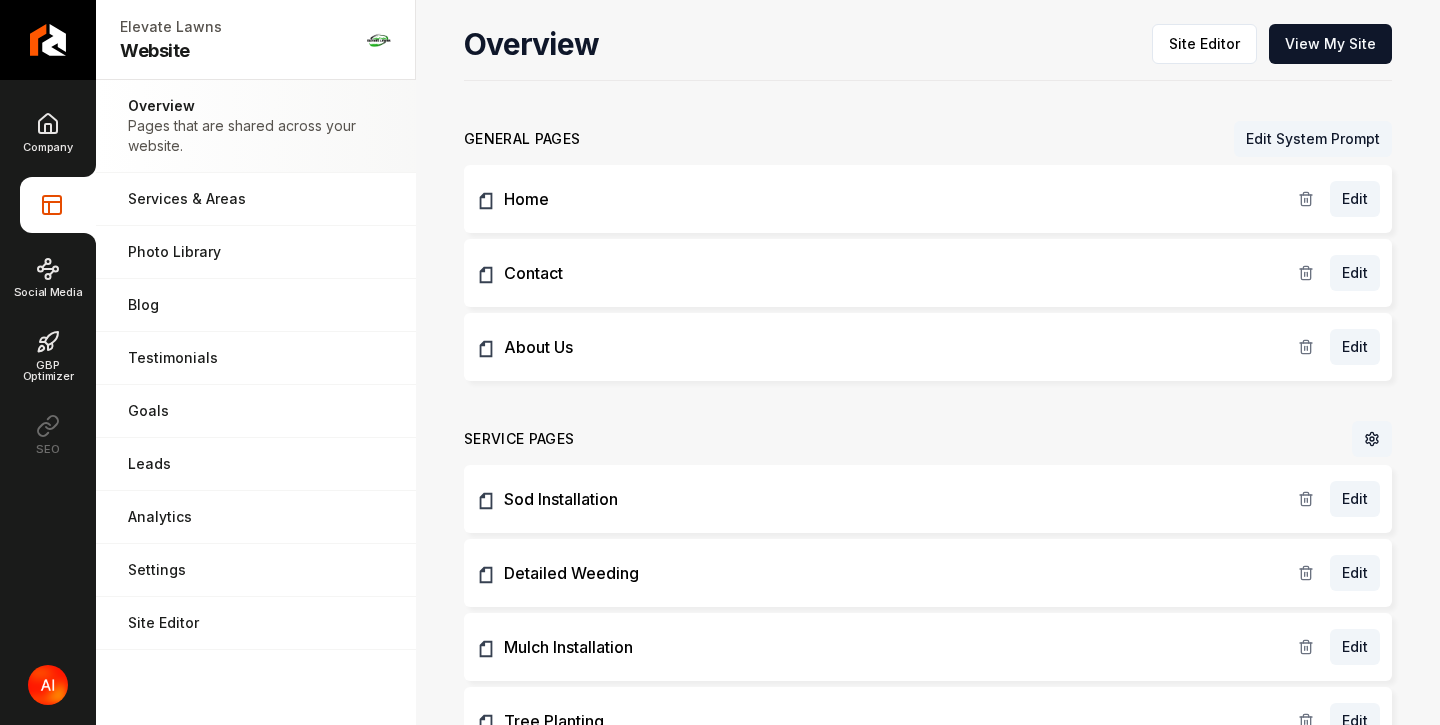 click on "Company Website Social Media GBP Optimizer SEO" at bounding box center [48, 283] 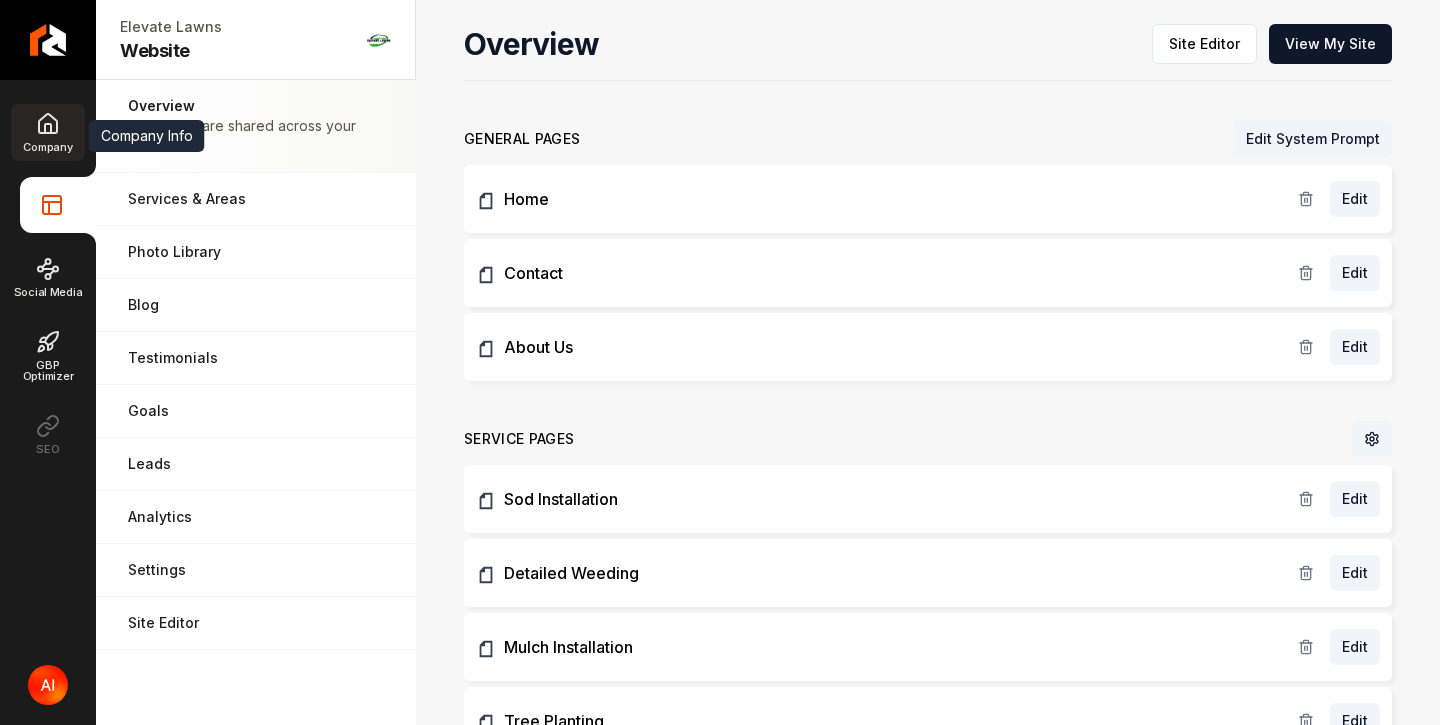 click on "Company" at bounding box center [47, 132] 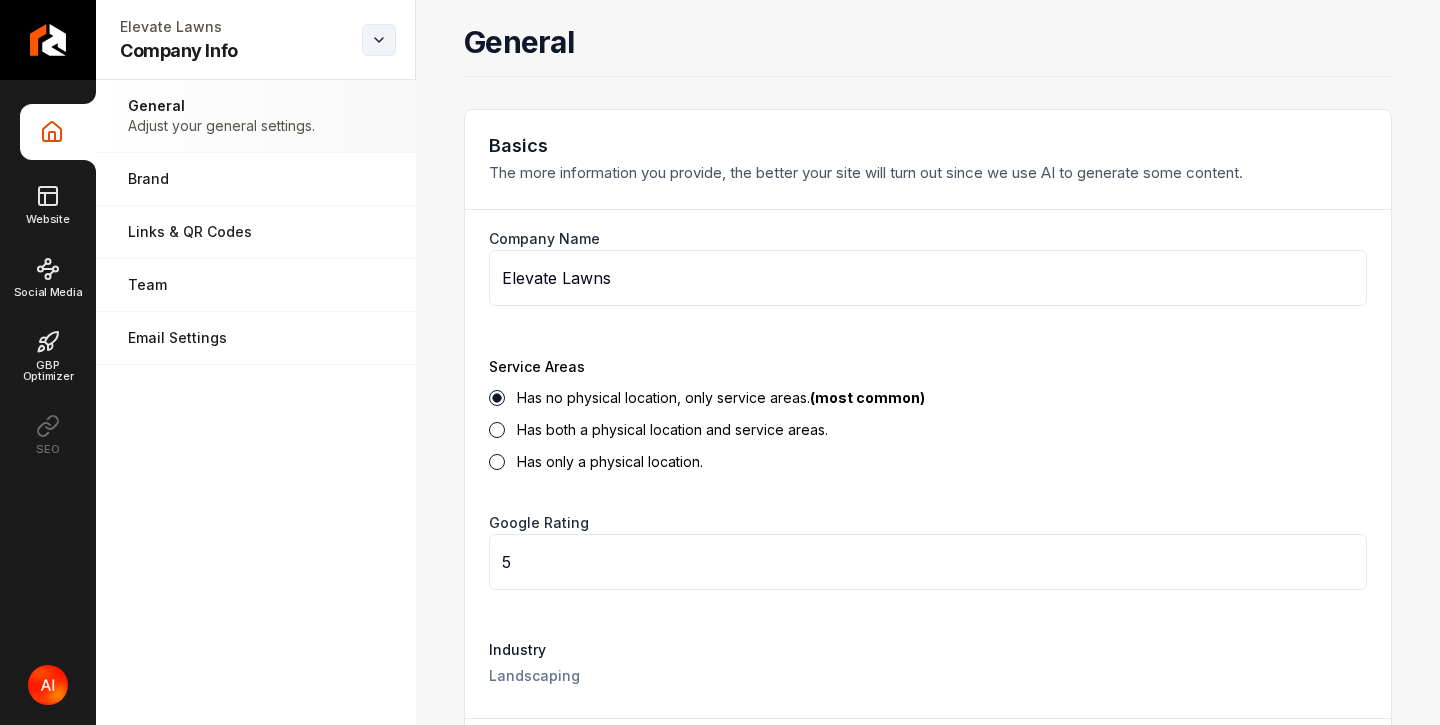 click on "Company Info Website Social Media GBP Optimizer SEO Elevate Lawns Company Info Open menu Elevate Lawns Company Info General Adjust your general settings. Brand Manage the styles and colors of your business. Links & QR Codes Manage the links and QR codes for your business. Team Manage your team members. Email Settings Manage your email settings. General Basics The more information you provide, the better your site will turn out since we use AI to generate some content. Company Name Elevate Lawns Service Areas Has no physical location, only service areas.  (most common) Has both a physical location and service areas.  Has only a physical location. Google Rating 5 Industry Landscaping Save Contact Provide essential information about your business or organization's physical location and contact details. Business Phone [PHONE_NUMBER] Business Email [EMAIL_ADDRESS][DOMAIN_NAME] Show Availability Your hours of operation will be shown. [DATE] 09:00 AM – 05:00 PM [DATE] 09:00 AM – 05:00 PM [DATE] [DATE] [DATE]" at bounding box center (720, 362) 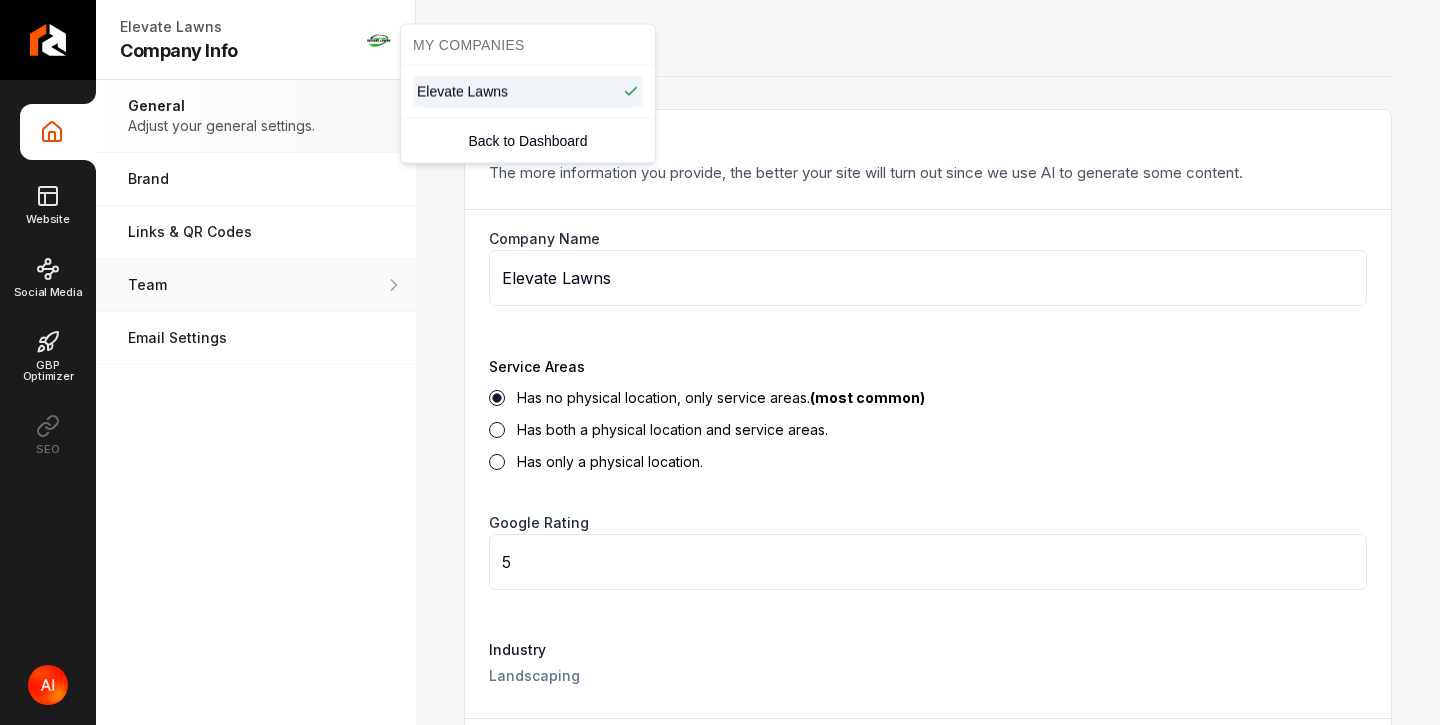 click on "Company Info Website Social Media GBP Optimizer SEO Elevate Lawns Company Info Open menu Elevate Lawns Company Info General Adjust your general settings. Brand Manage the styles and colors of your business. Links & QR Codes Manage the links and QR codes for your business. Team Manage your team members. Email Settings Manage your email settings. General Basics The more information you provide, the better your site will turn out since we use AI to generate some content. Company Name Elevate Lawns Service Areas Has no physical location, only service areas.  (most common) Has both a physical location and service areas.  Has only a physical location. Google Rating 5 Industry Landscaping Save Contact Provide essential information about your business or organization's physical location and contact details. Business Phone [PHONE_NUMBER] Business Email [EMAIL_ADDRESS][DOMAIN_NAME] Show Availability Your hours of operation will be shown. [DATE] 09:00 AM – 05:00 PM [DATE] 09:00 AM – 05:00 PM [DATE] [DATE] [DATE]" at bounding box center (720, 362) 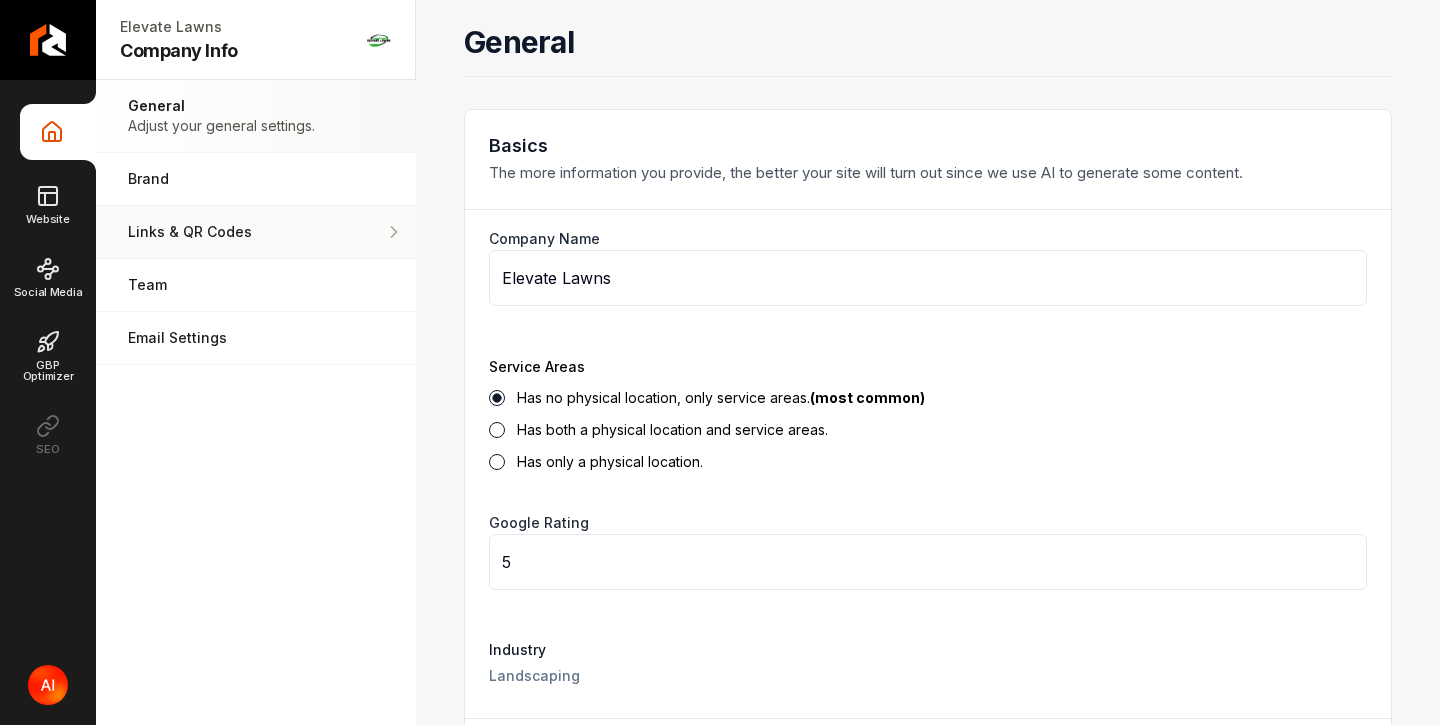 click on "Links & QR Codes" at bounding box center [256, 232] 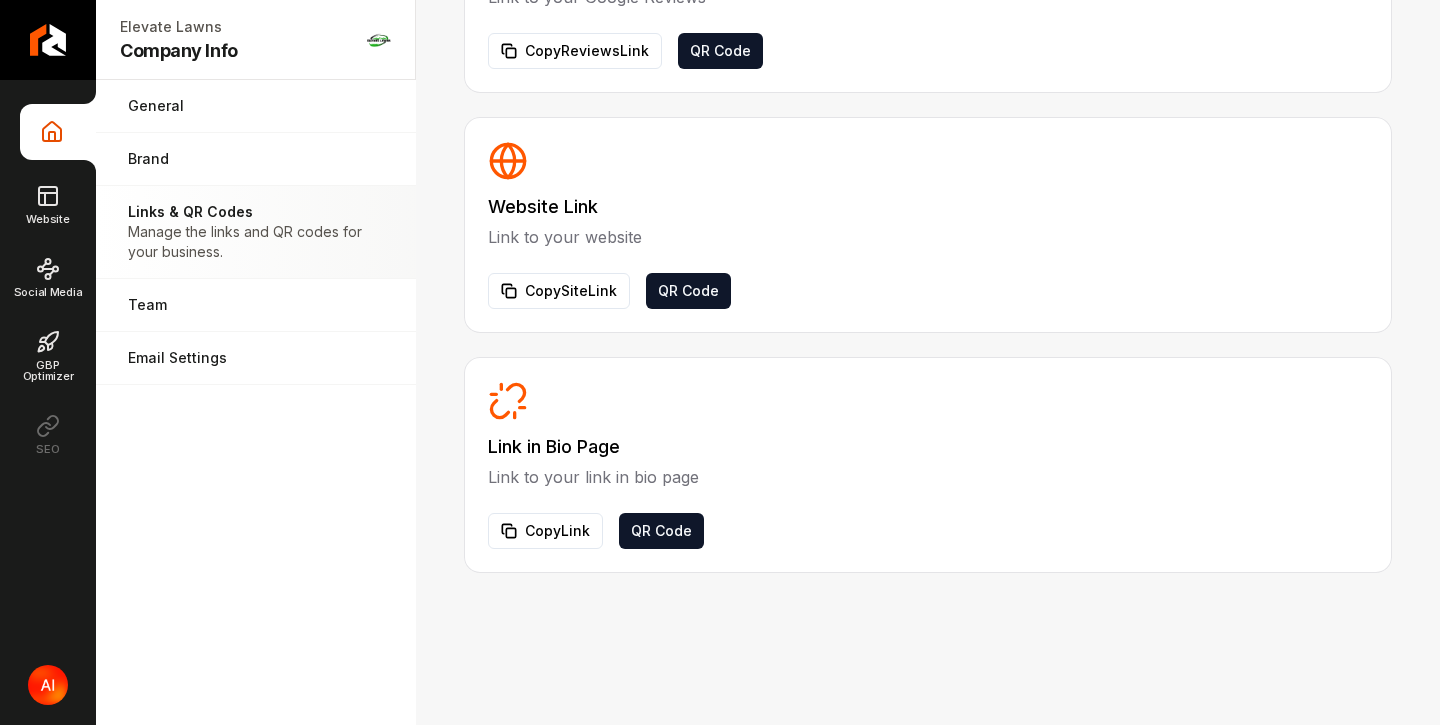 scroll, scrollTop: 472, scrollLeft: 0, axis: vertical 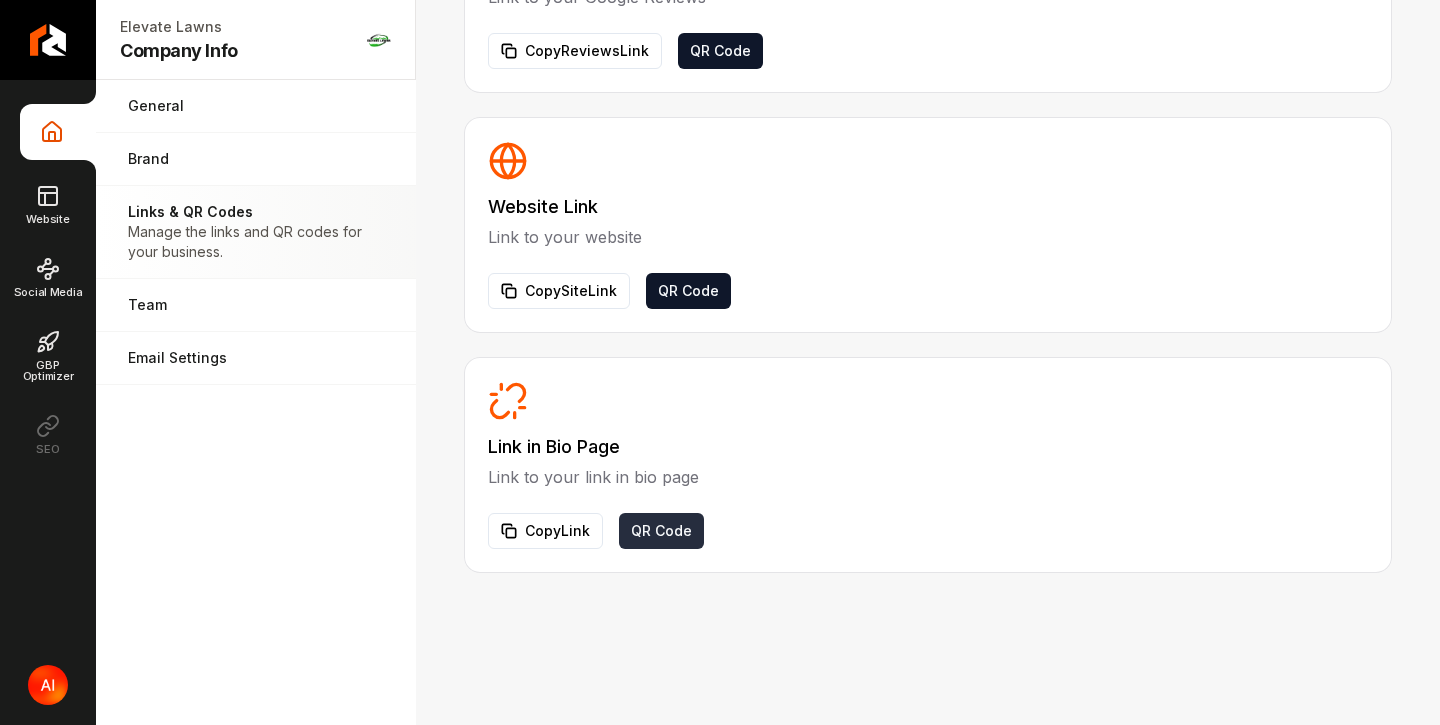 click on "QR Code" at bounding box center [661, 531] 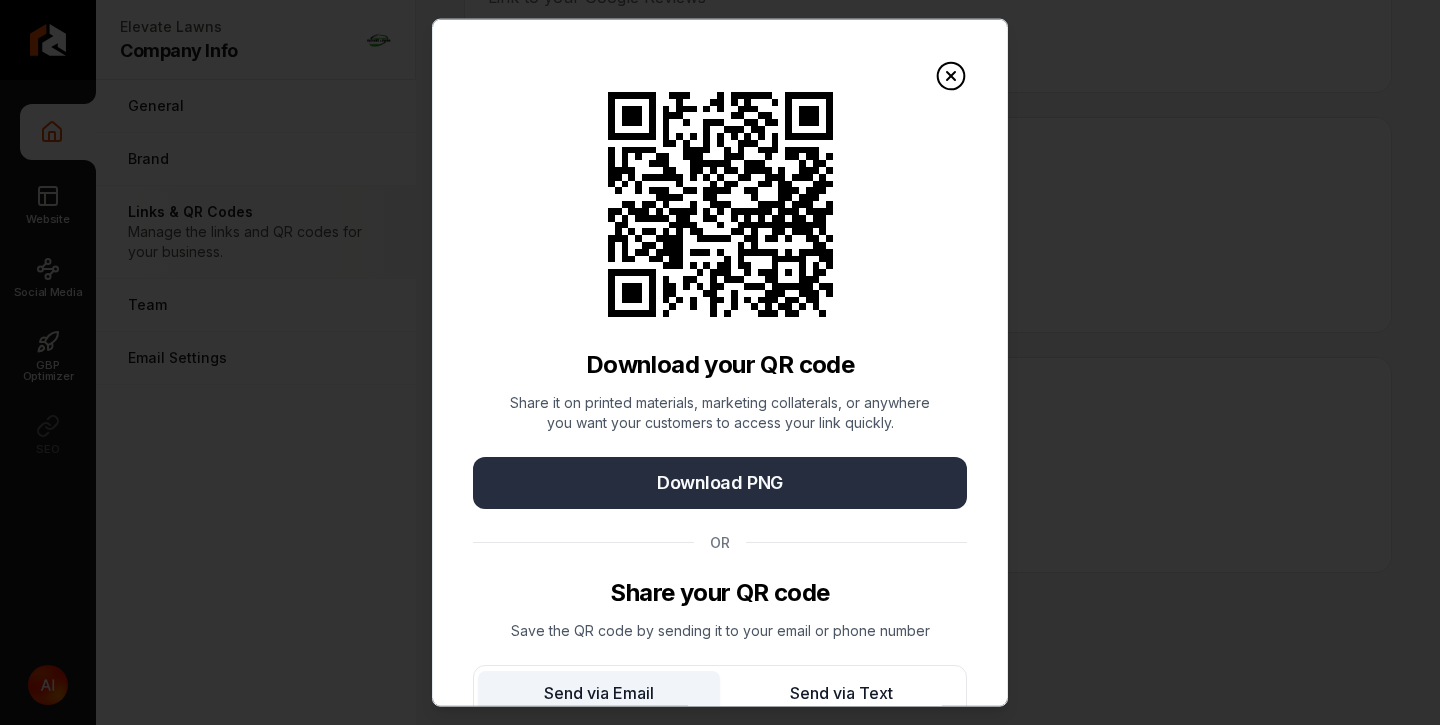 click on "Download PNG" at bounding box center (720, 482) 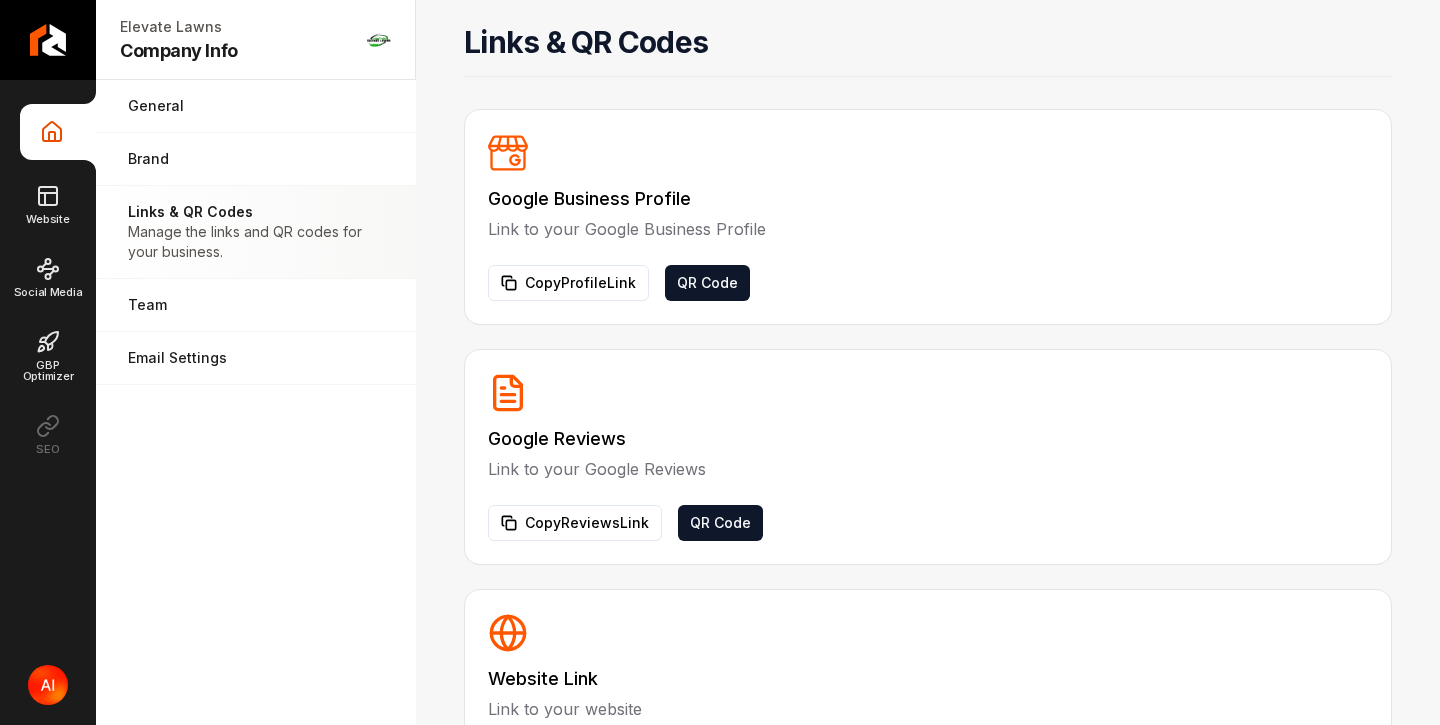 scroll, scrollTop: 0, scrollLeft: 0, axis: both 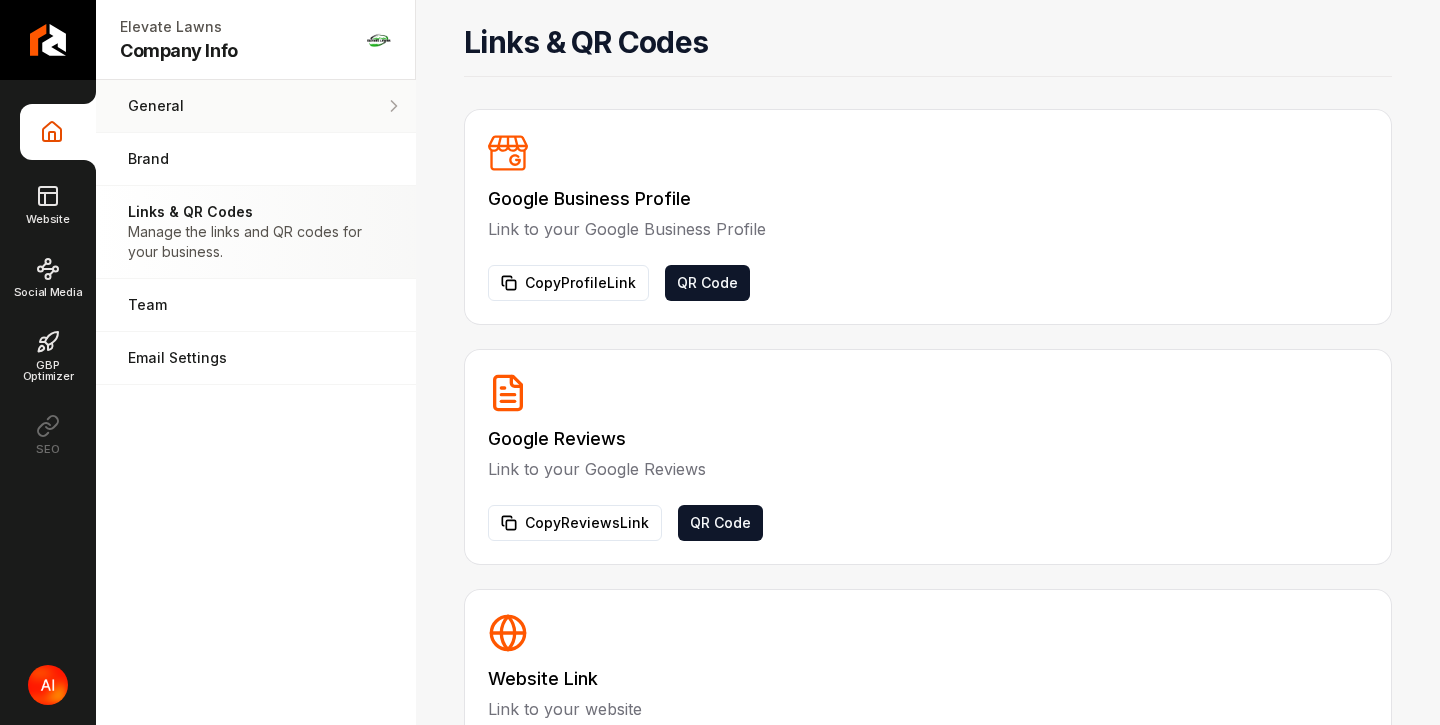 click on "General" at bounding box center [221, 106] 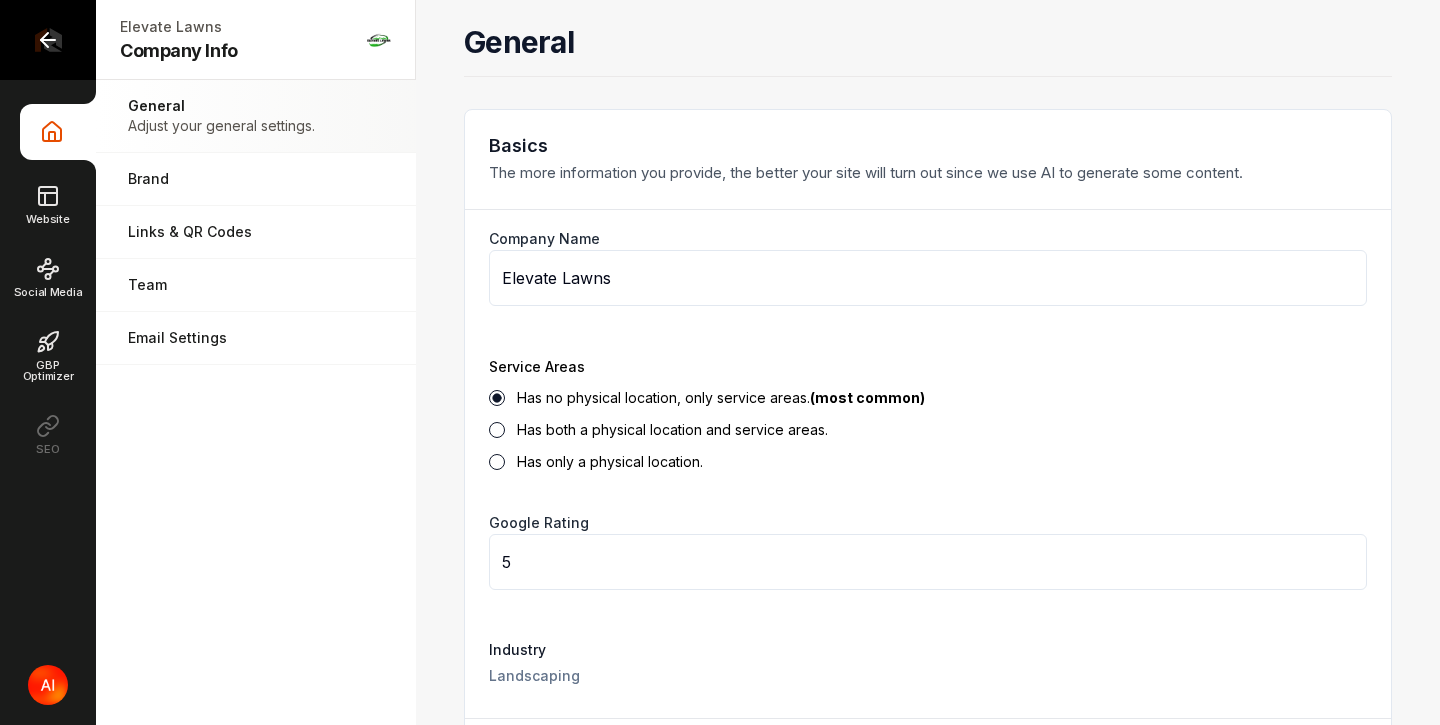 click at bounding box center (48, 40) 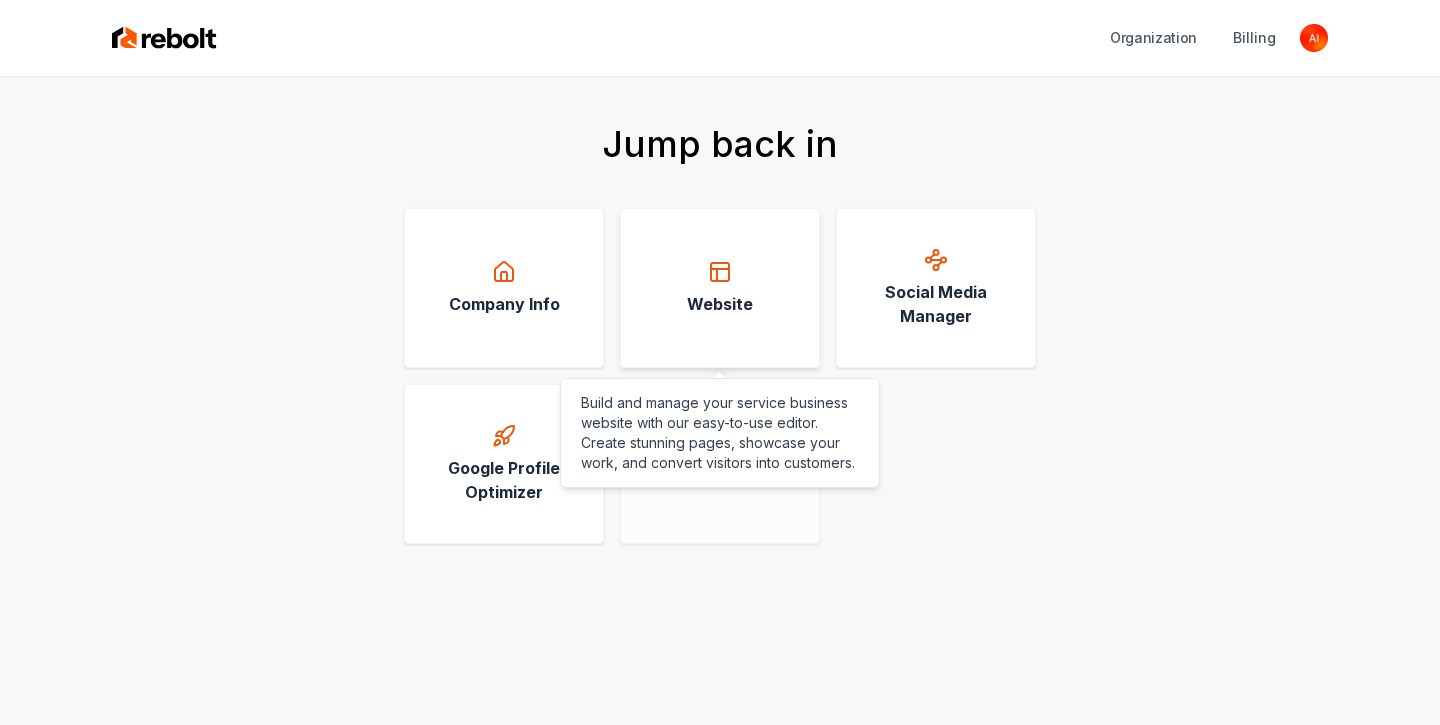 click on "Website" at bounding box center (720, 288) 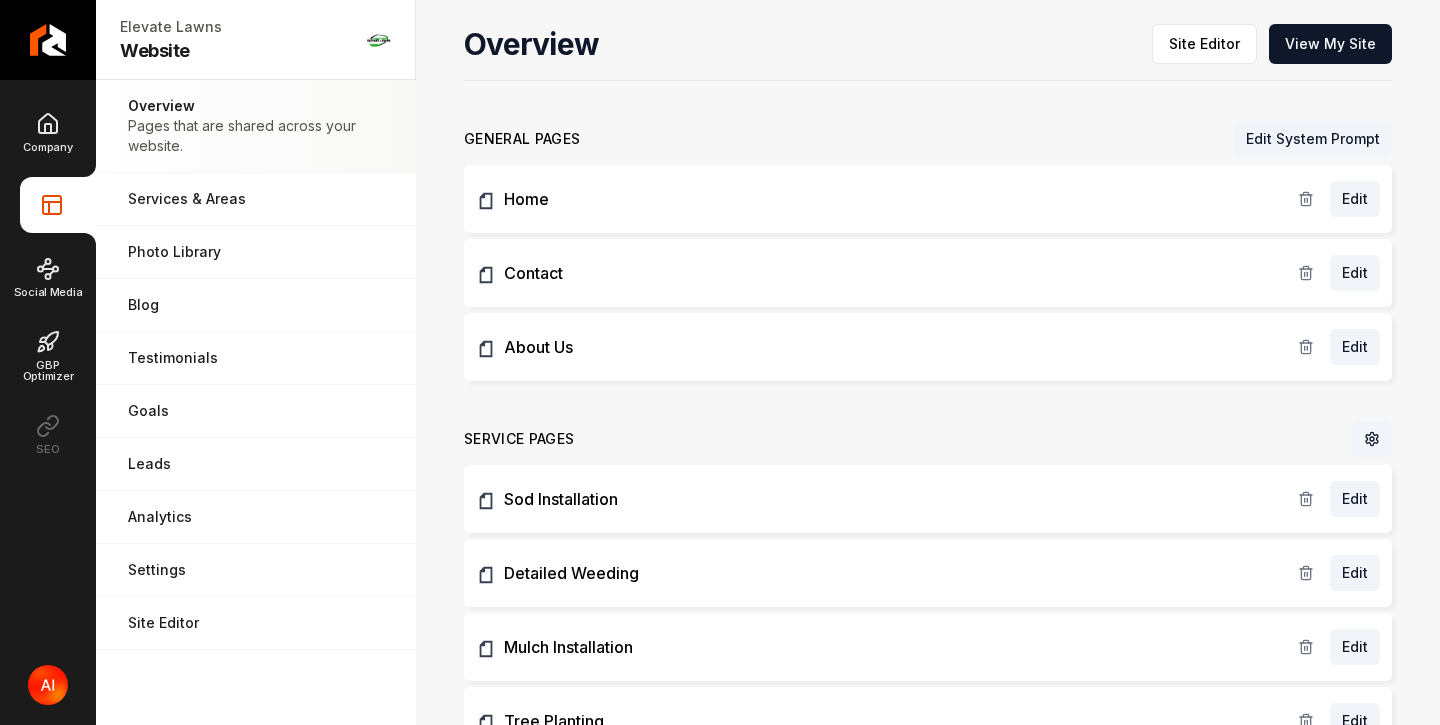 scroll, scrollTop: 0, scrollLeft: 0, axis: both 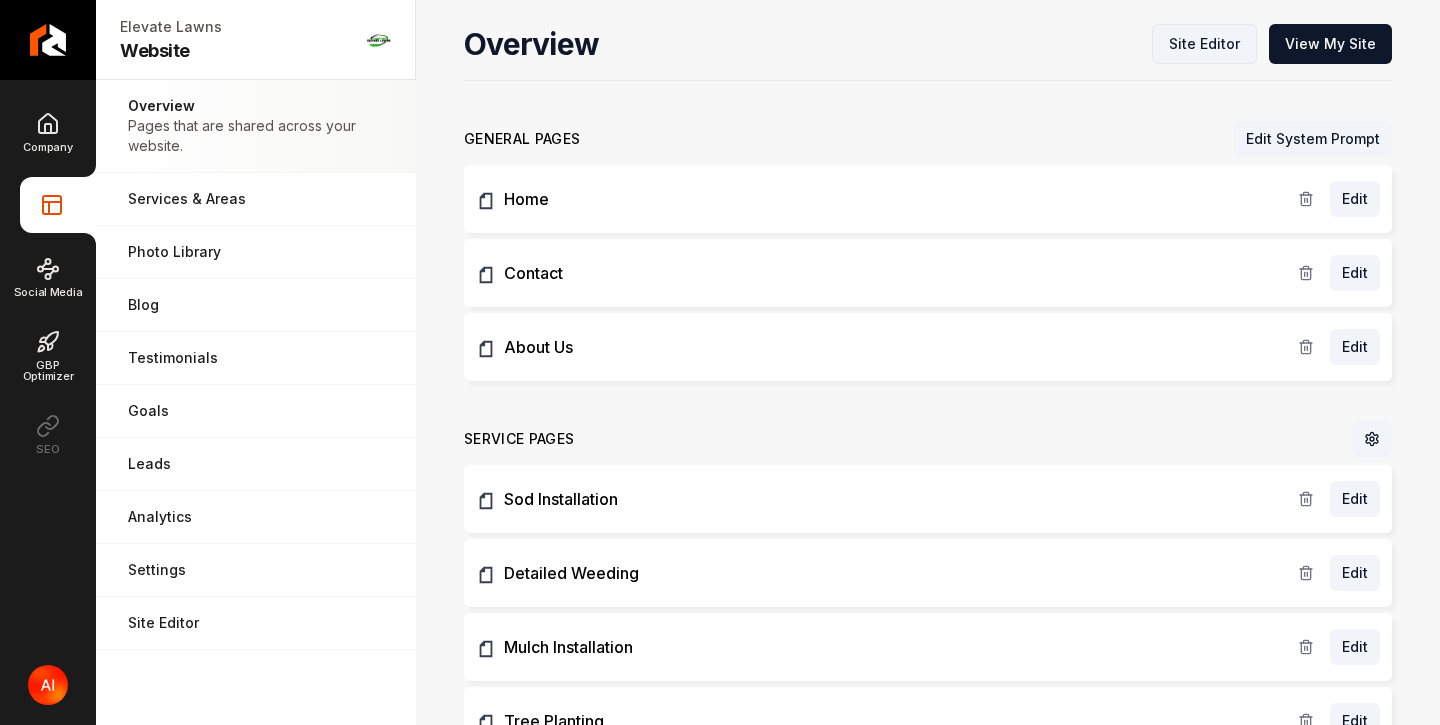 click on "Site Editor" at bounding box center [1204, 44] 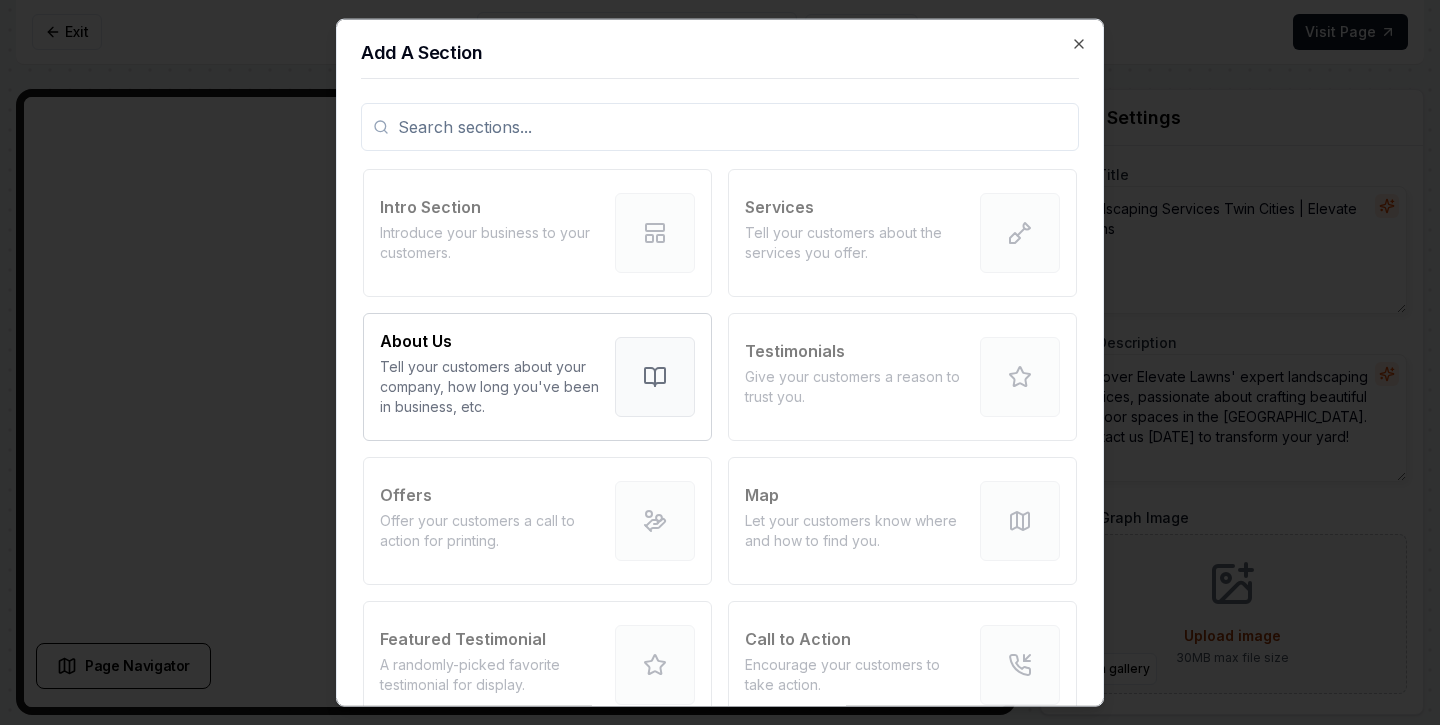 click on "Intro Section Introduce your business to your customers. Services Tell your customers about the services you offer. About Us Tell your customers about your company, how long you've been in business, etc. Testimonials Give your customers a reason to trust you. Offers Offer your customers a call to action for printing. Map Let your customers know where and how to find you. Featured Testimonial A randomly-picked favorite testimonial for display. Call to Action Encourage your customers to take action. Our Team Tell your customers about your team to help inspire trust. Video Embed Embed a video on this page. Our Process Tell your customers about your process. Custom Code Embed custom code on this page. Projects Showcase your projects. FAQs Answer common questions your customers have. Free Form Add free form content to your page. Video Hero First section on a page that plays a video in the background Photo Carousel Showcase your best photos in a carousel. Contact form Before and After Features Credentials Text" at bounding box center [720, 1027] 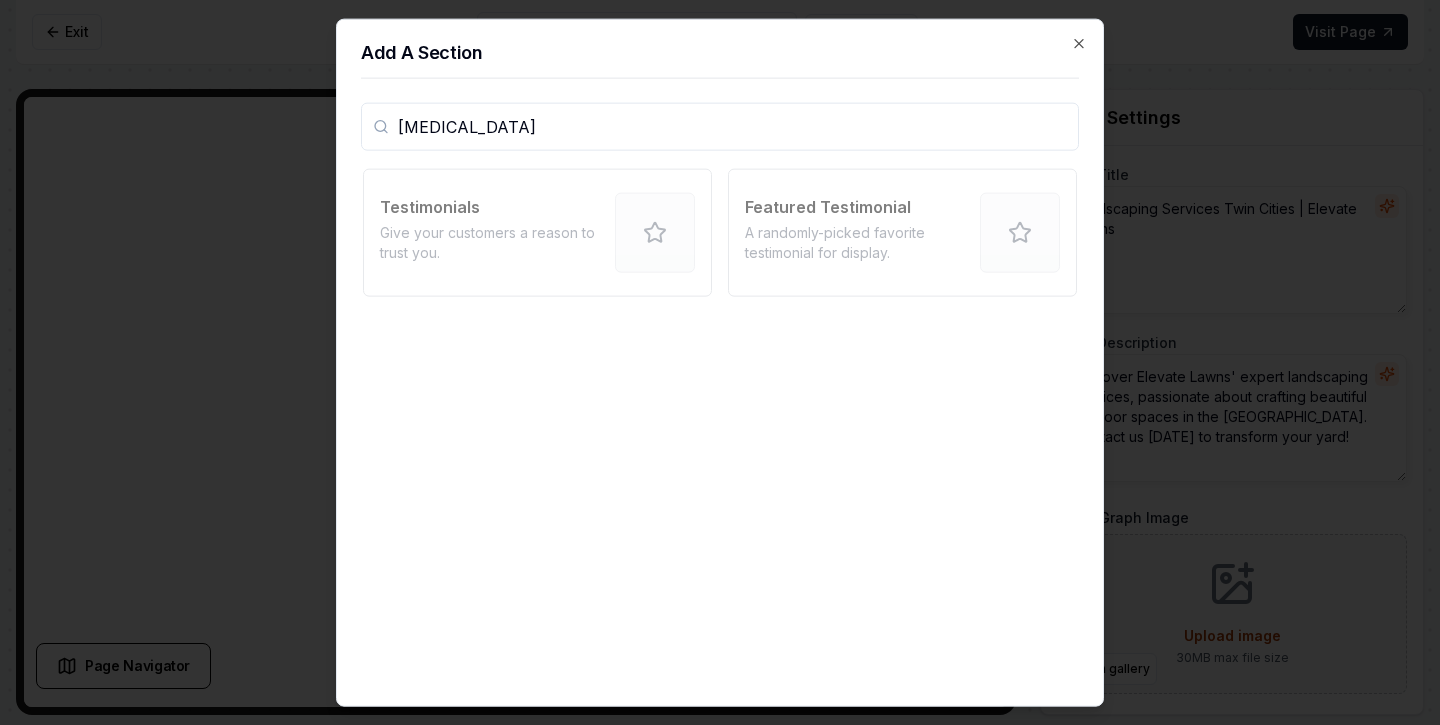 type on "[MEDICAL_DATA]" 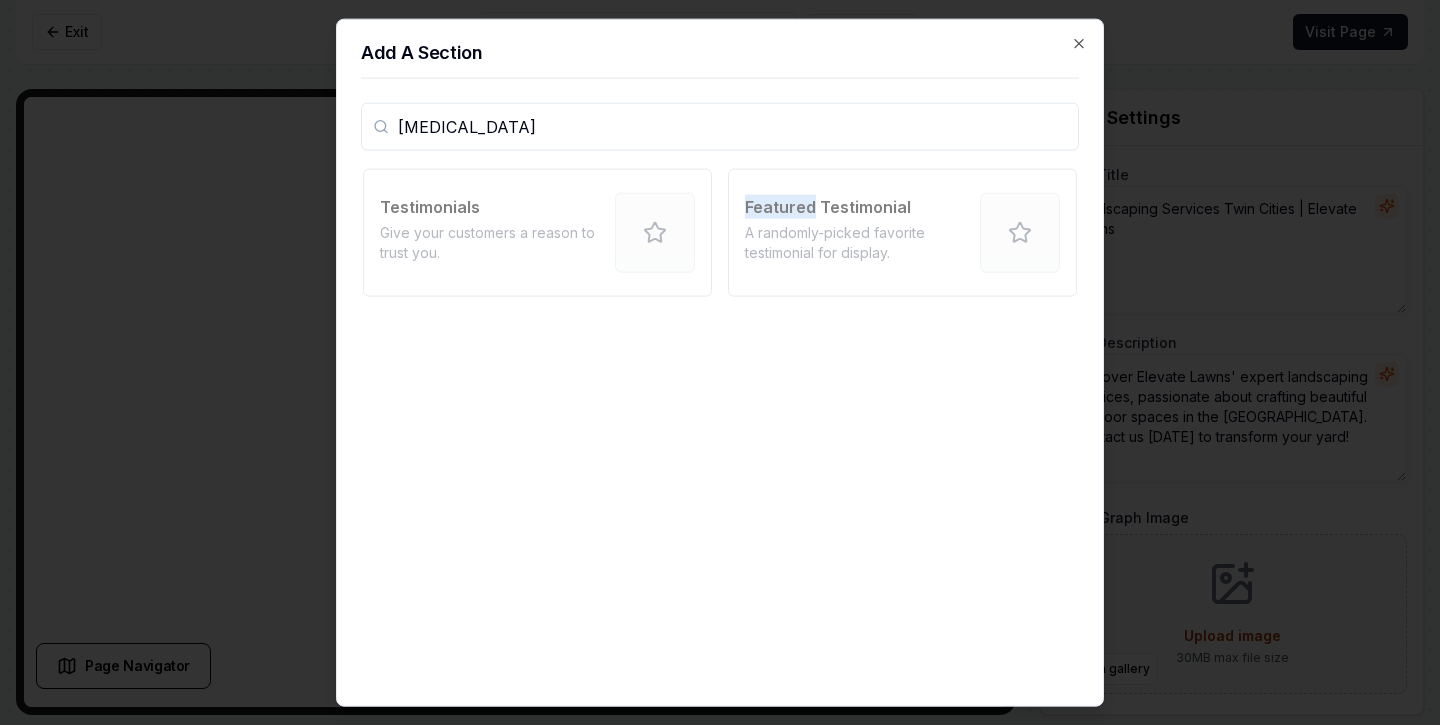 click on "Testimonials Give your customers a reason to trust you. Featured Testimonial A randomly-picked favorite testimonial for display." at bounding box center (720, 235) 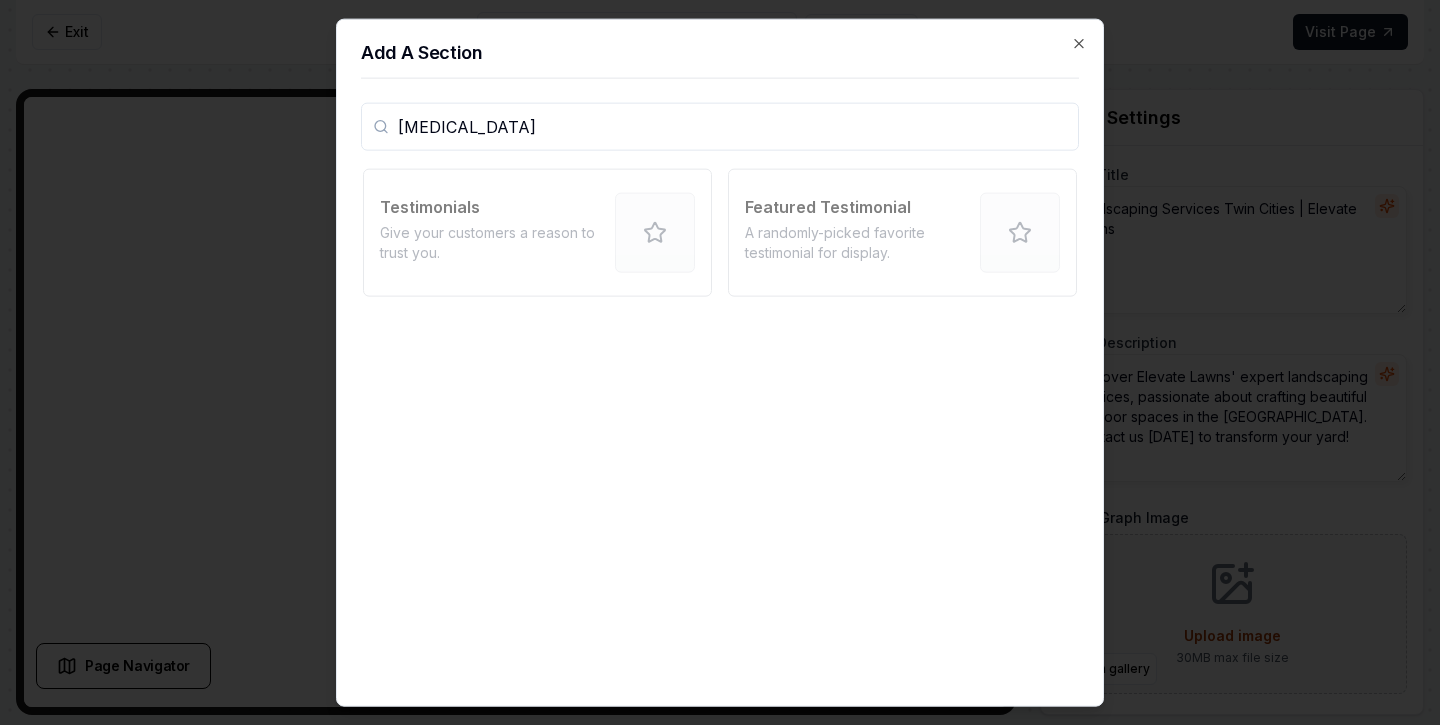 click on "[MEDICAL_DATA]" at bounding box center [720, 130] 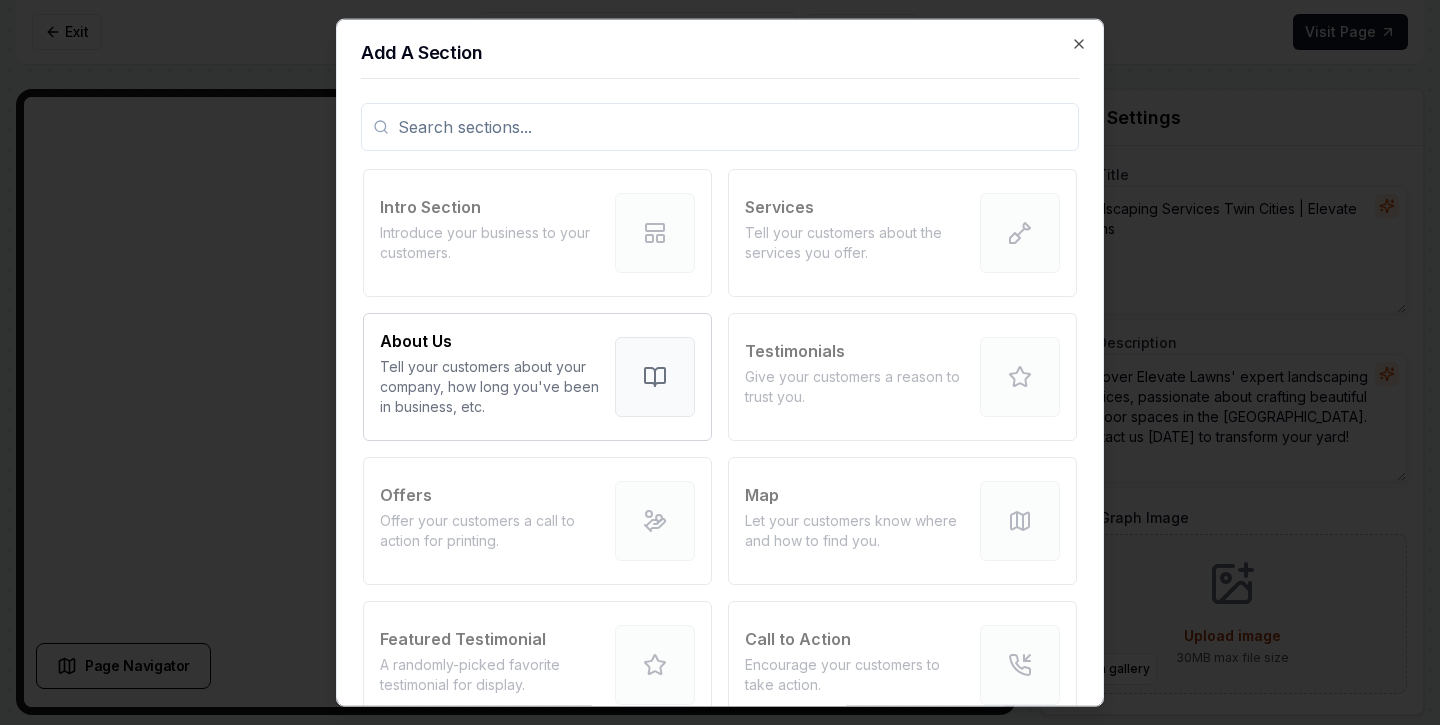 type 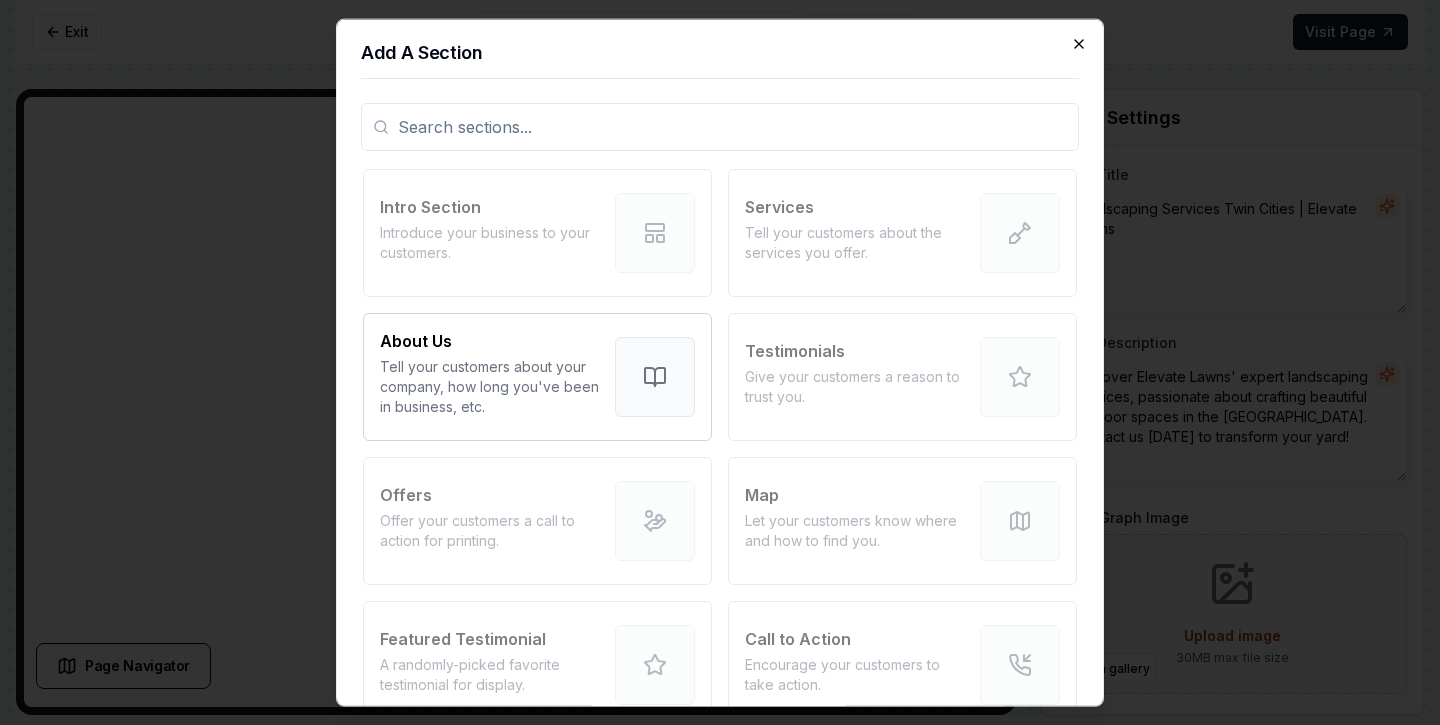 click 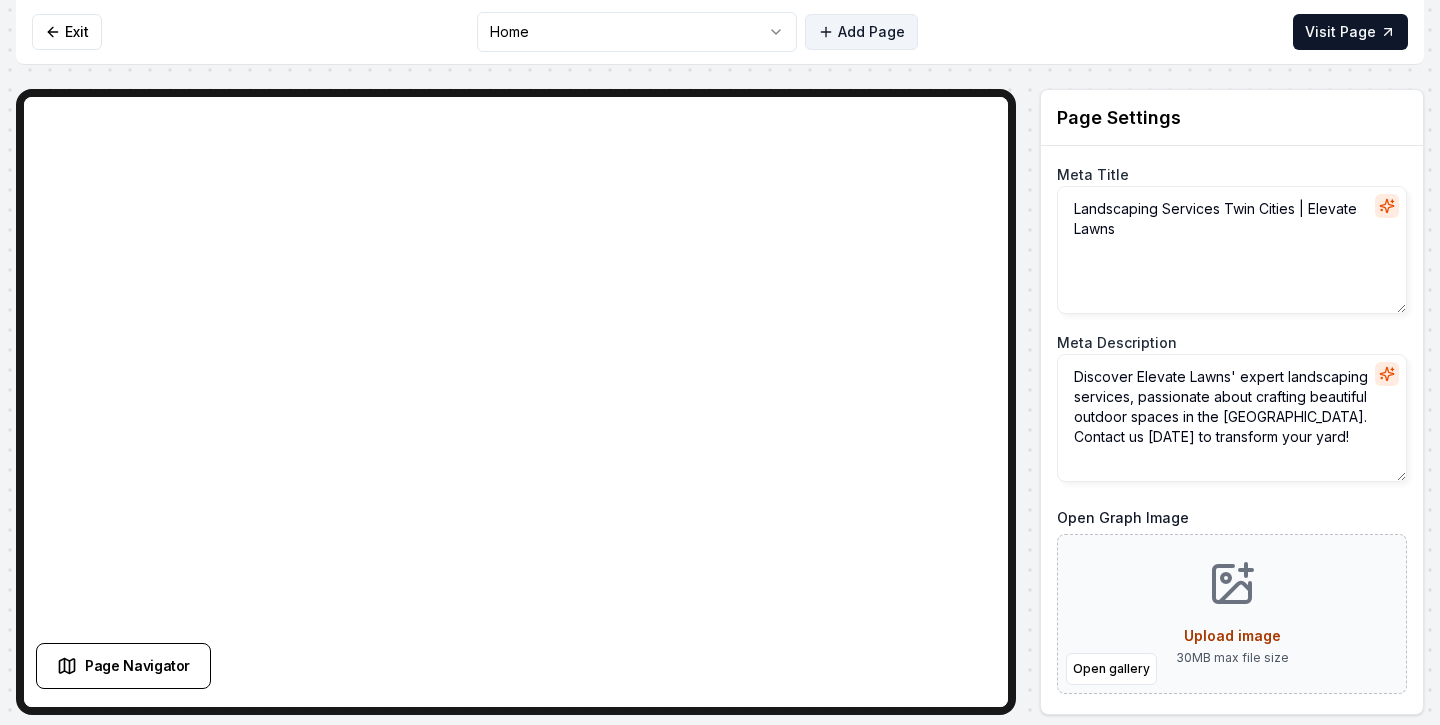 click on "Add Page" at bounding box center (861, 32) 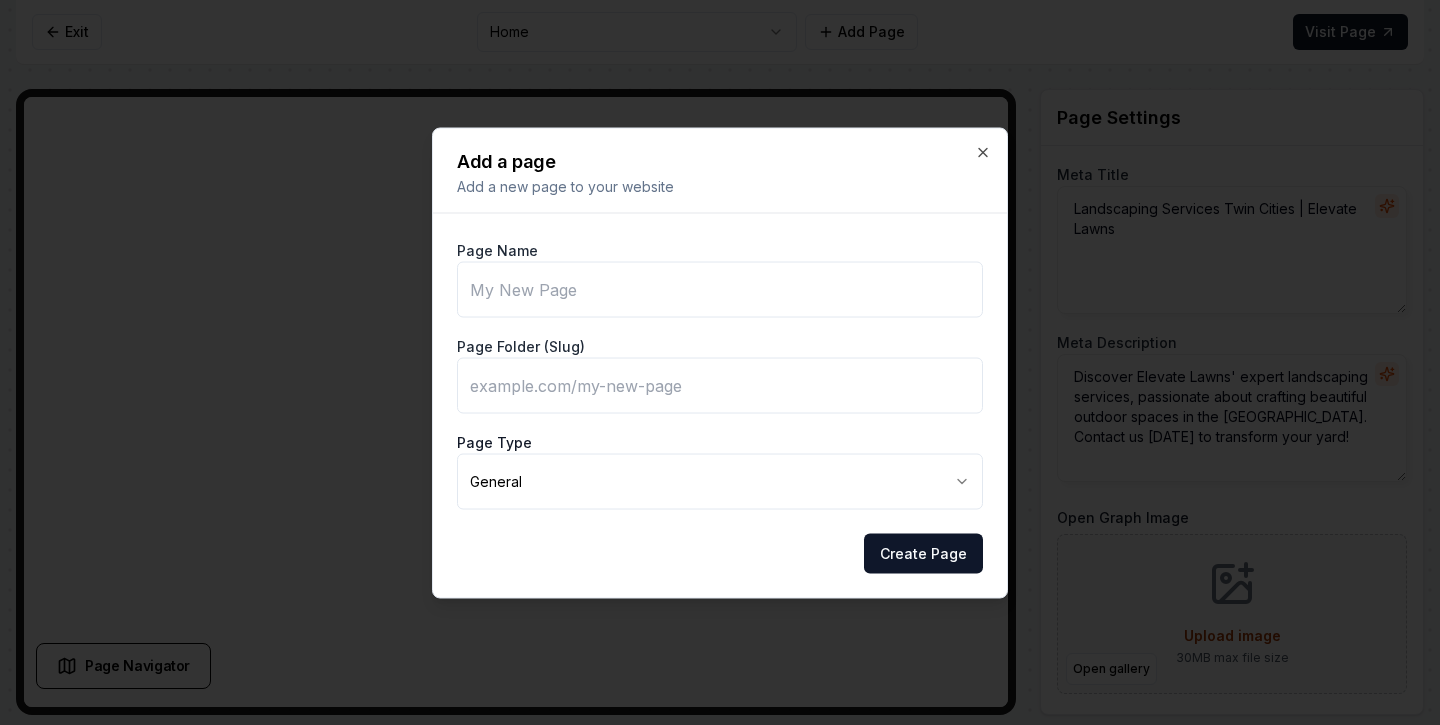type on "V" 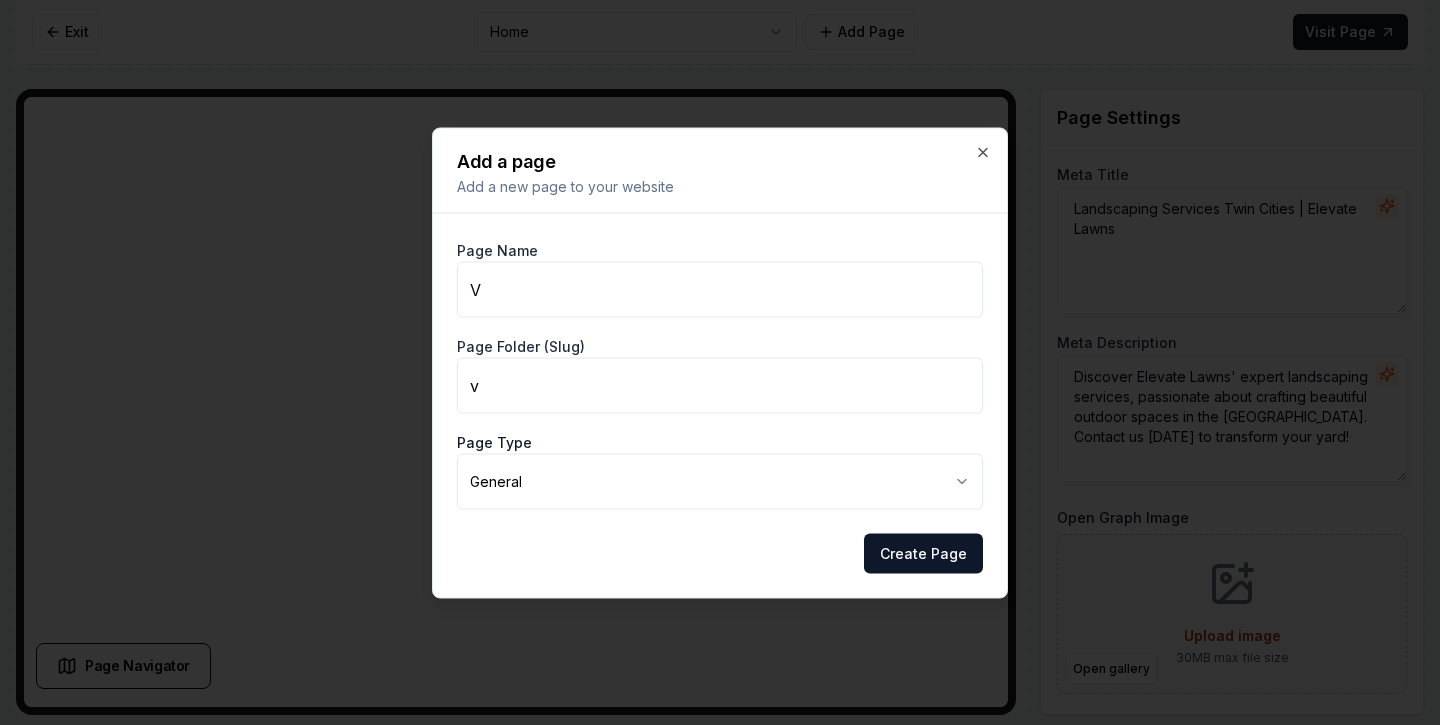 type on "Vi" 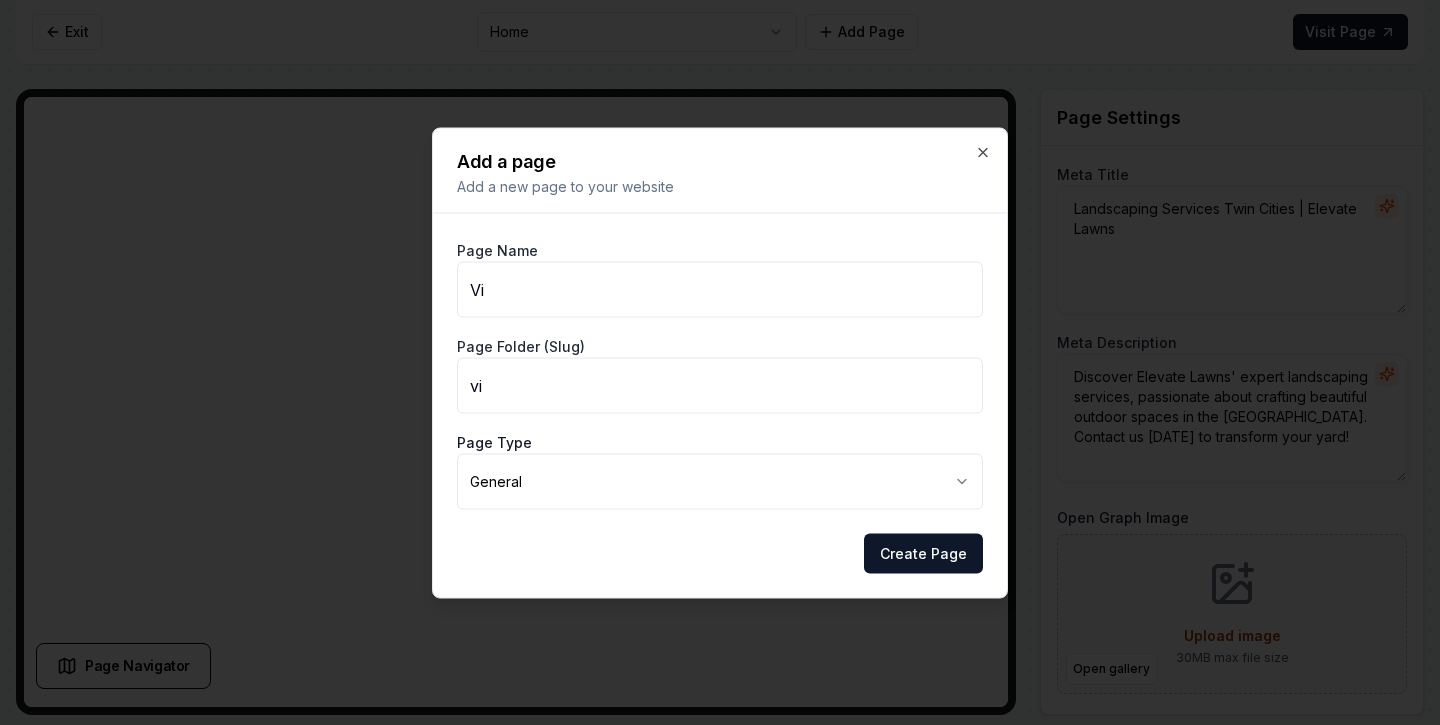 type on "Vid" 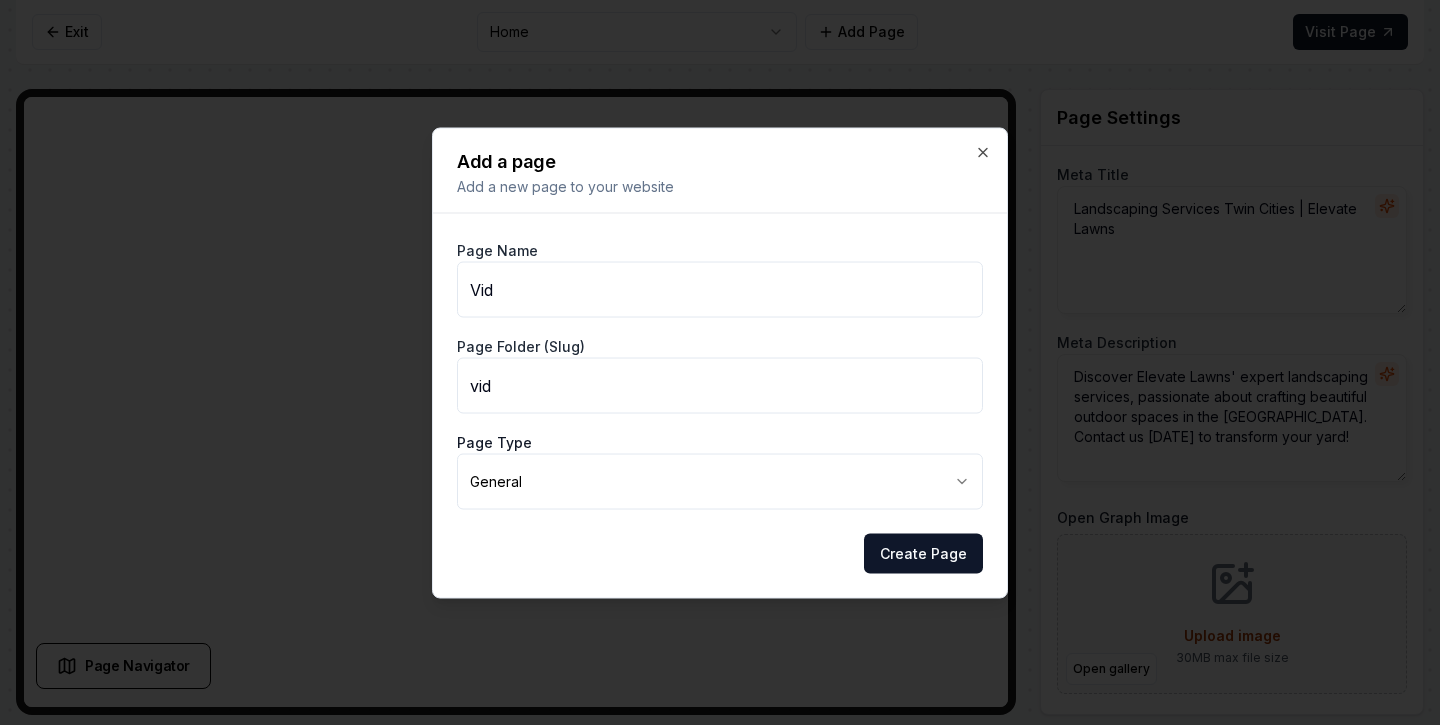 type on "Vide" 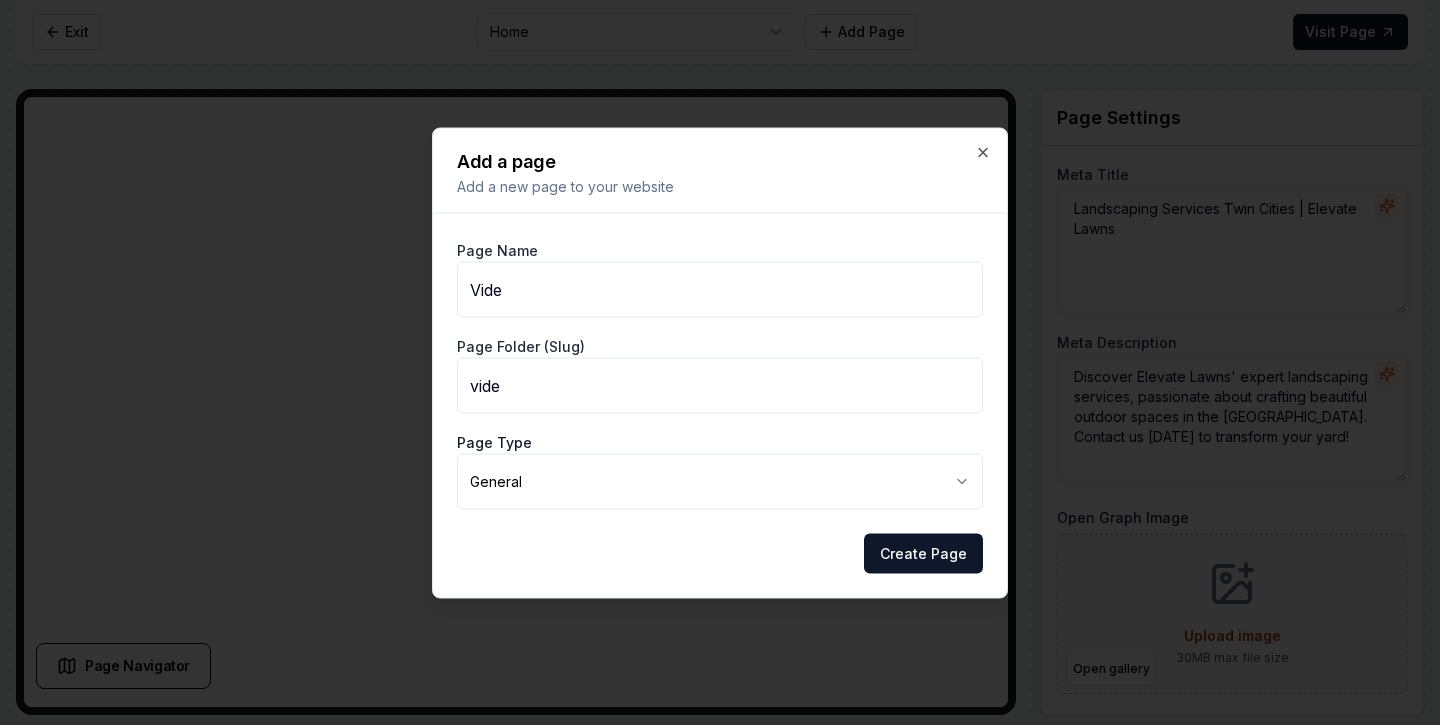 type on "Video" 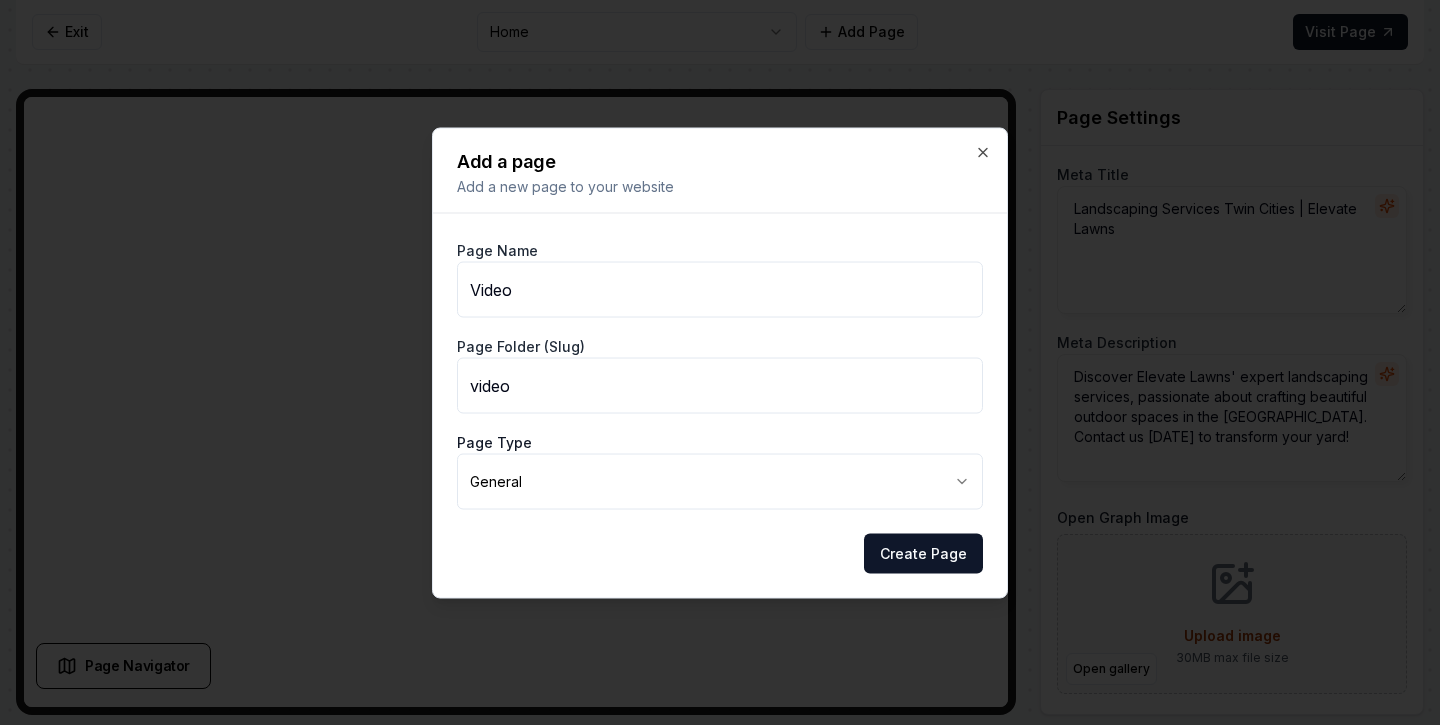type on "Video T" 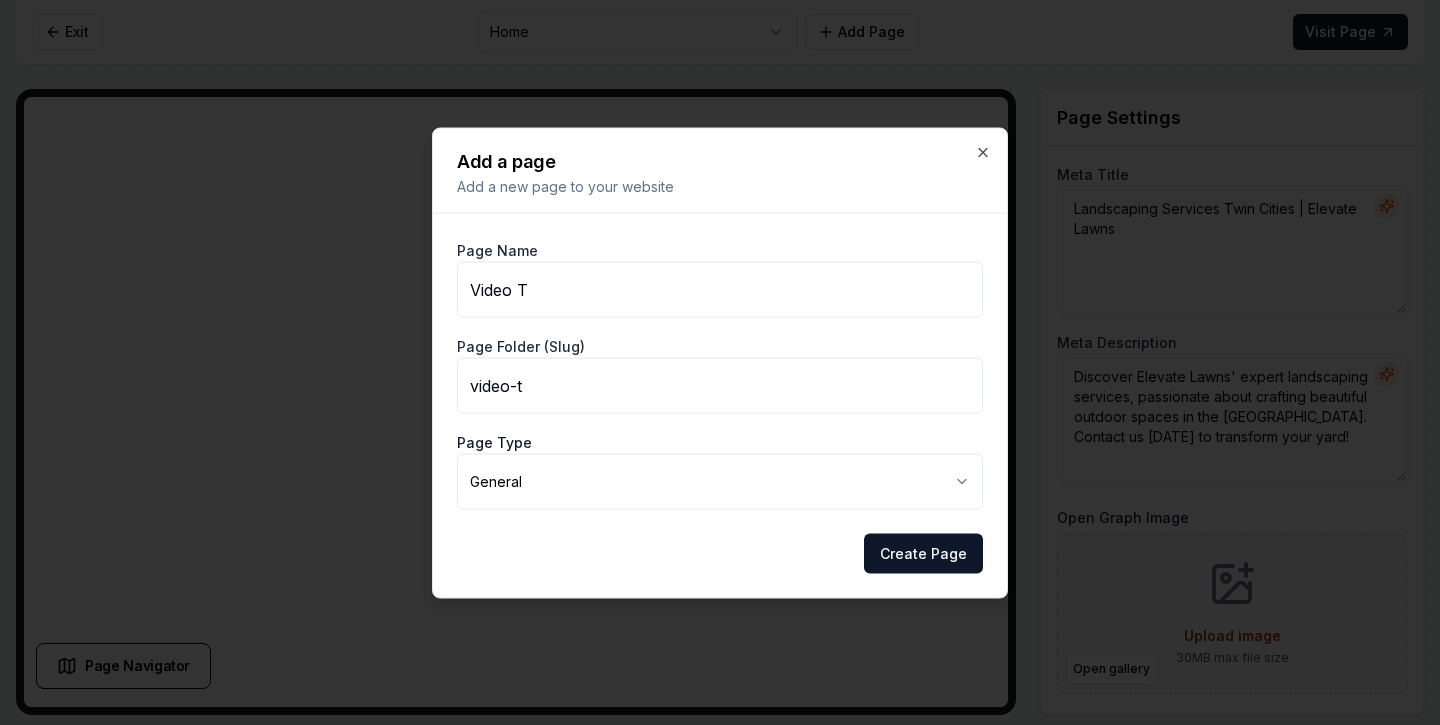 type on "Video Te" 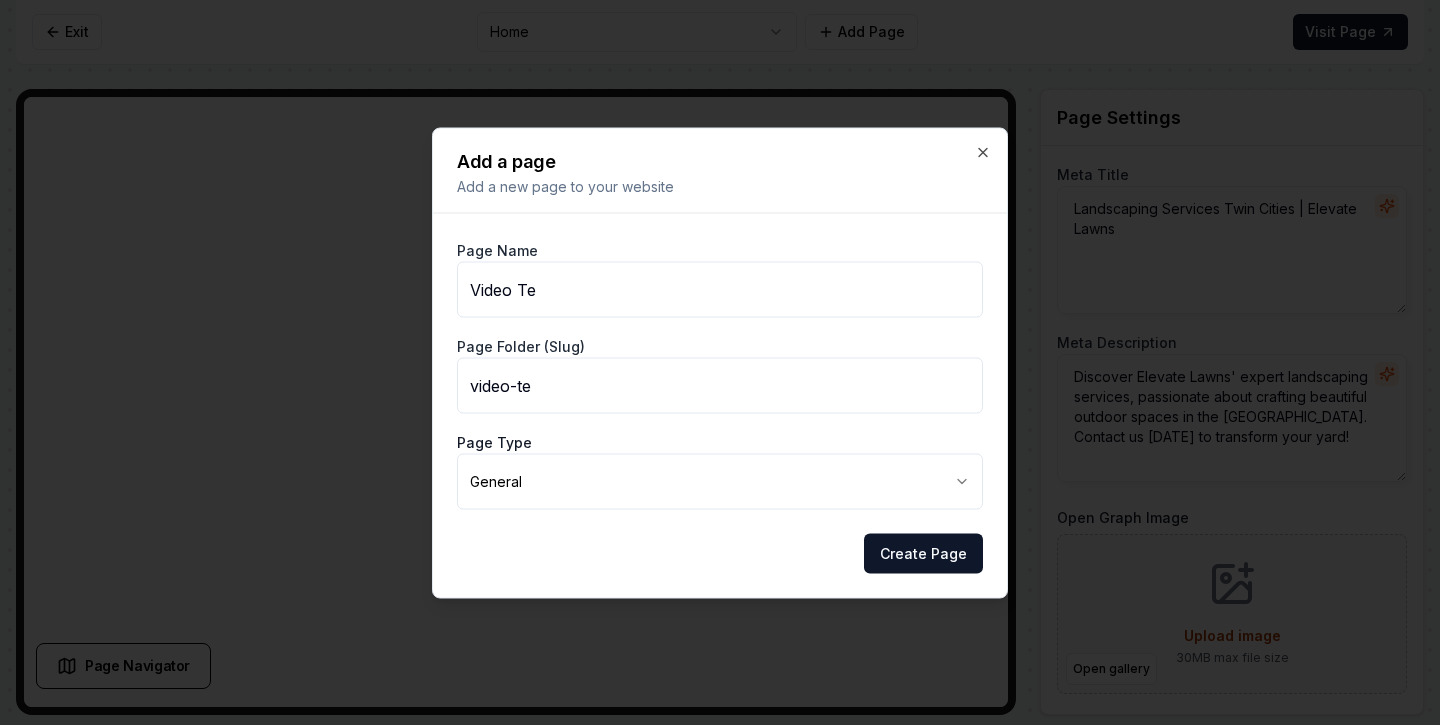 type on "Video Tes" 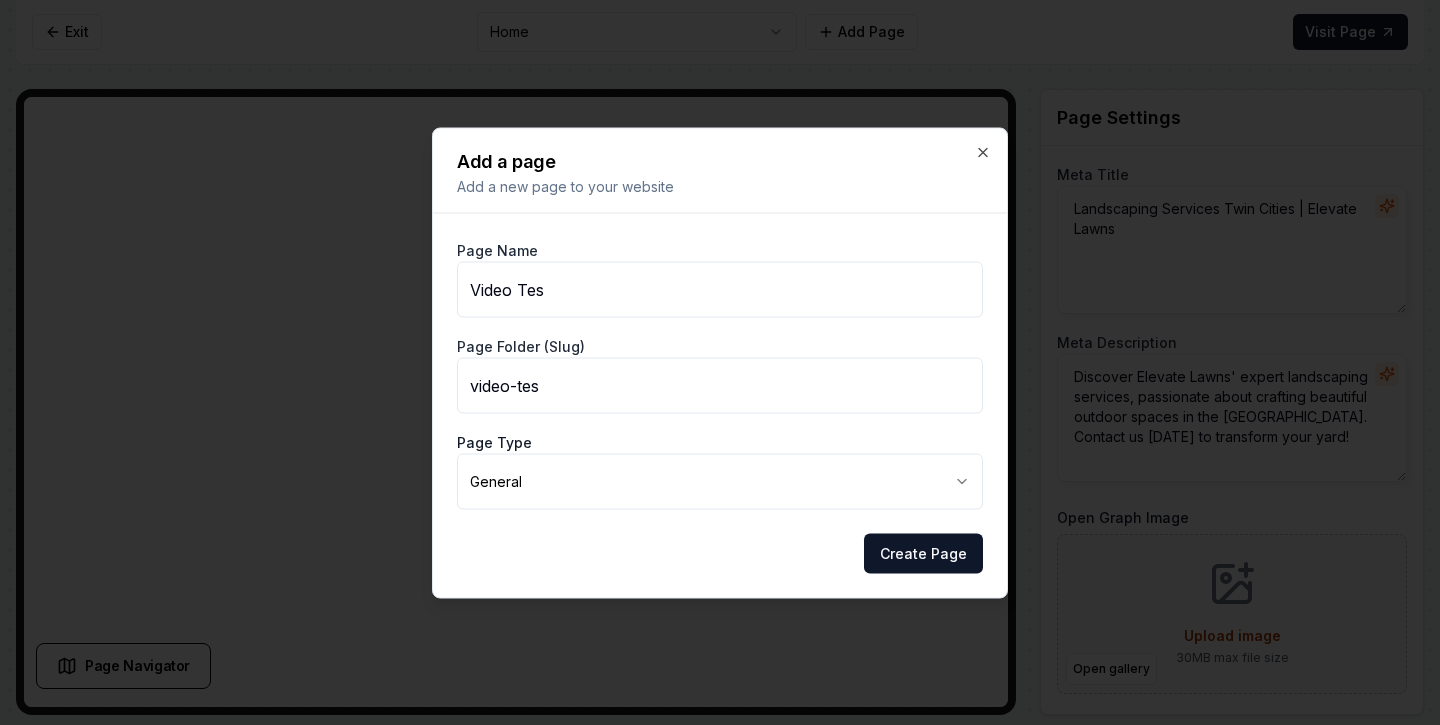 type on "Video Tesi" 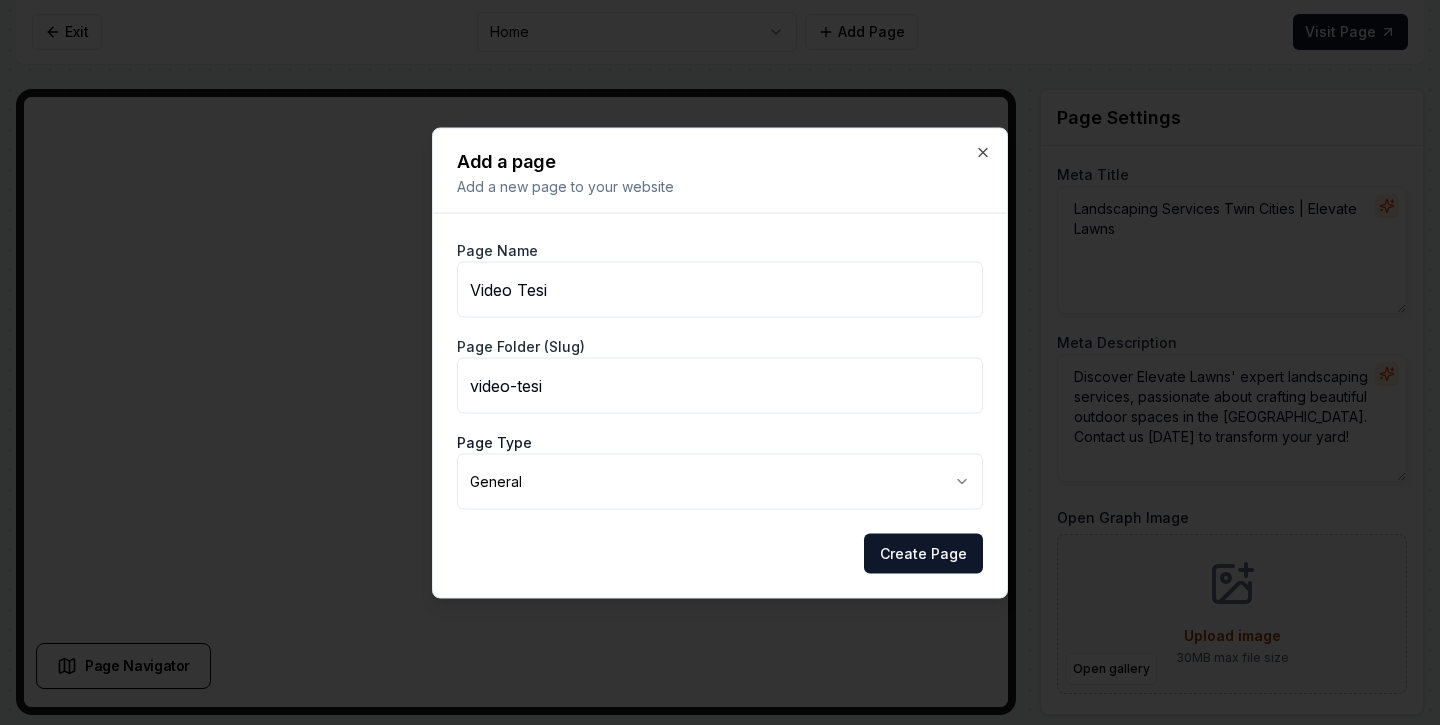 type on "Video Tesit" 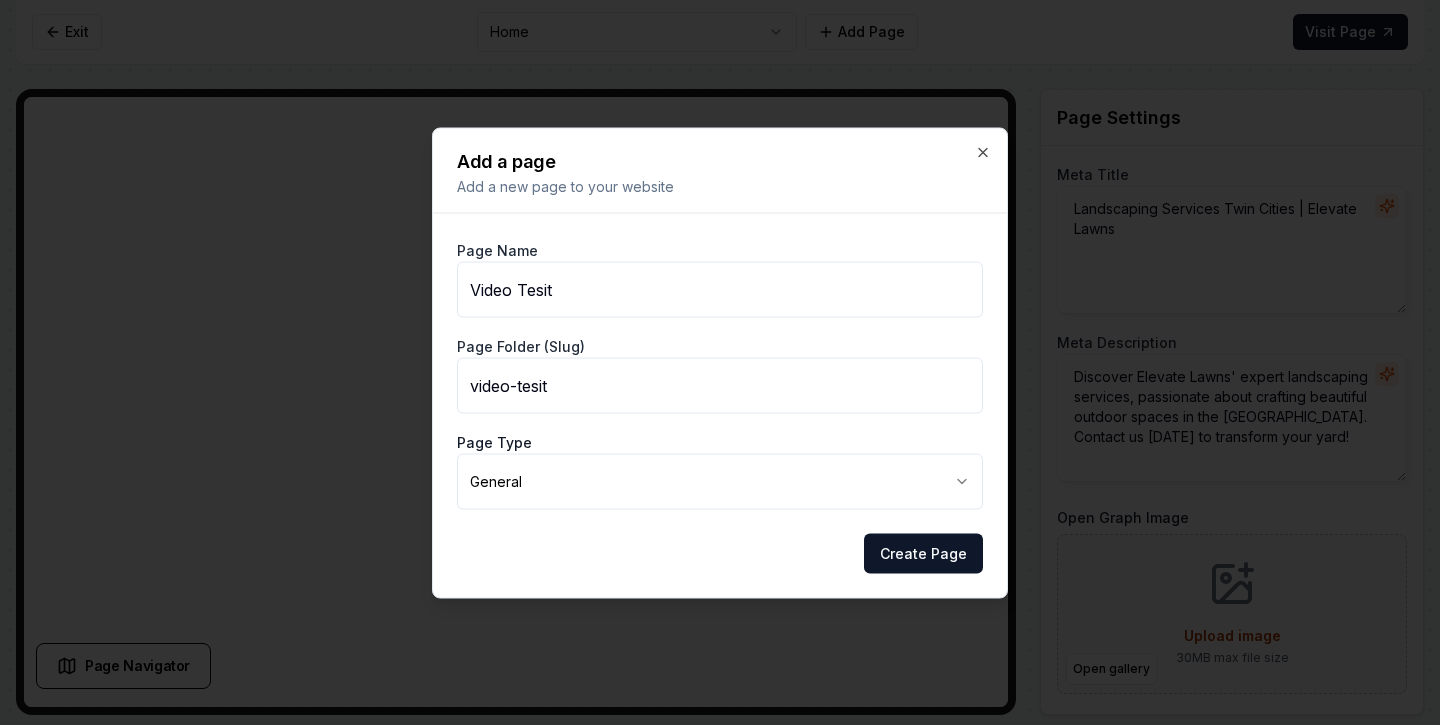 type on "Video Tesitm" 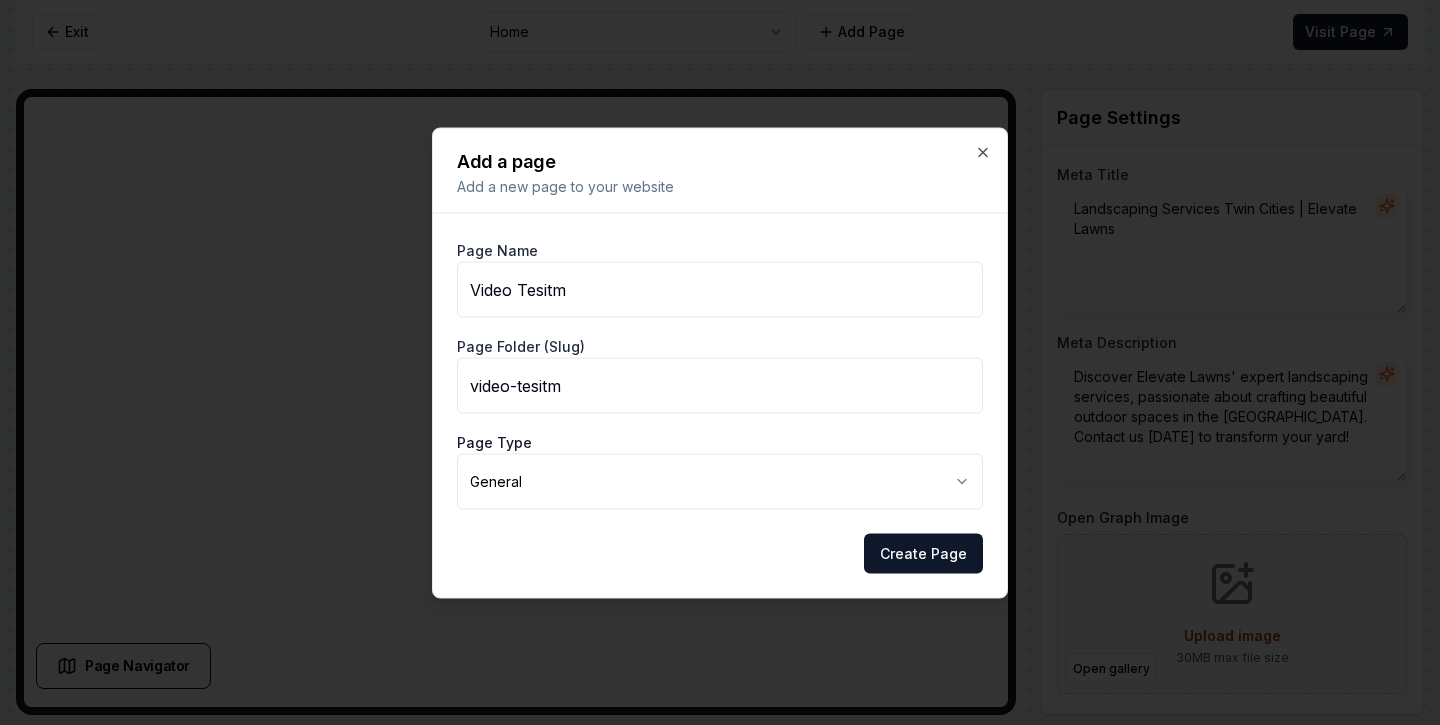 type on "Video Tesitmo" 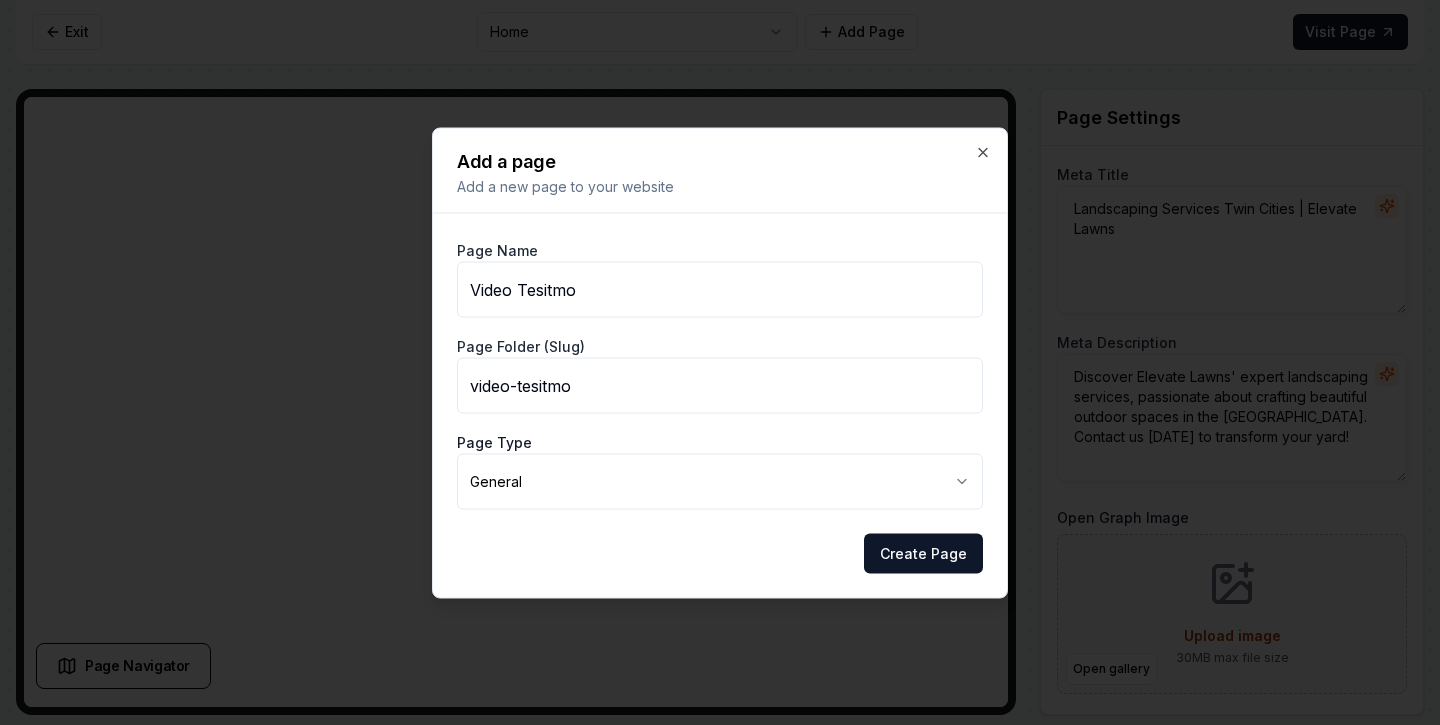 type on "Video Tesitmon" 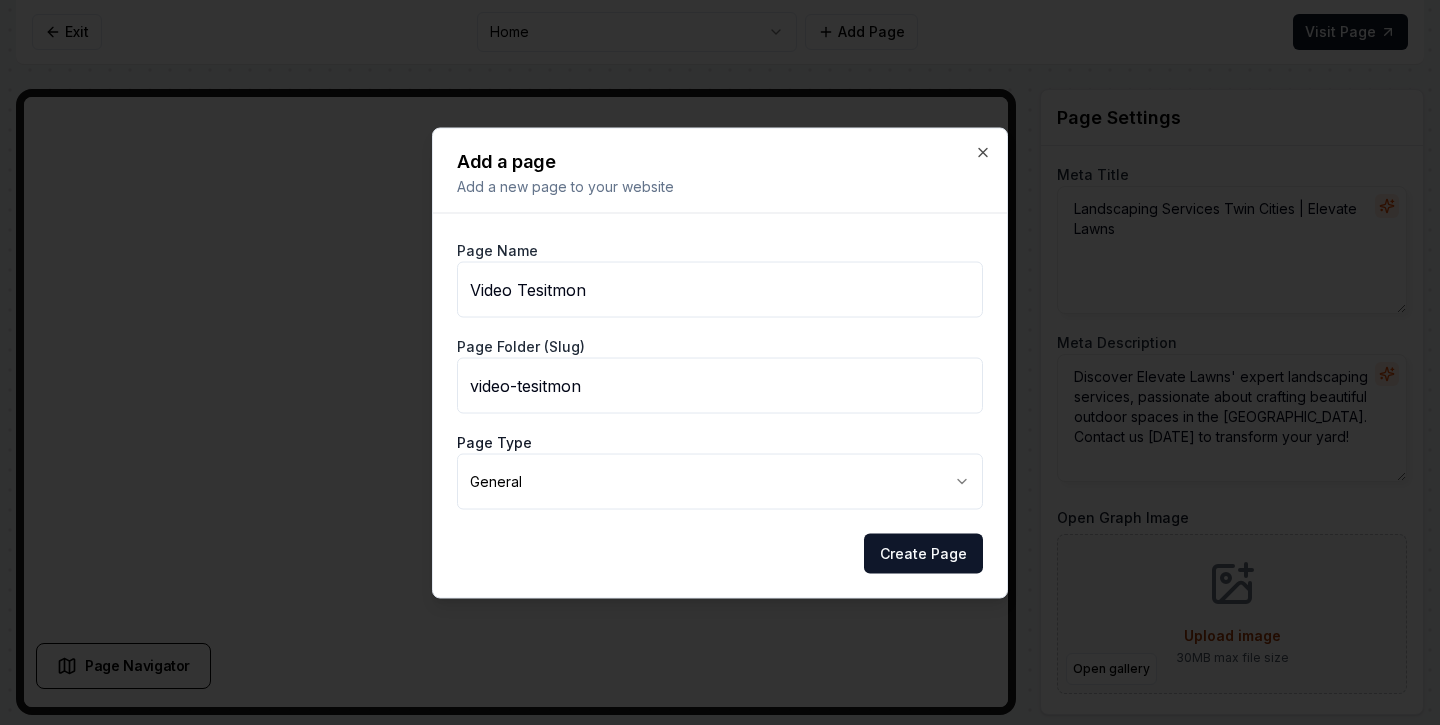 type on "Video Tesitmono" 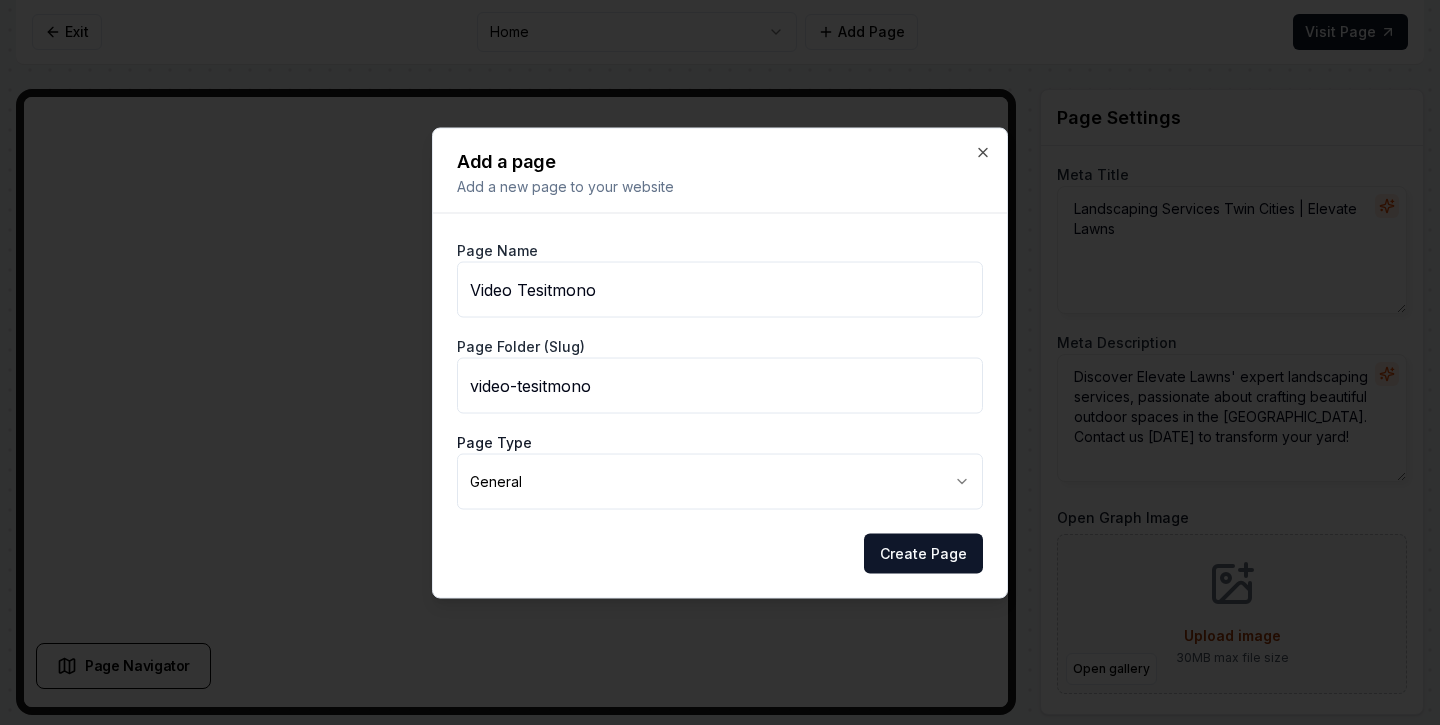 type on "Video Tesitmonoa" 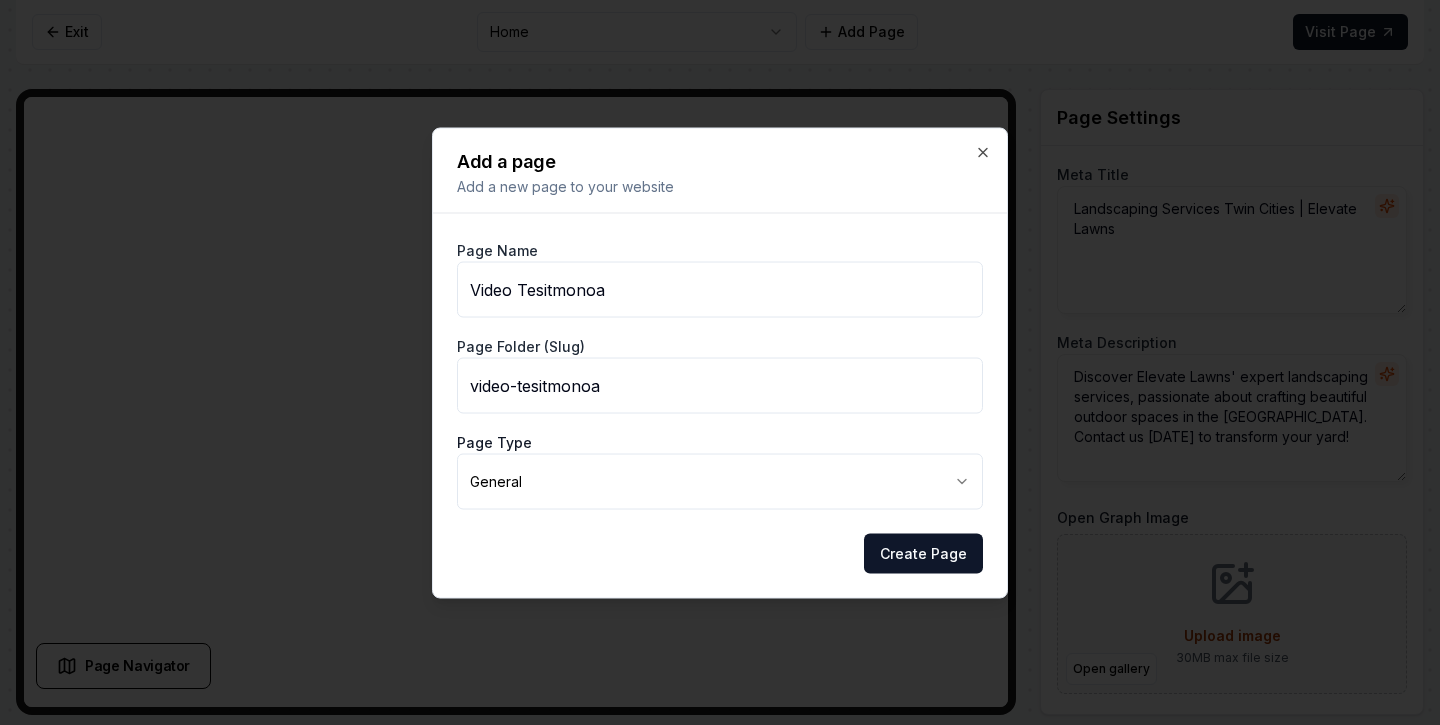type on "Video Tesitmonoai" 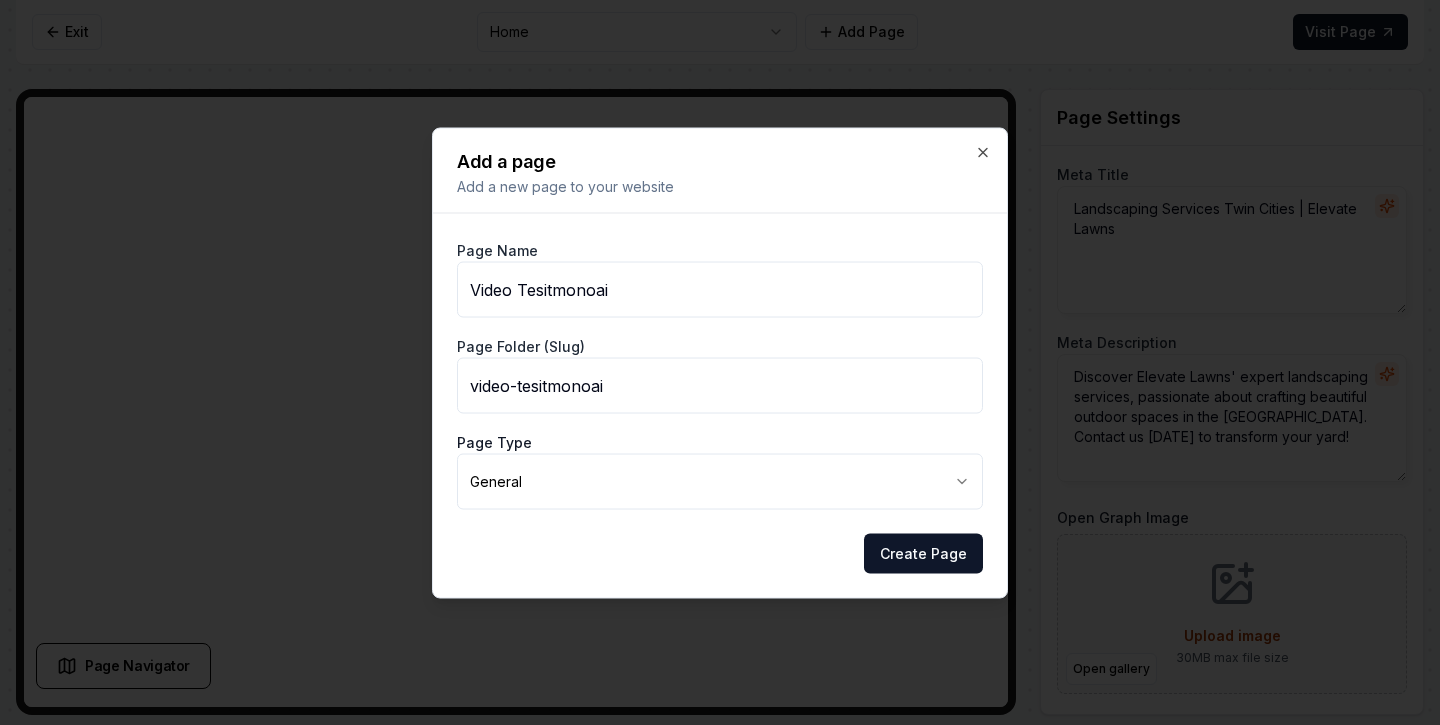 type on "Video Tesitmonoail" 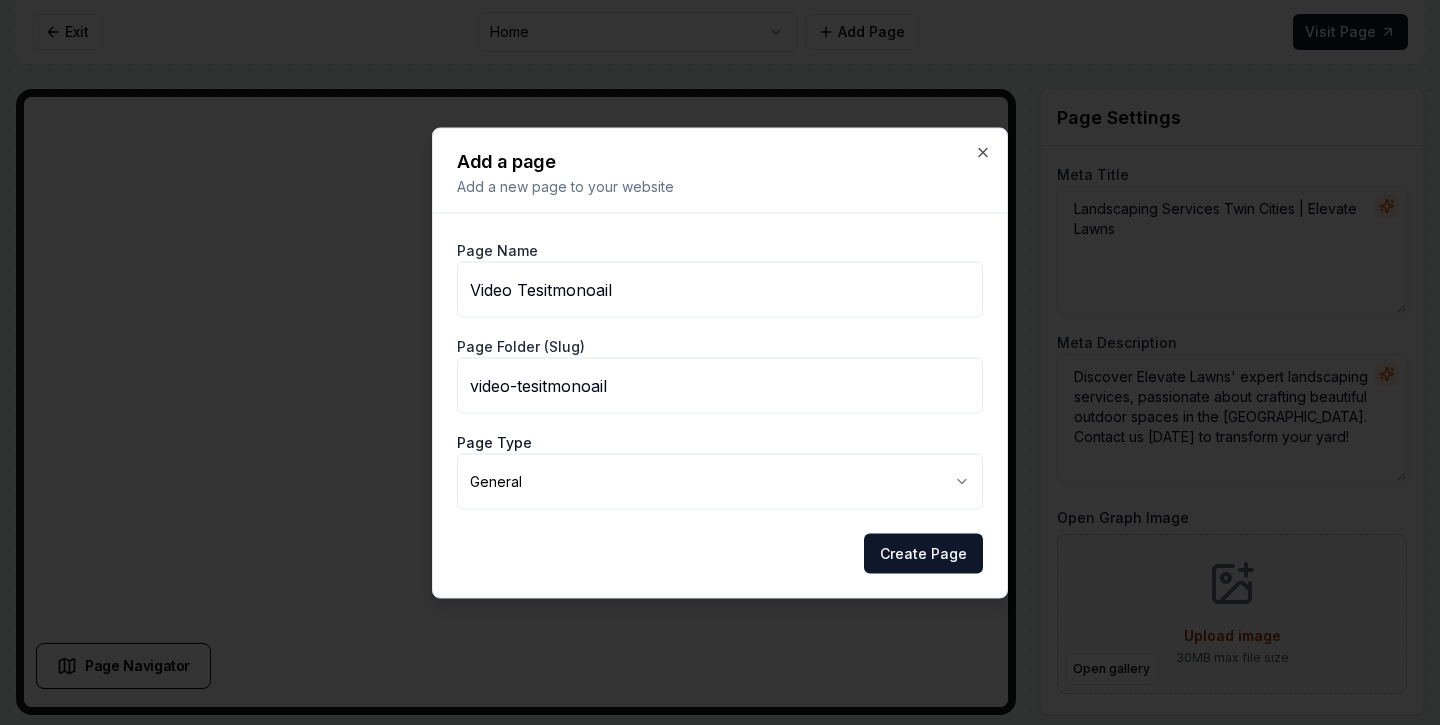 type on "Video Tesitmonoails" 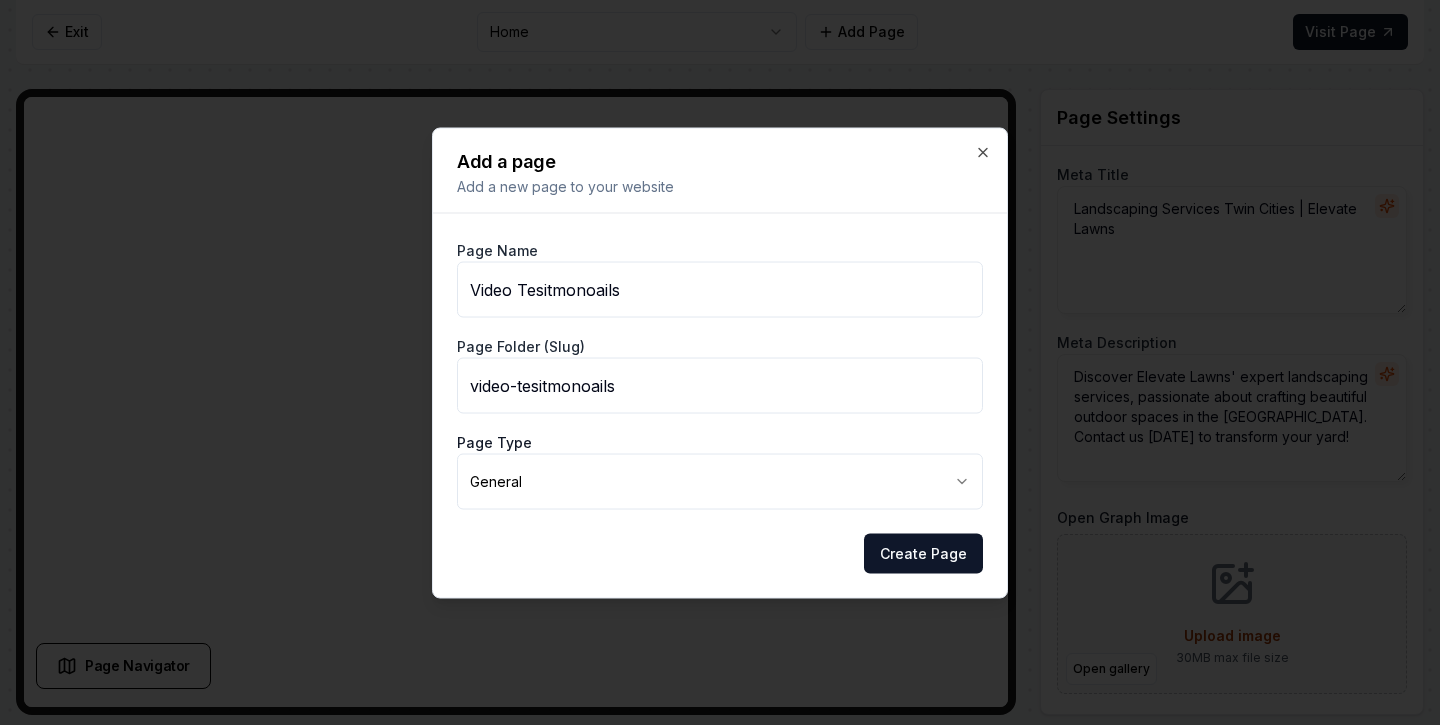 type on "Video Tesitmonoail" 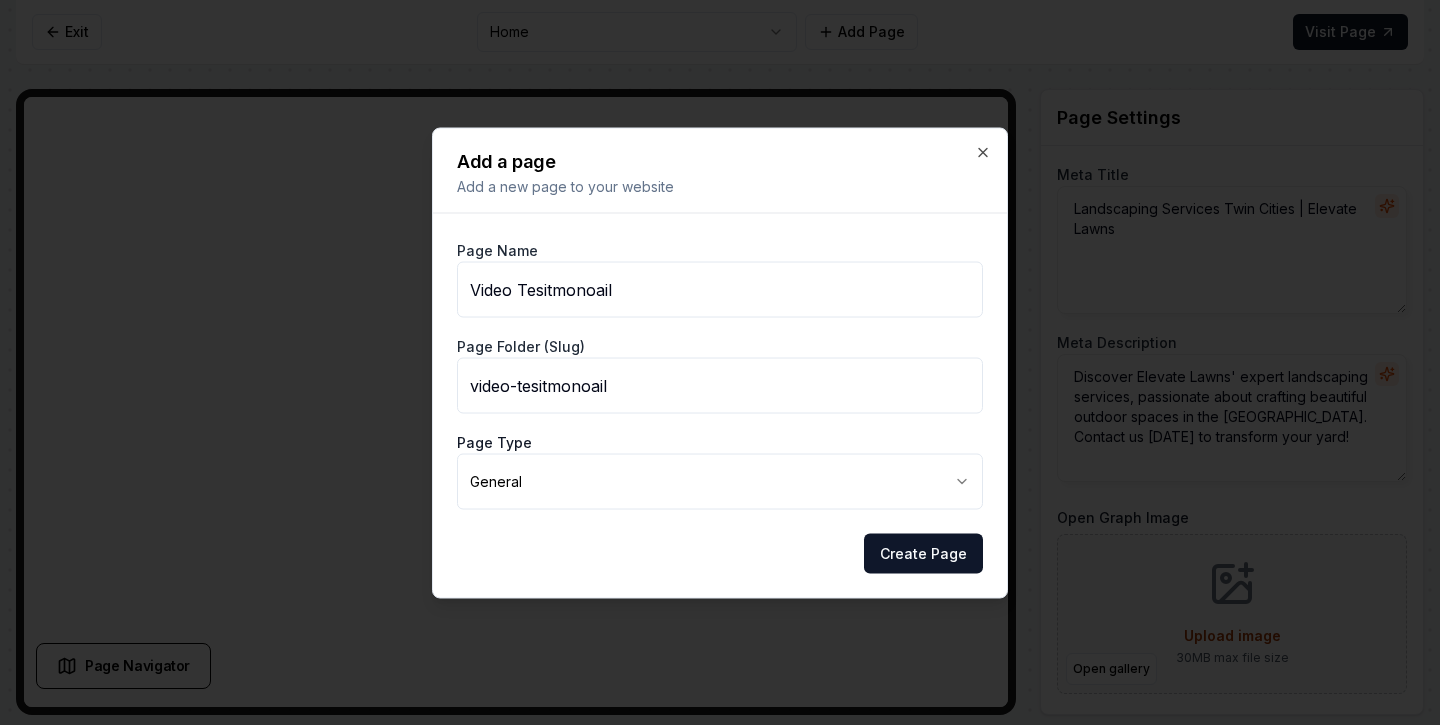 type on "Video Tesitmonoai" 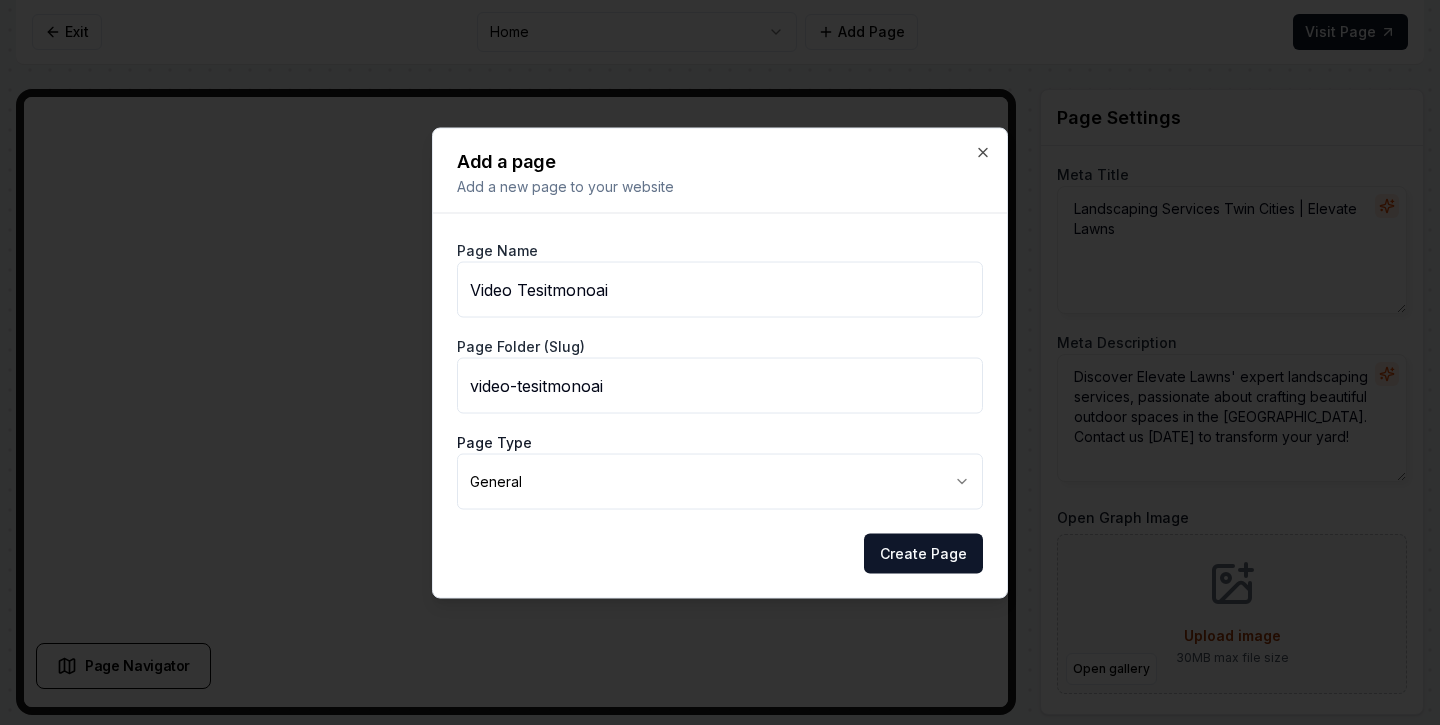 type on "Video Tesitmonoa" 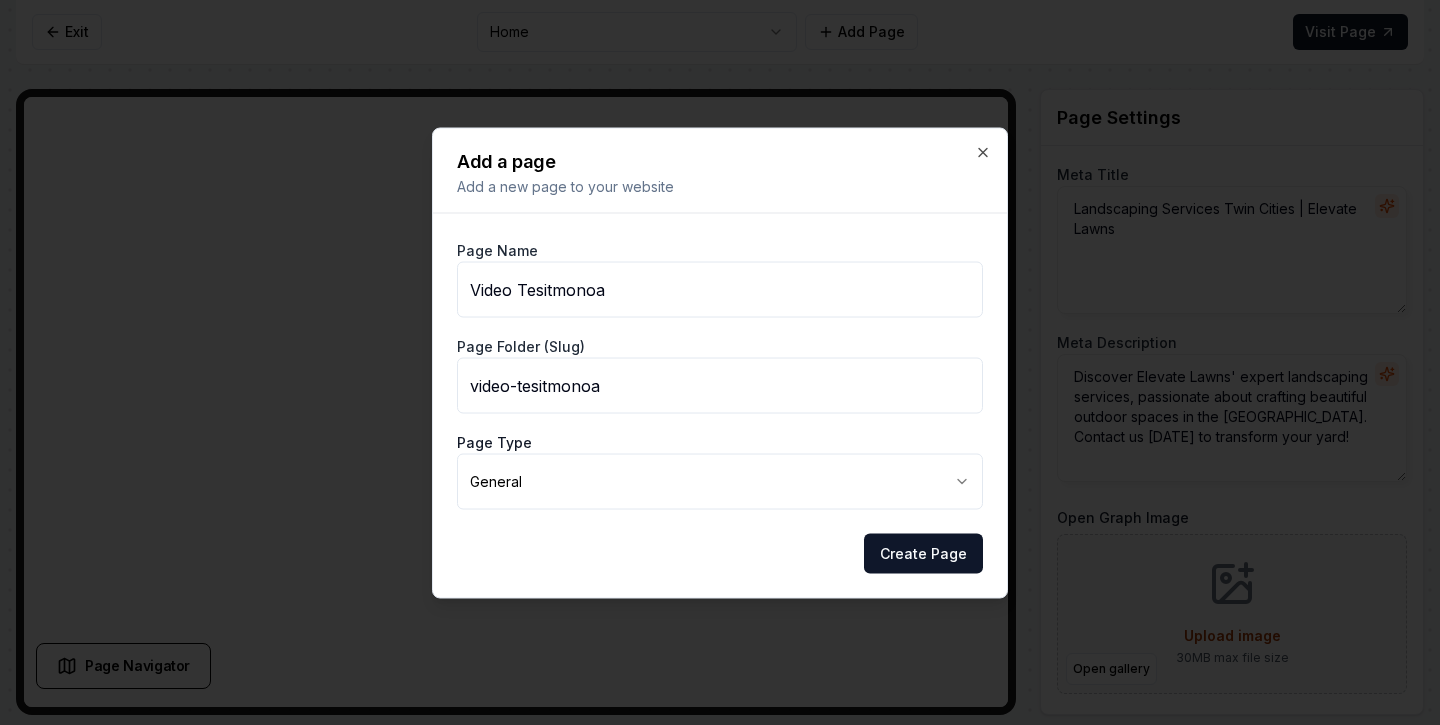 type on "Video Tesitmono" 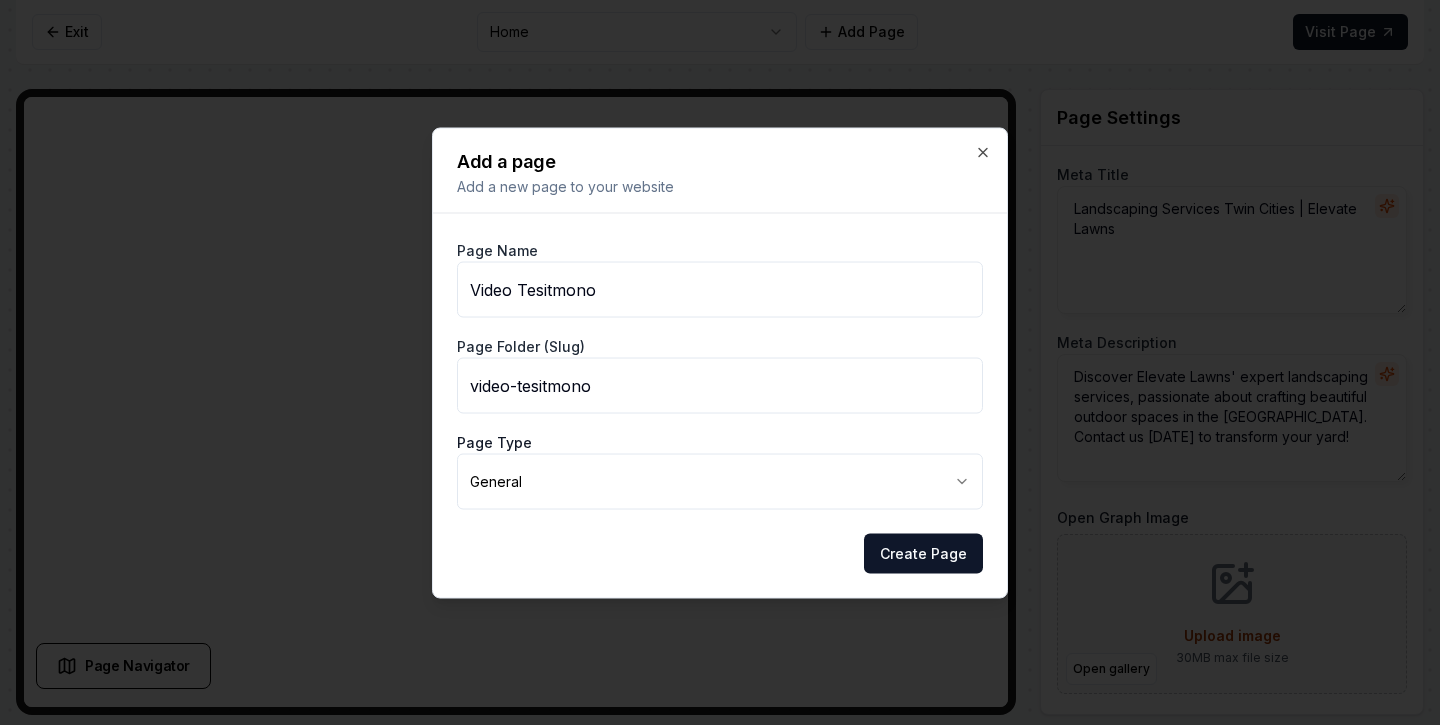 type on "Video Tesitmon" 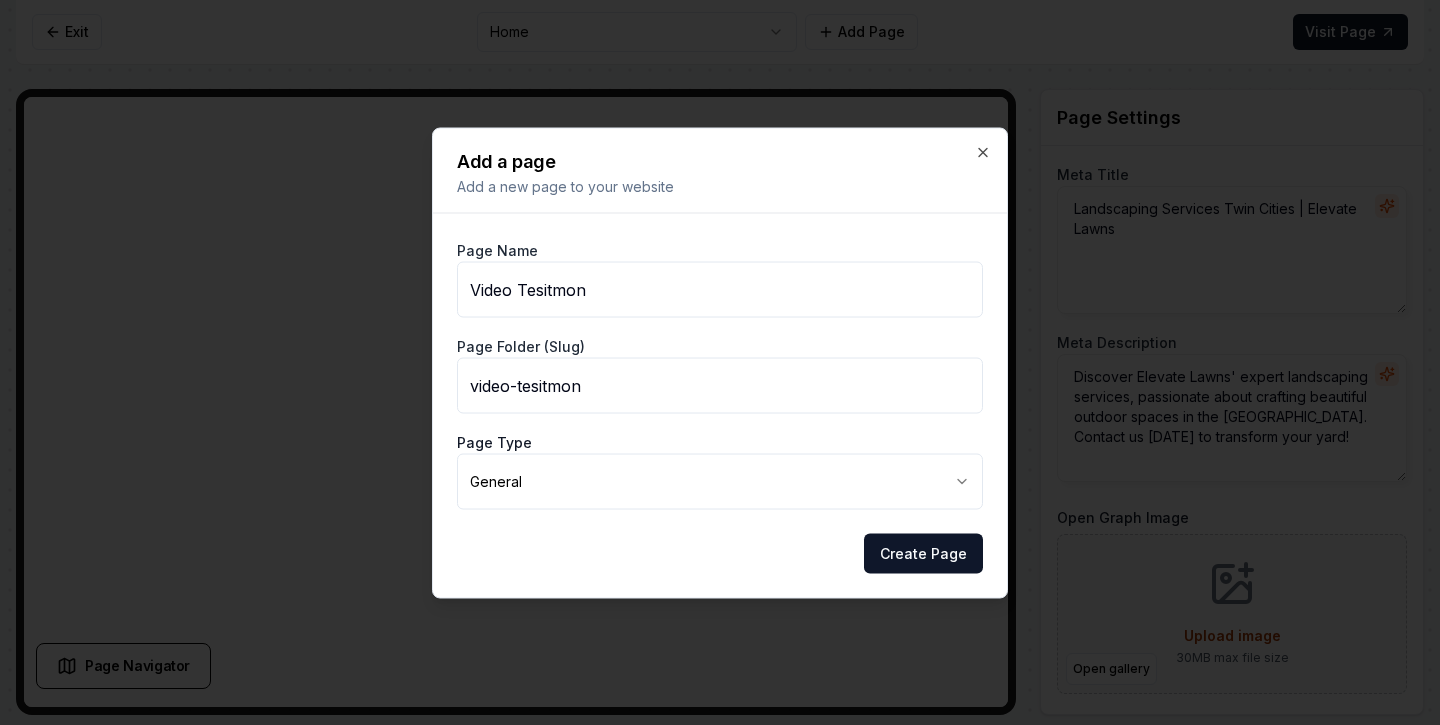 type on "Video Tesitmono" 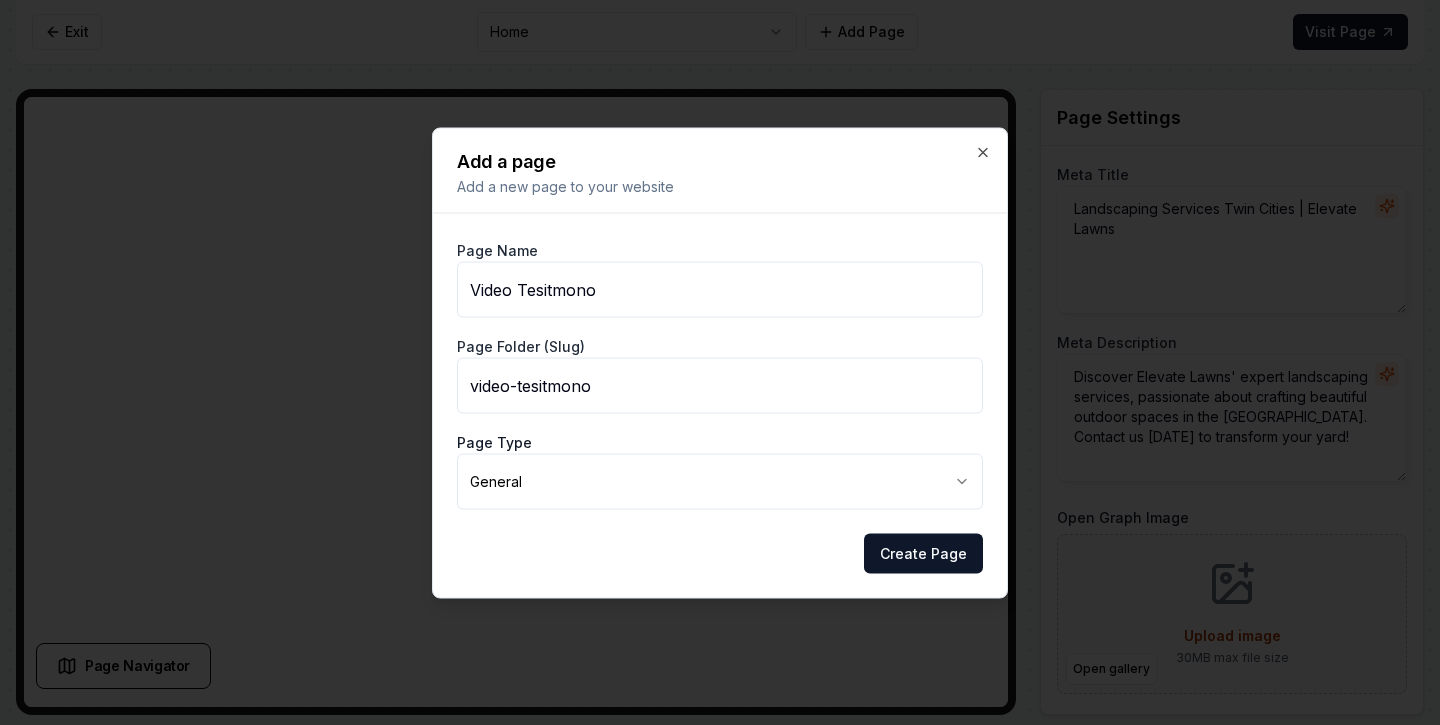 type on "Video Tesitmonol" 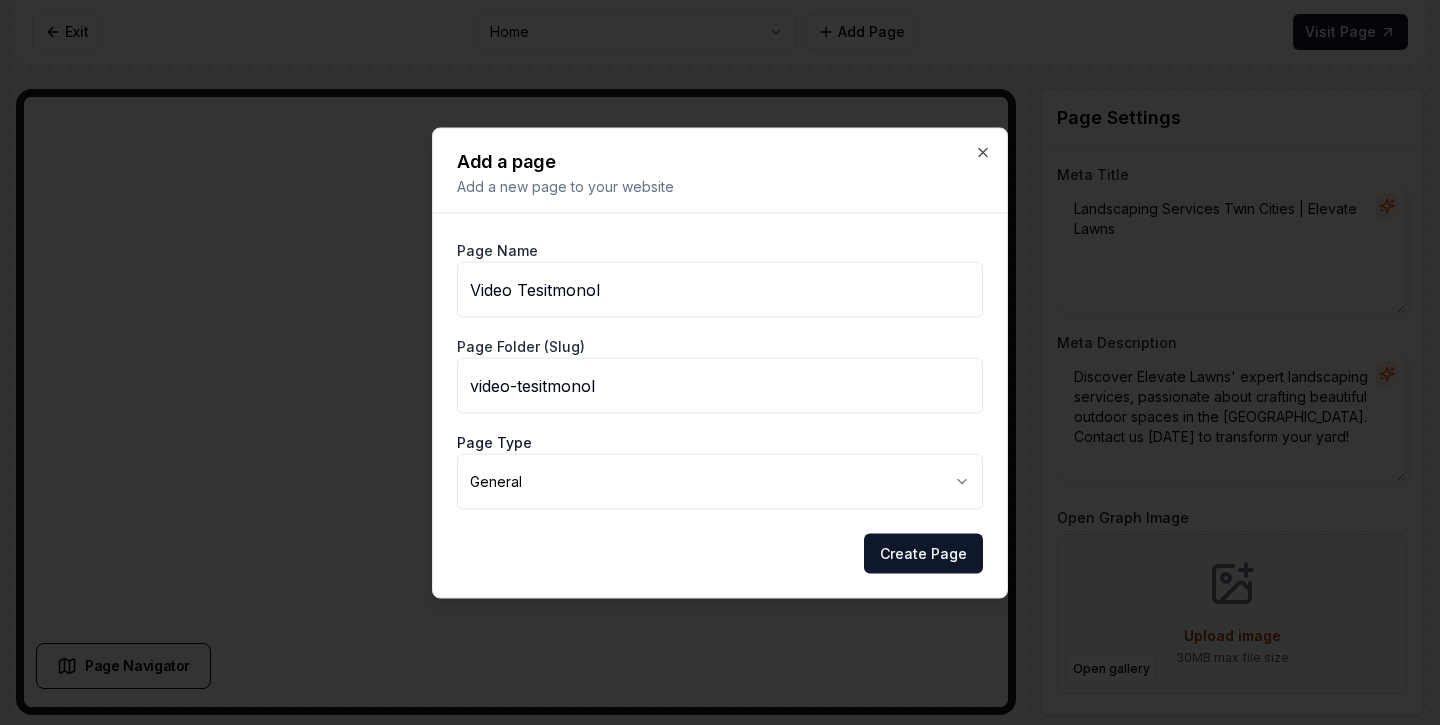 type on "Video Tesitmonoli" 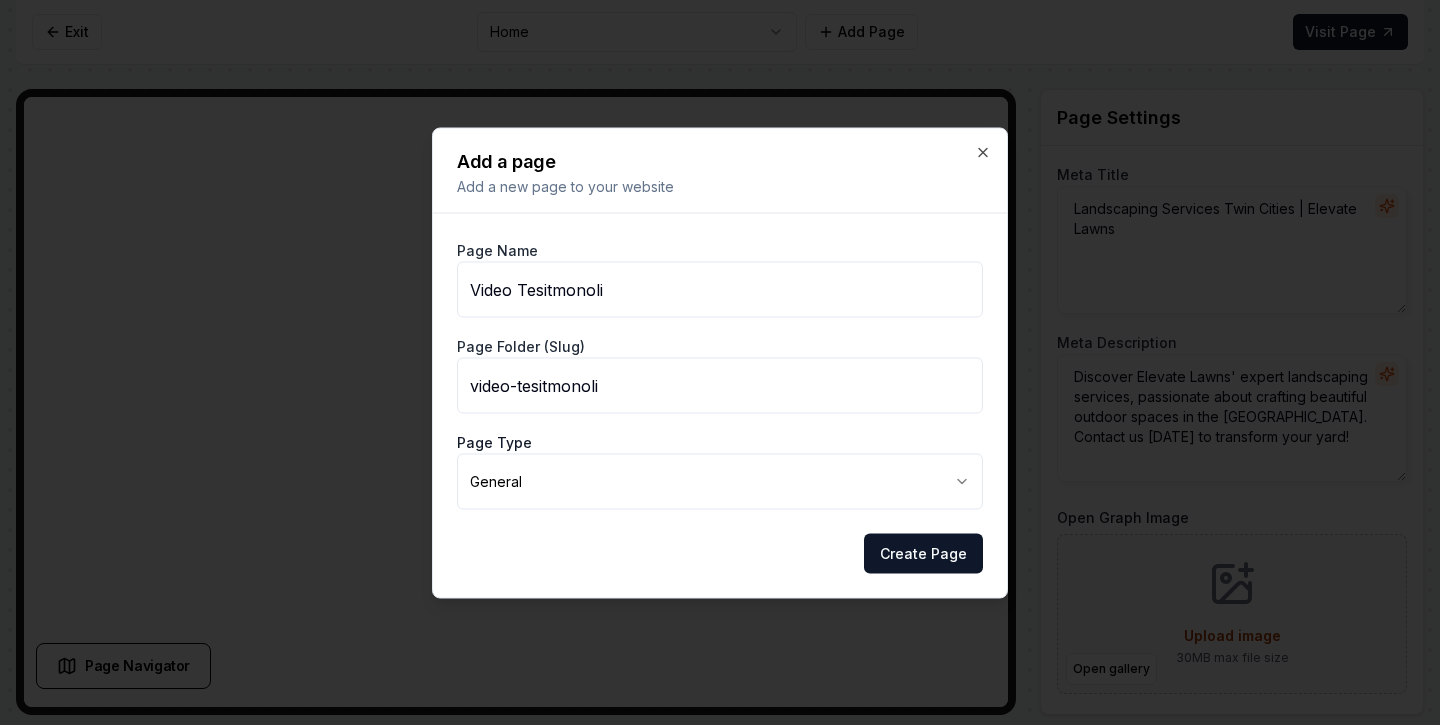 type on "Video Tesitmonolia" 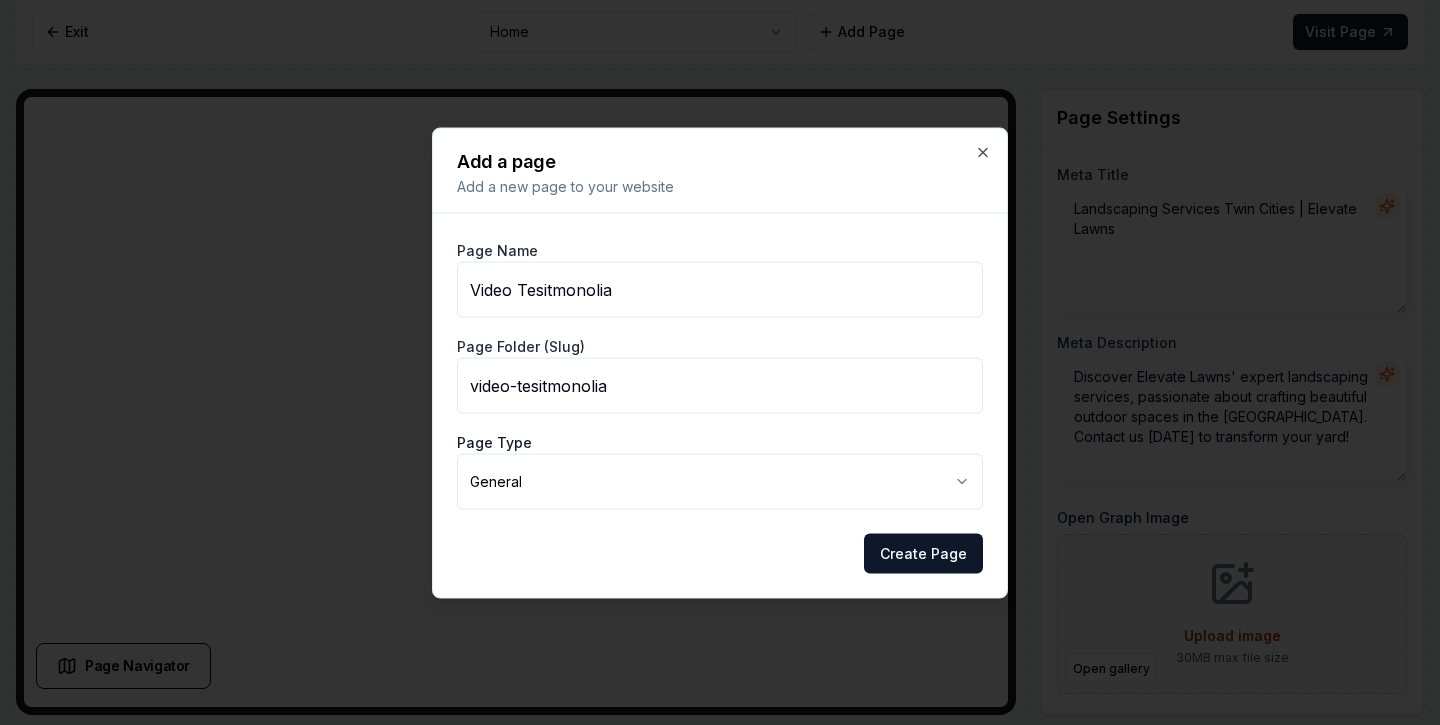 type on "Video Tesitmonolial" 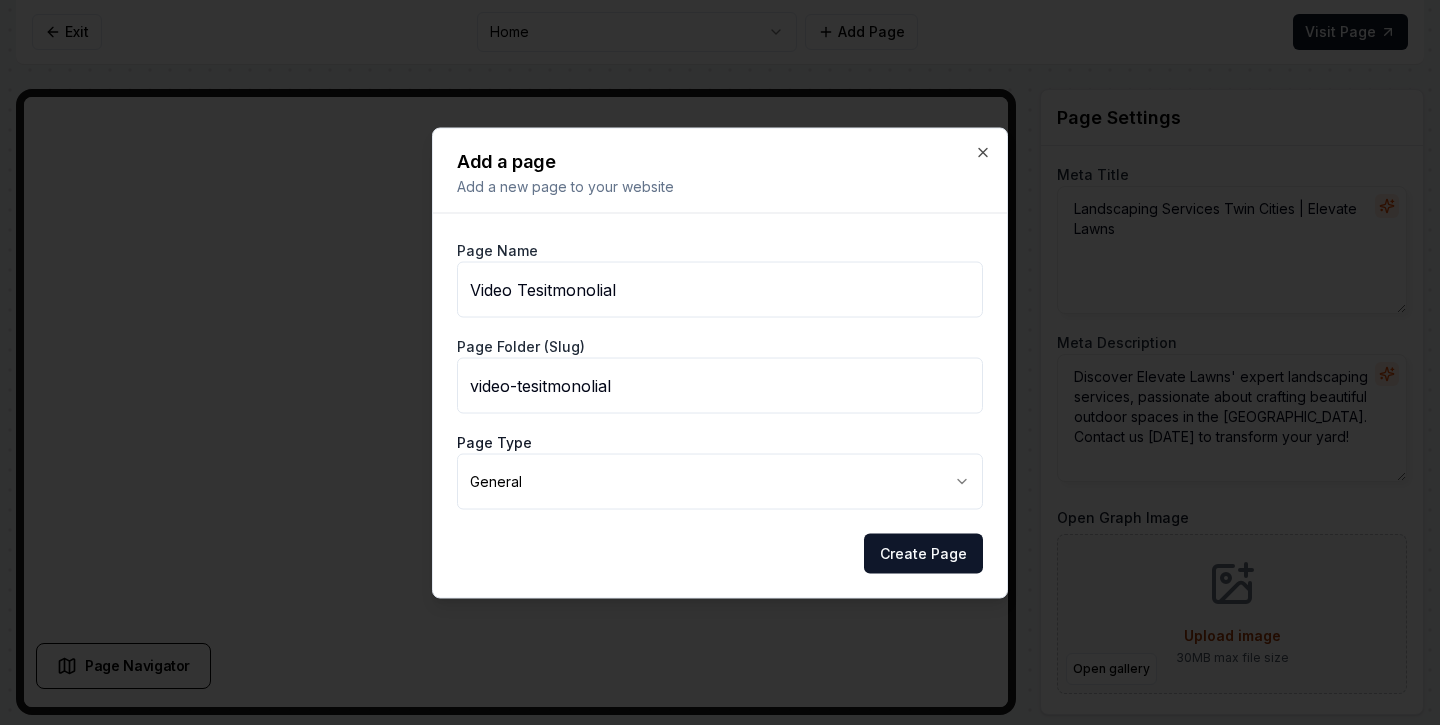 type on "Video Tesitmonolials" 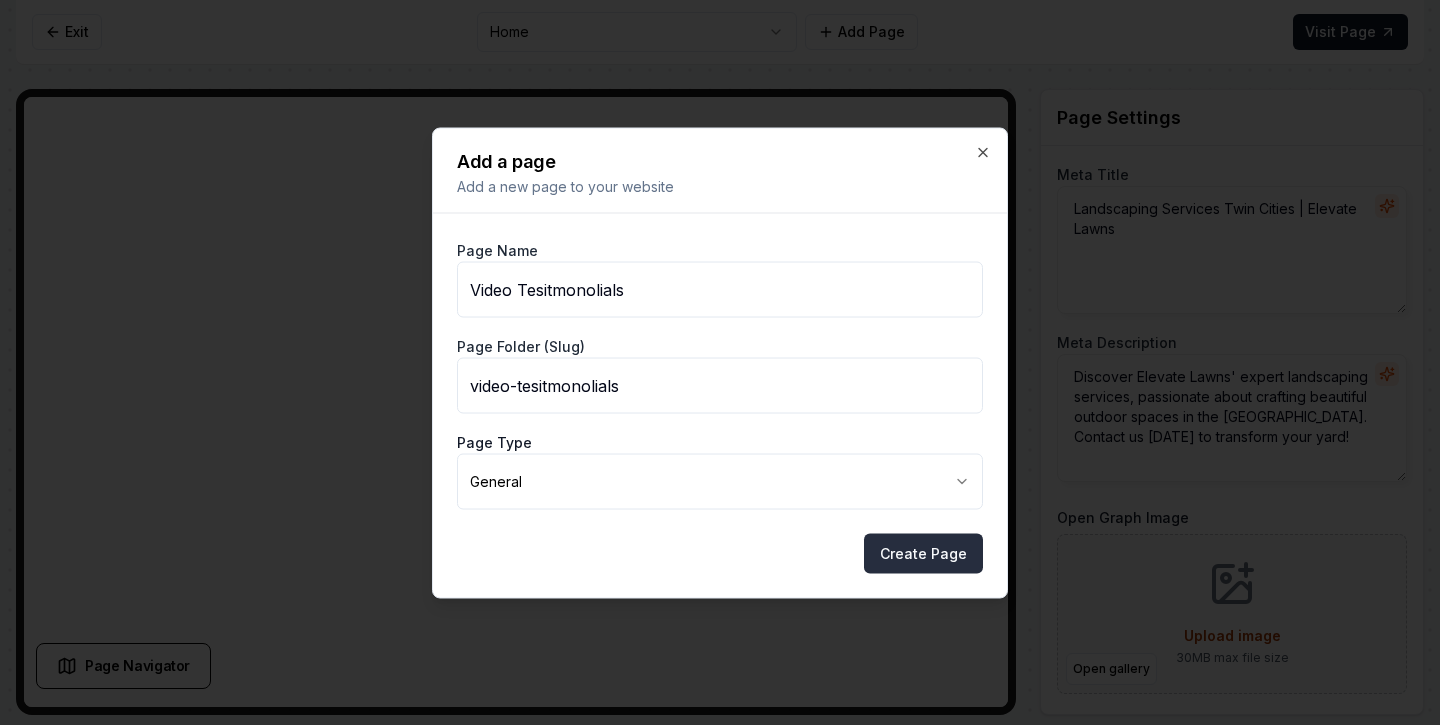 type on "Video Tesitmonolials" 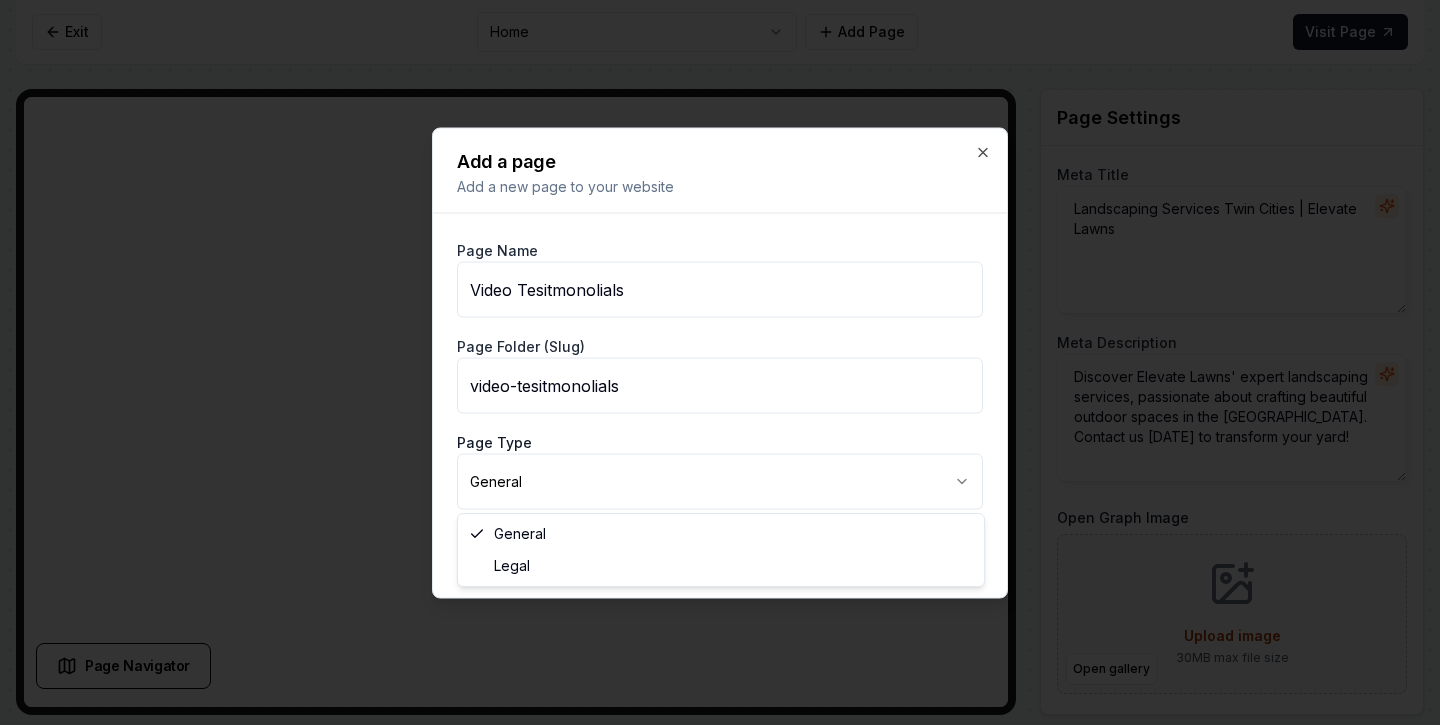 click on "Computer Required This feature is only available on a computer. Please switch to a computer to edit your site. Go back  Exit Home Add Page Visit Page  Page Navigator Page Settings Meta Title Landscaping Services Twin Cities | Elevate Lawns Meta Description Discover Elevate Lawns' expert landscaping services, passionate about crafting beautiful outdoor spaces in the [GEOGRAPHIC_DATA]. Contact us [DATE] to transform your yard! Open Graph Image Open gallery Upload image 30  MB max file size Discard Changes Save Section Editor Unsupported section type /dashboard/sites/bc31811f-171d-41a1-aee6-024c44004936/pages/b7109caf-603e-47df-8869-85ff9050282f Add a page Add a new page to your website Page Name Video Tesitmonolials Page Folder (Slug) video-tesitmonolials Page Type General ******* ***** Create Page Close General Legal" at bounding box center (720, 362) 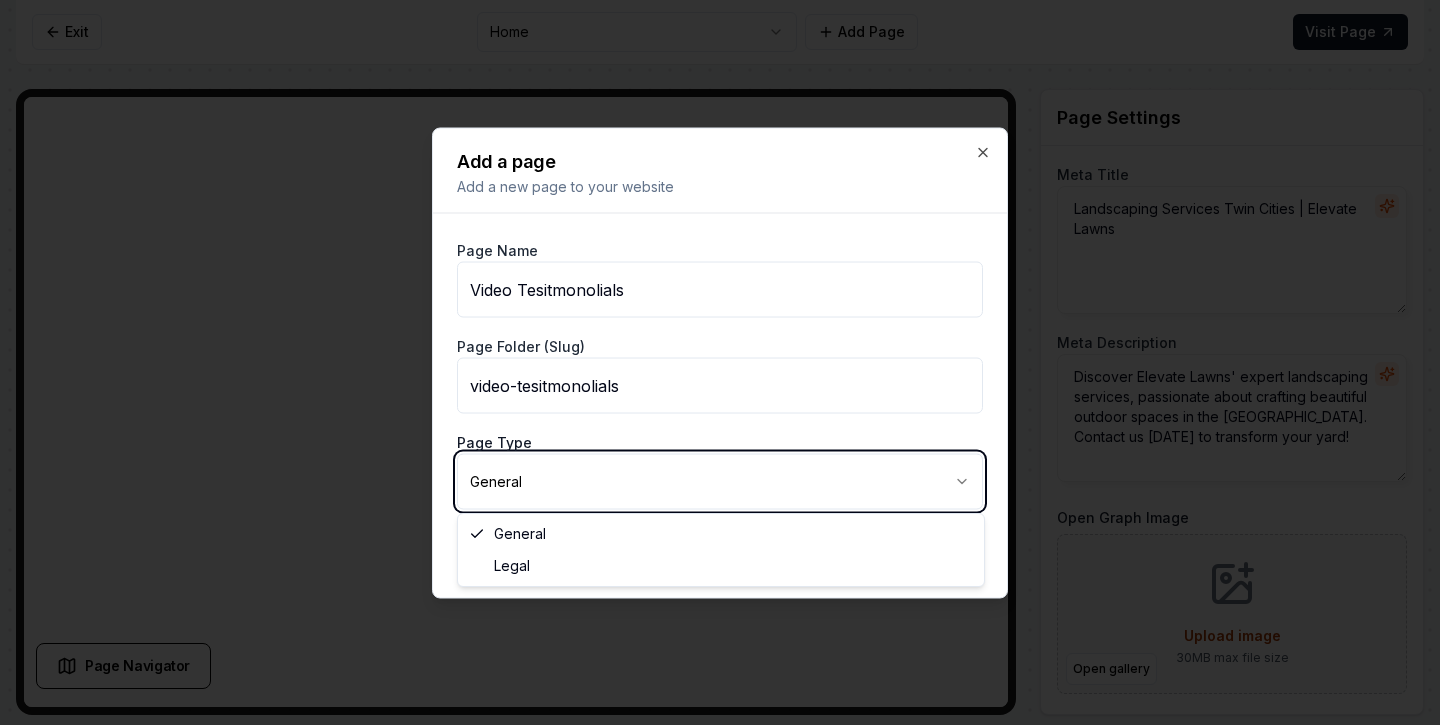 click on "Computer Required This feature is only available on a computer. Please switch to a computer to edit your site. Go back  Exit Home Add Page Visit Page  Page Navigator Page Settings Meta Title Landscaping Services Twin Cities | Elevate Lawns Meta Description Discover Elevate Lawns' expert landscaping services, passionate about crafting beautiful outdoor spaces in the [GEOGRAPHIC_DATA]. Contact us [DATE] to transform your yard! Open Graph Image Open gallery Upload image 30  MB max file size Discard Changes Save Section Editor Unsupported section type /dashboard/sites/bc31811f-171d-41a1-aee6-024c44004936/pages/b7109caf-603e-47df-8869-85ff9050282f Add a page Add a new page to your website Page Name Video Tesitmonolials Page Folder (Slug) video-tesitmonolials Page Type General ******* ***** Create Page Close General Legal" at bounding box center (720, 362) 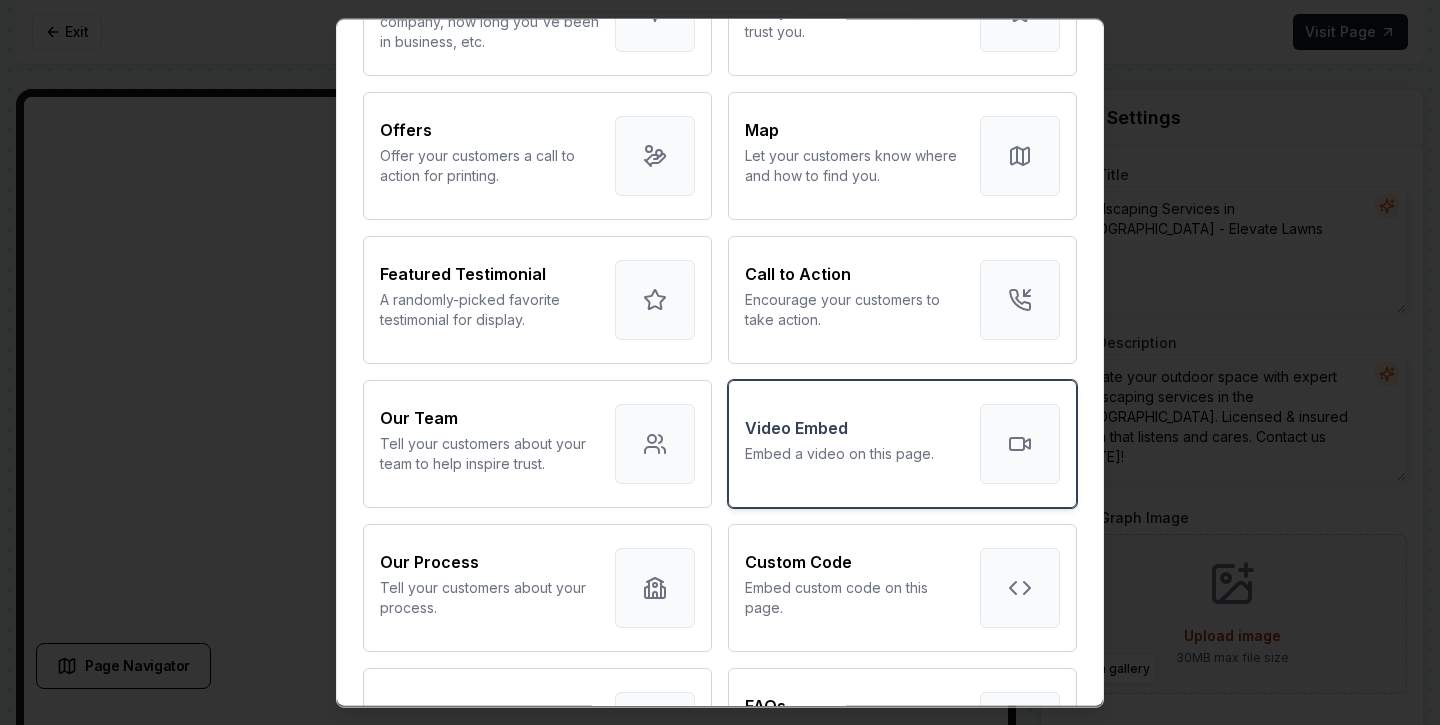 scroll, scrollTop: 364, scrollLeft: 0, axis: vertical 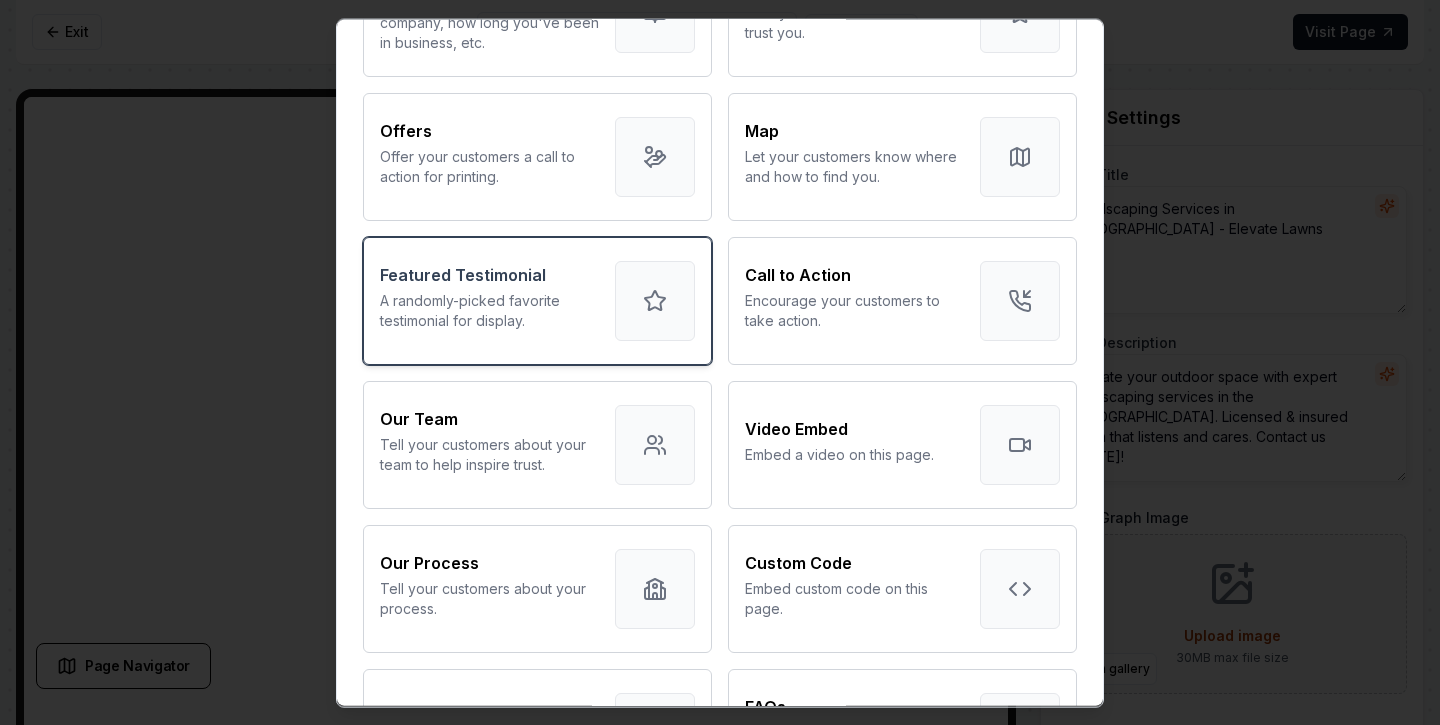 click on "Featured Testimonial A randomly-picked favorite testimonial for display." at bounding box center (489, 300) 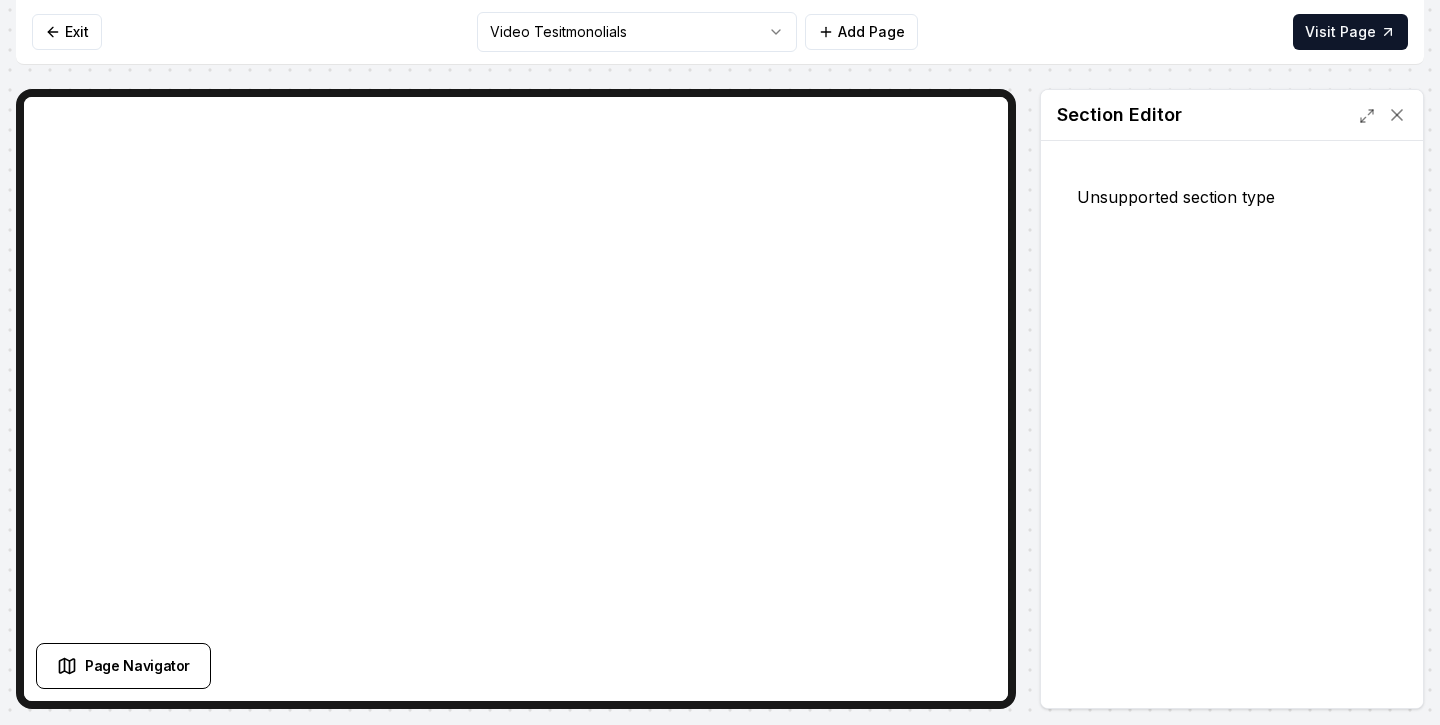 scroll, scrollTop: 0, scrollLeft: 0, axis: both 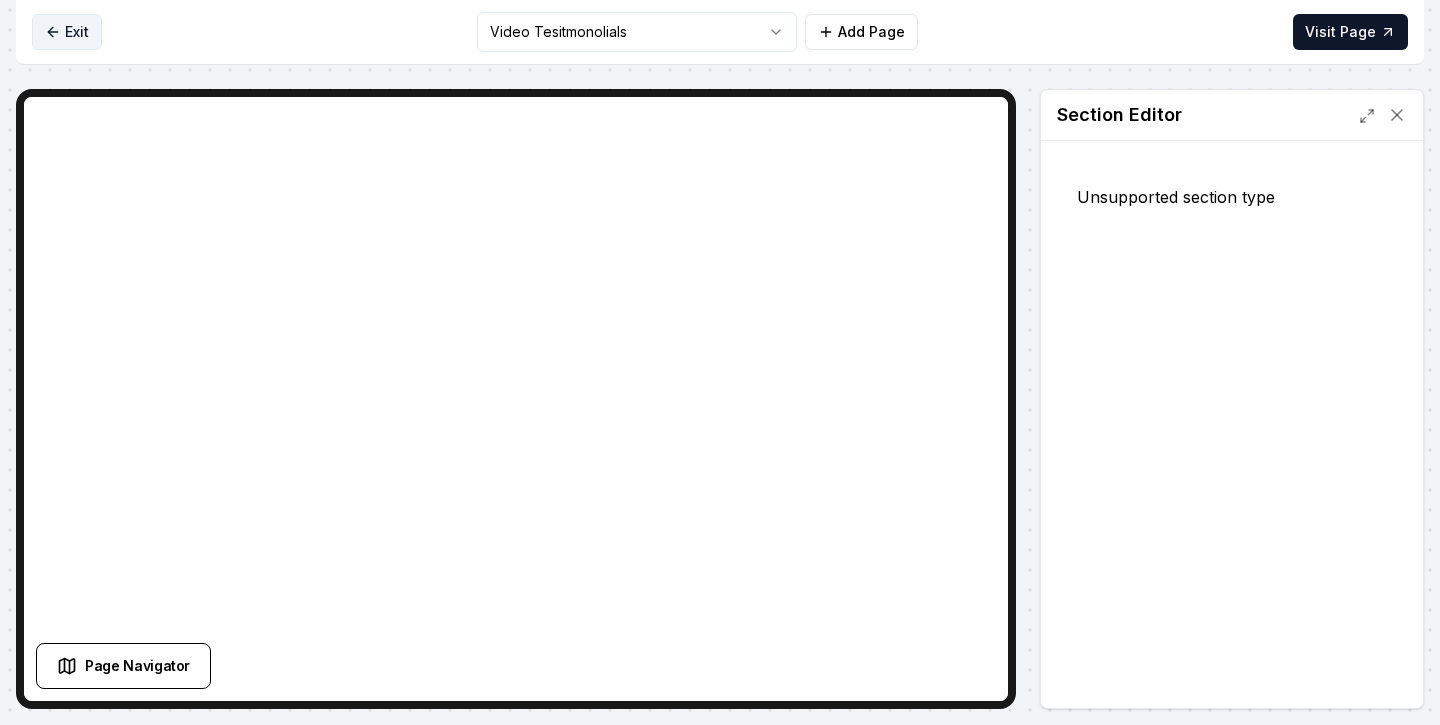 click on "Exit" at bounding box center (67, 32) 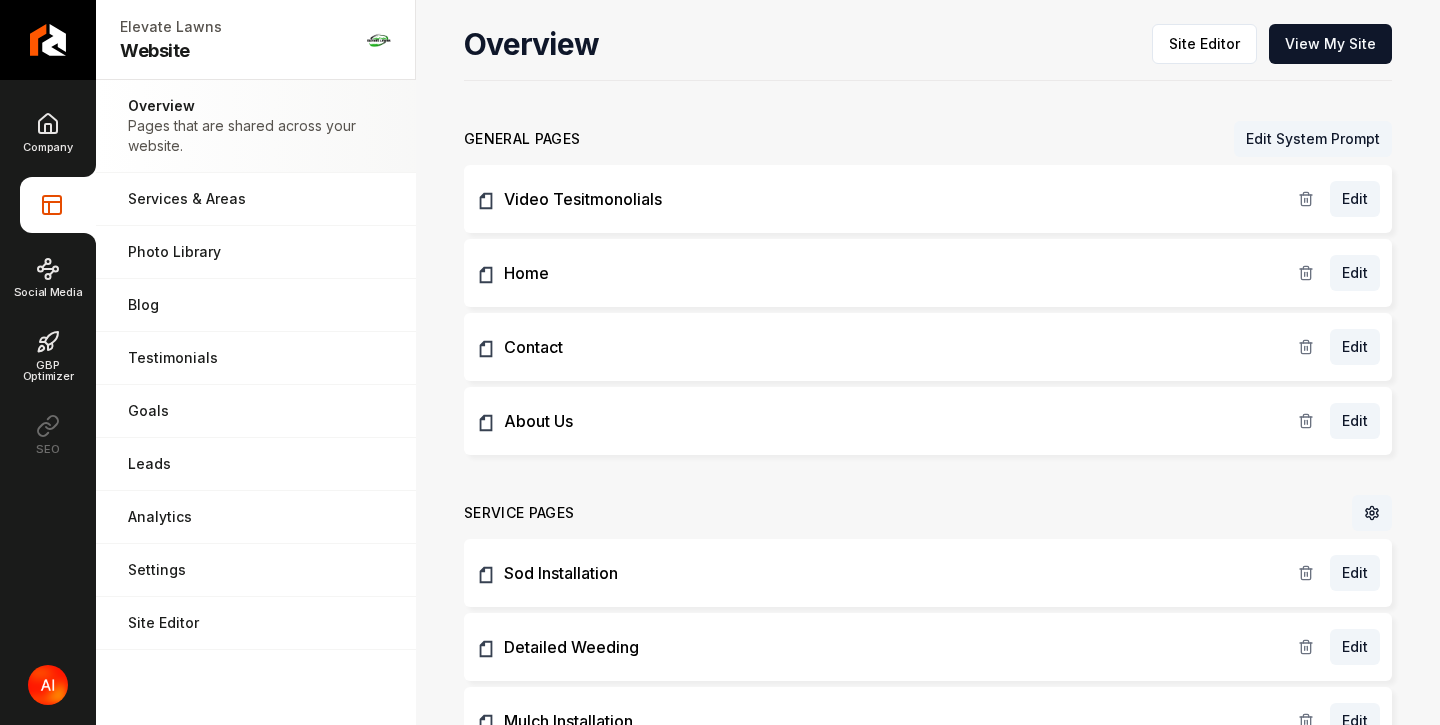 scroll, scrollTop: 28, scrollLeft: 0, axis: vertical 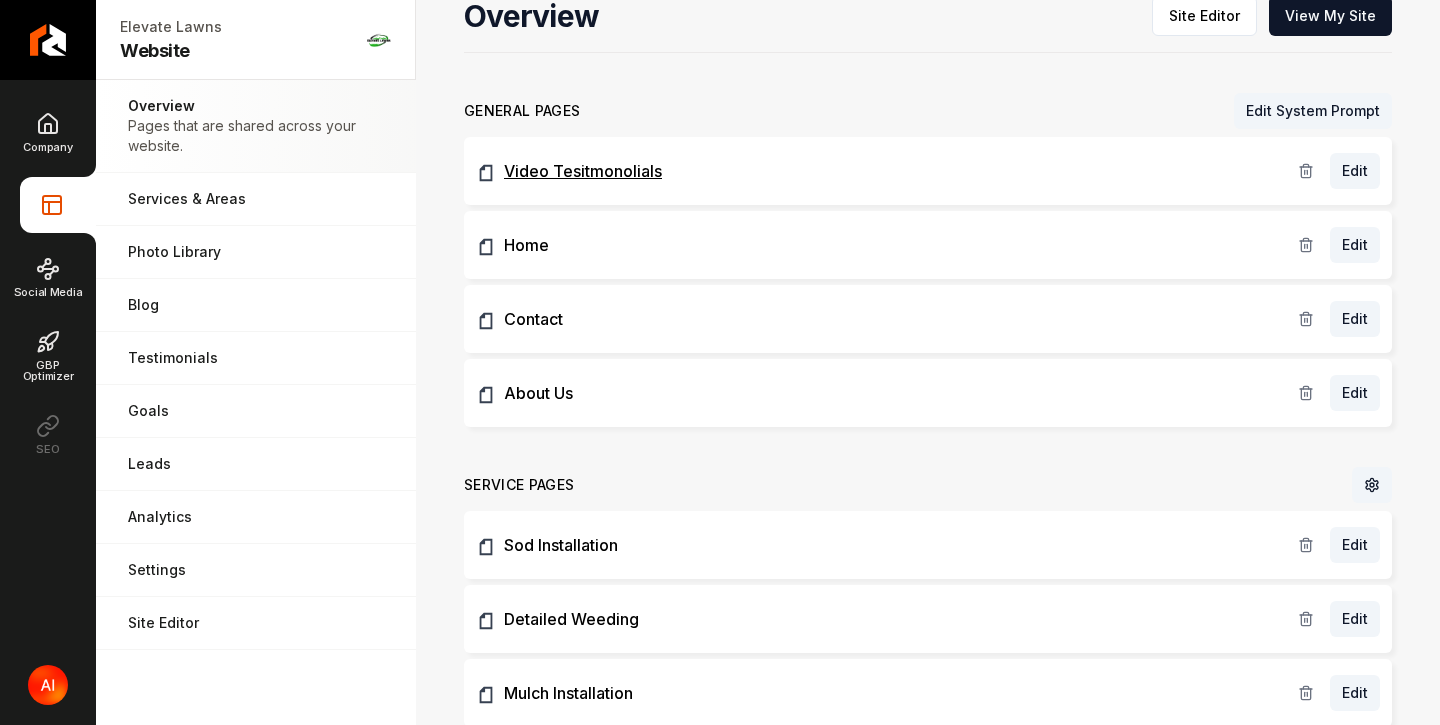 click on "Video Tesitmonolials" at bounding box center (887, 171) 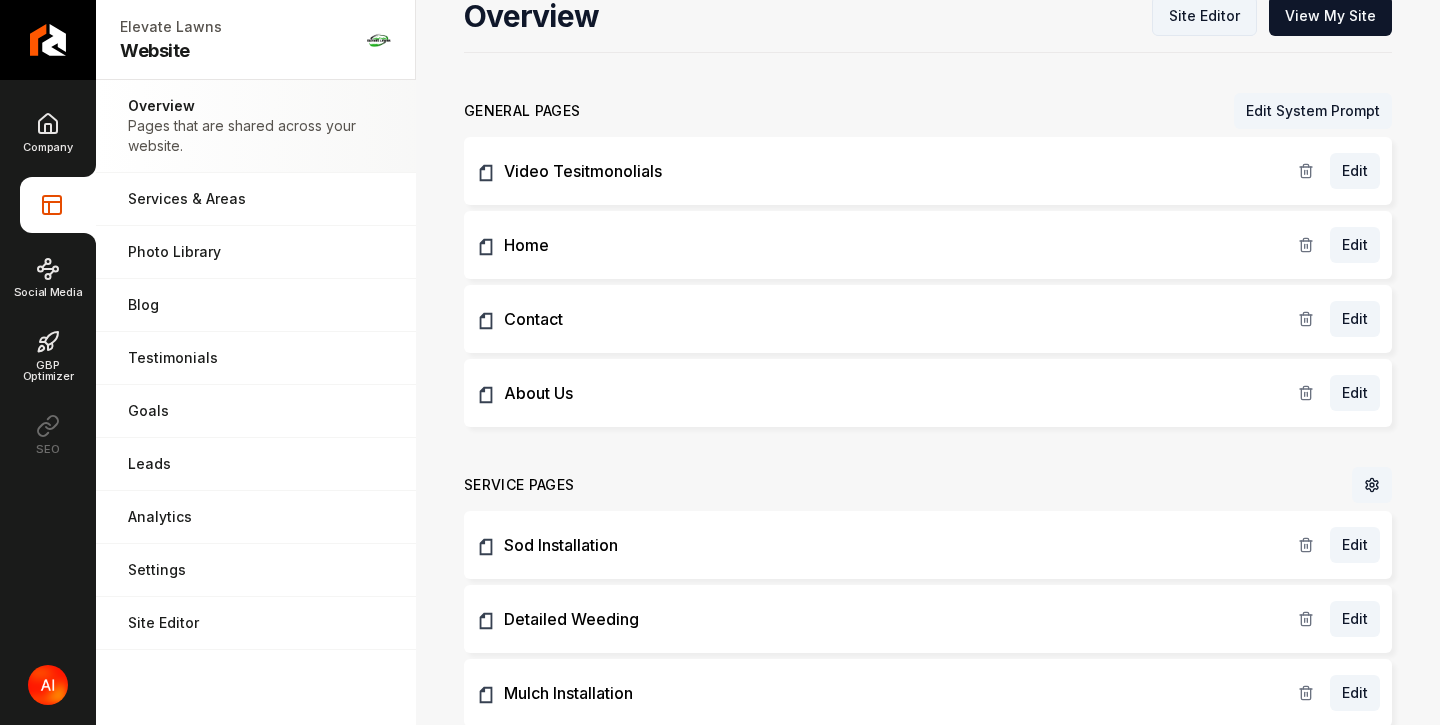 click on "Site Editor" at bounding box center [1204, 16] 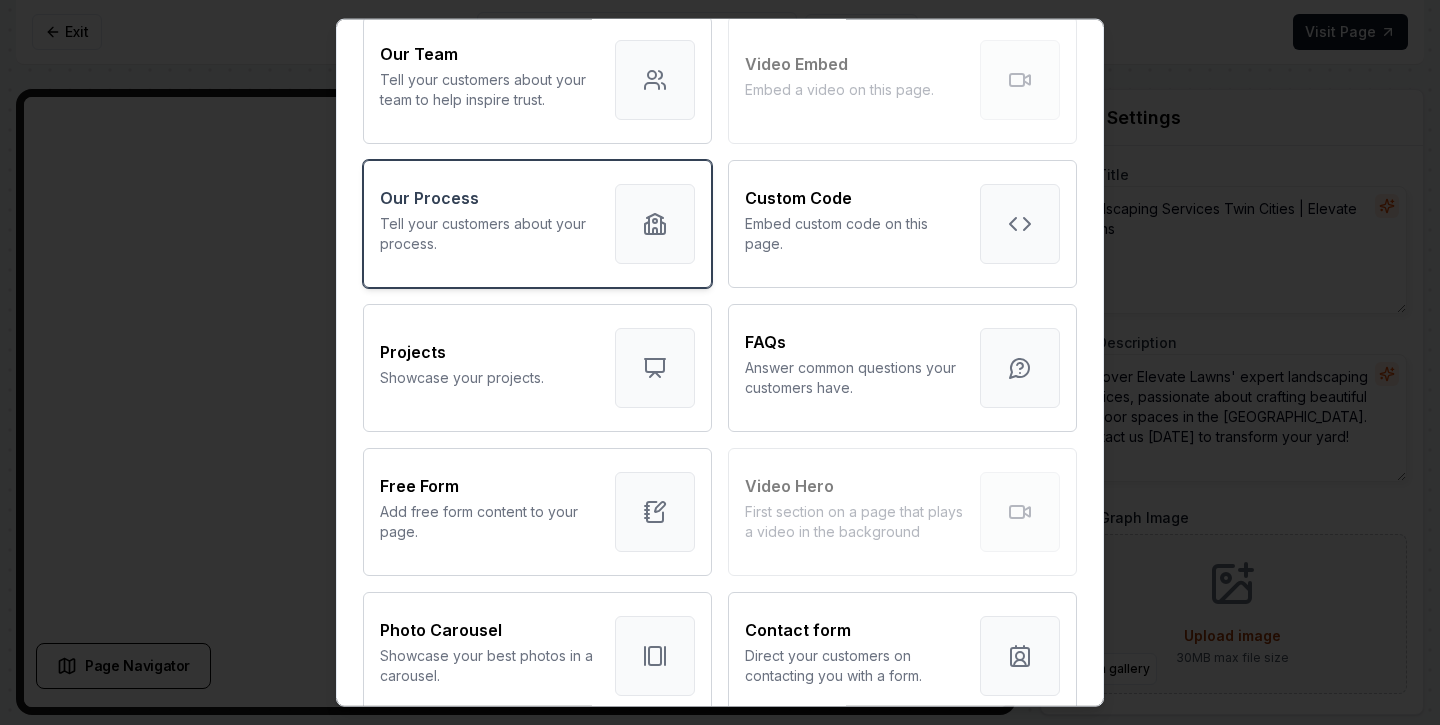 scroll, scrollTop: 736, scrollLeft: 0, axis: vertical 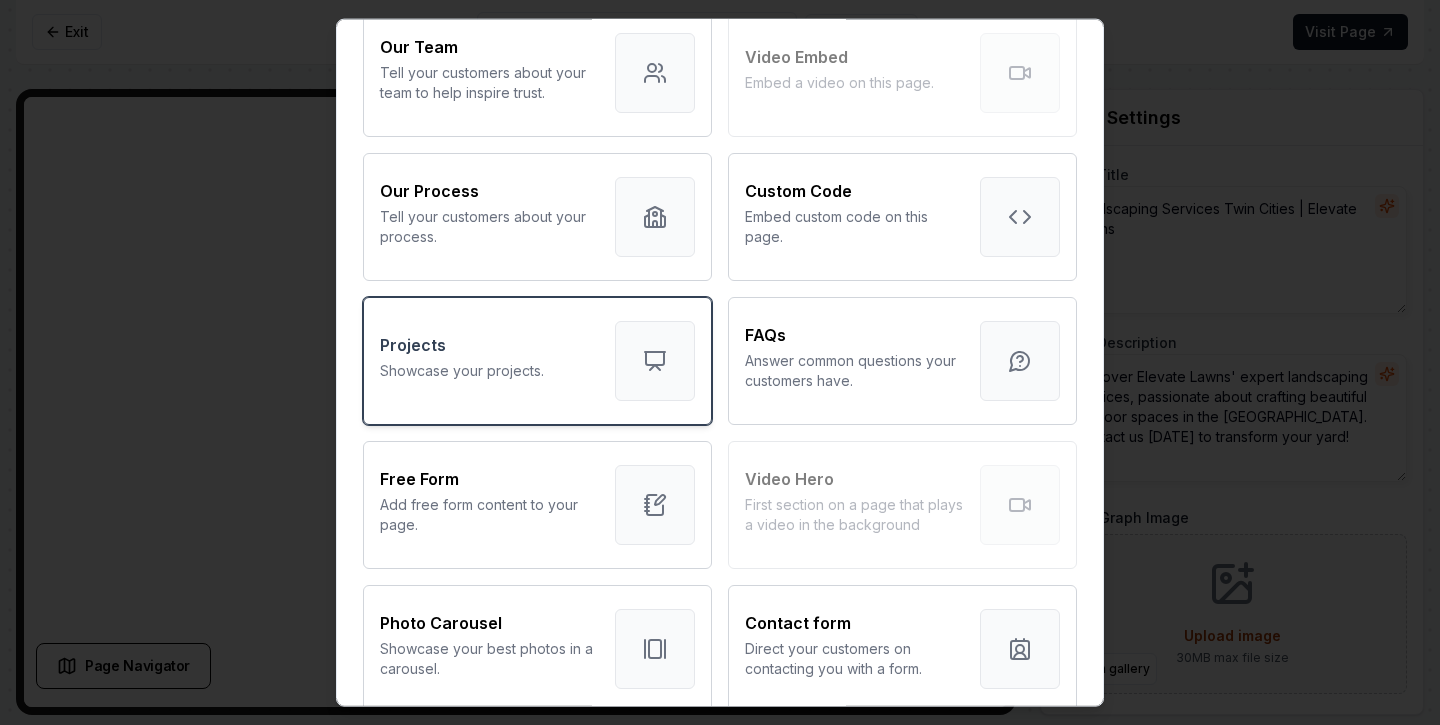 click on "Projects Showcase your projects." at bounding box center (489, 360) 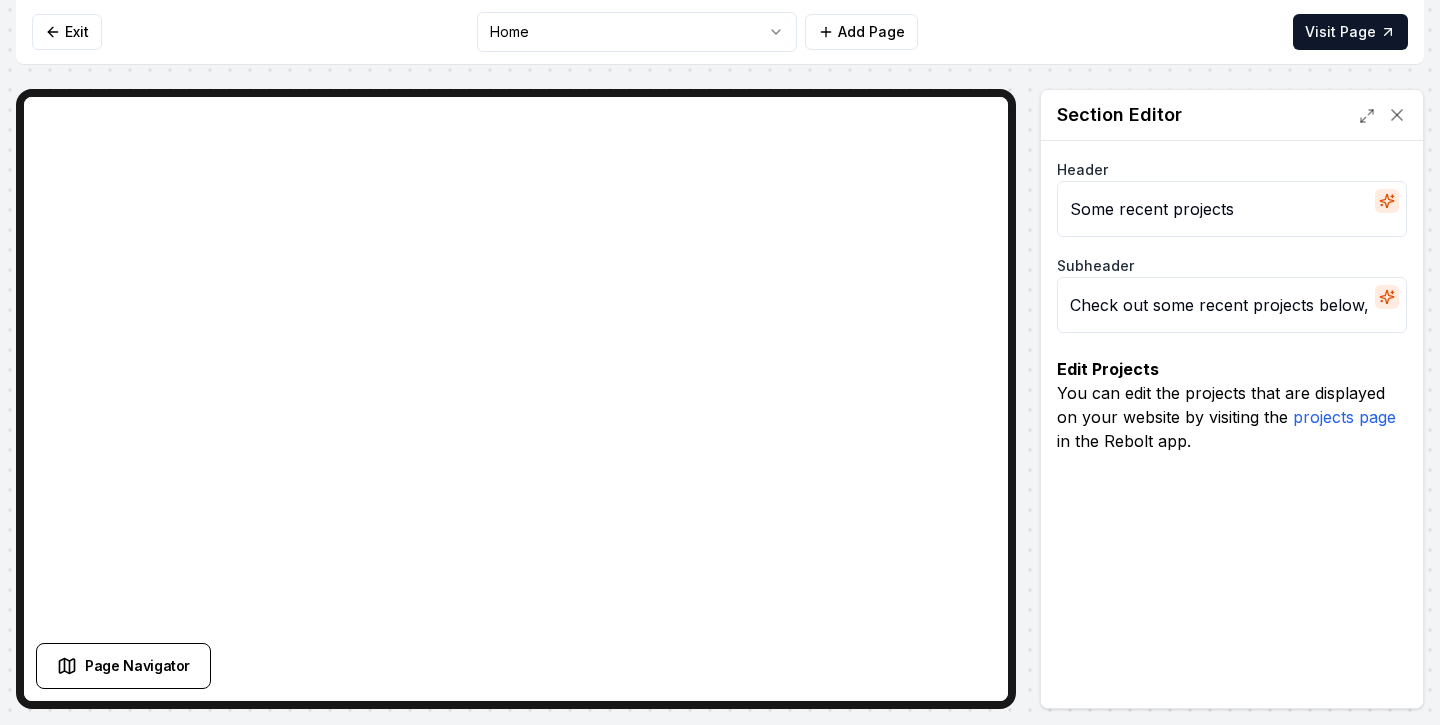 scroll, scrollTop: 0, scrollLeft: 0, axis: both 